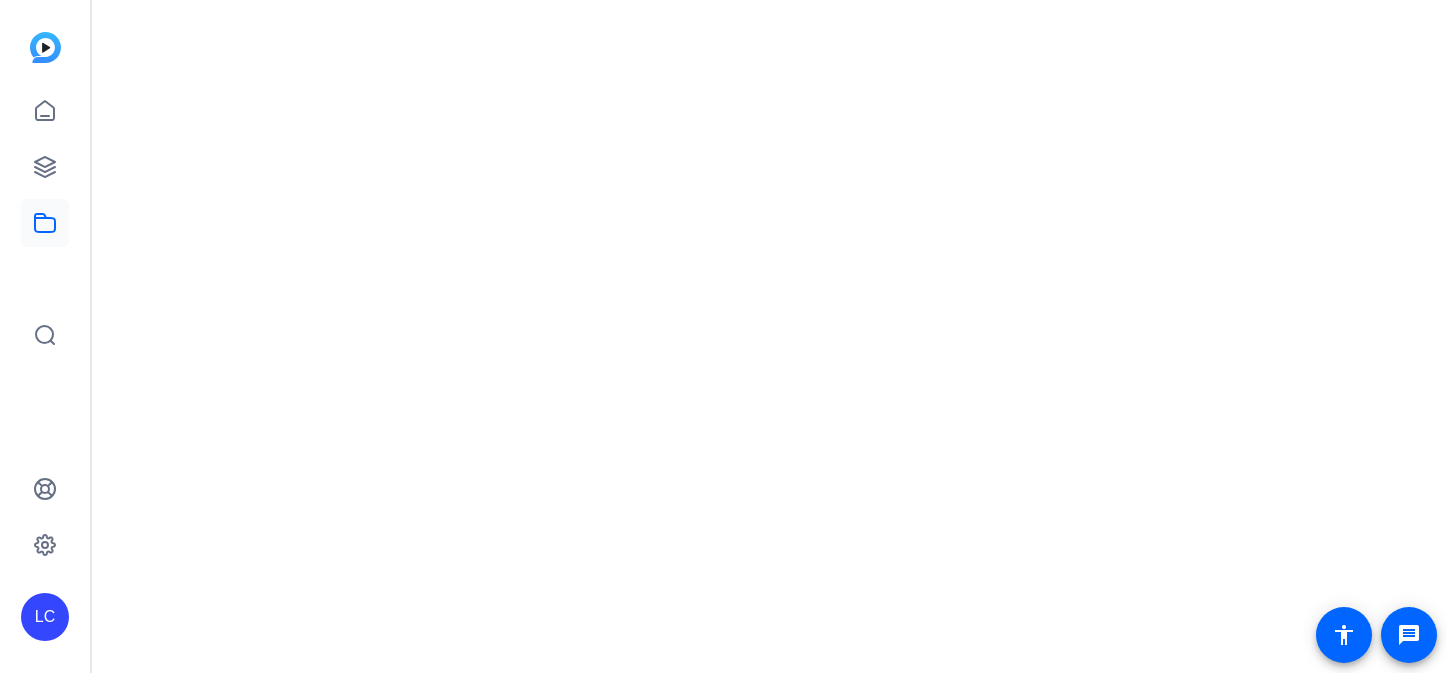 scroll, scrollTop: 0, scrollLeft: 0, axis: both 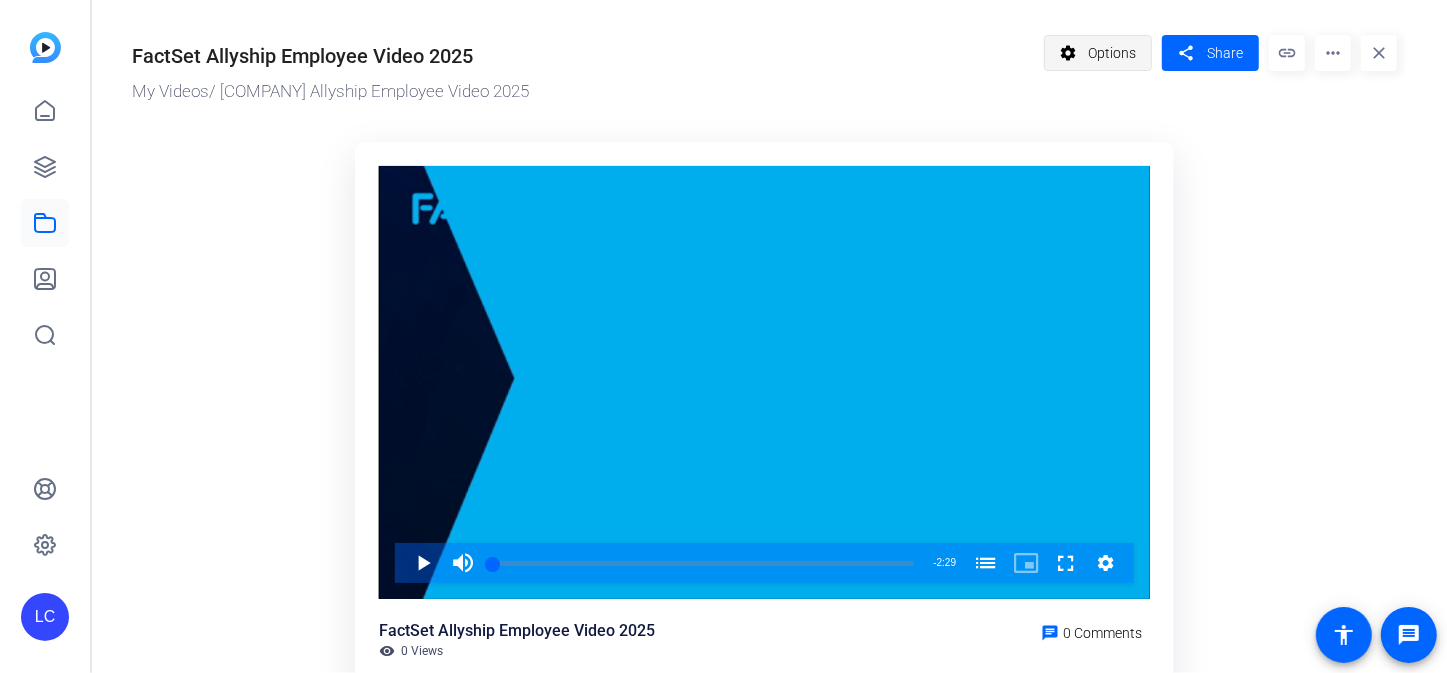 click on "Options" 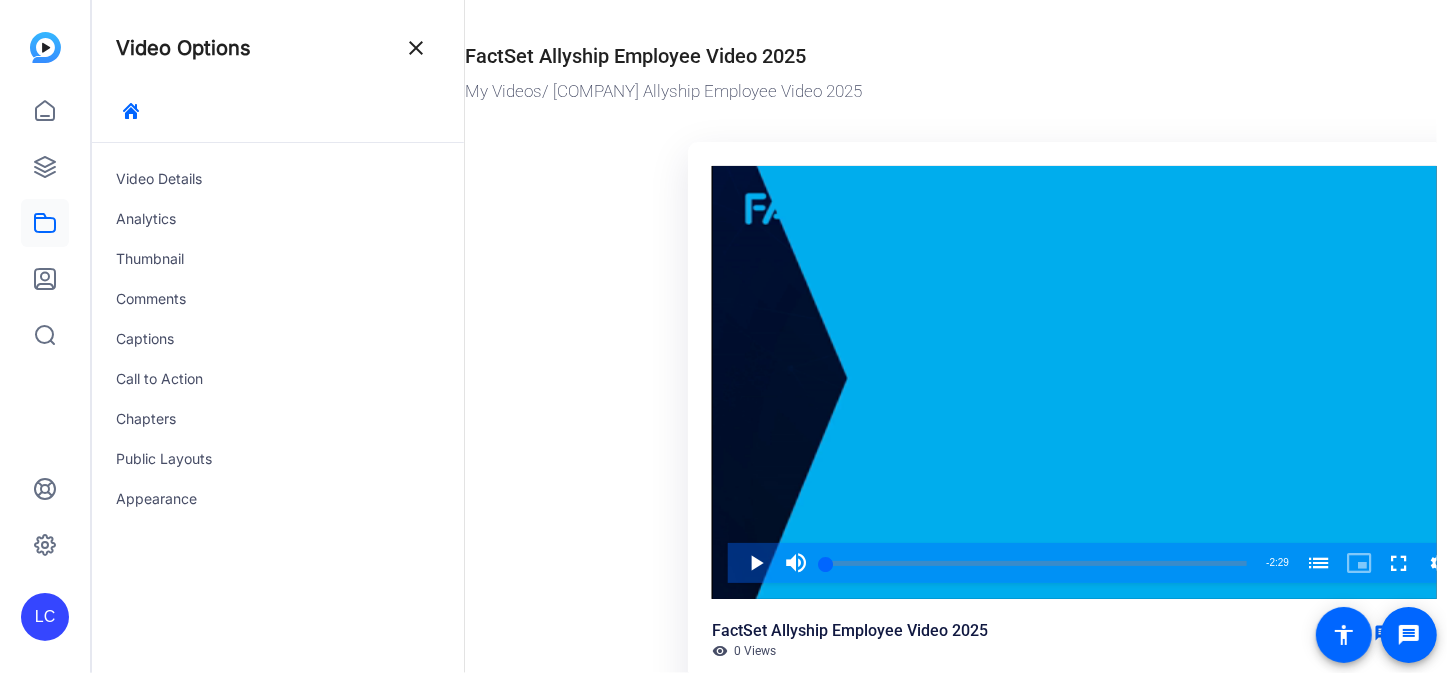 scroll, scrollTop: 0, scrollLeft: 0, axis: both 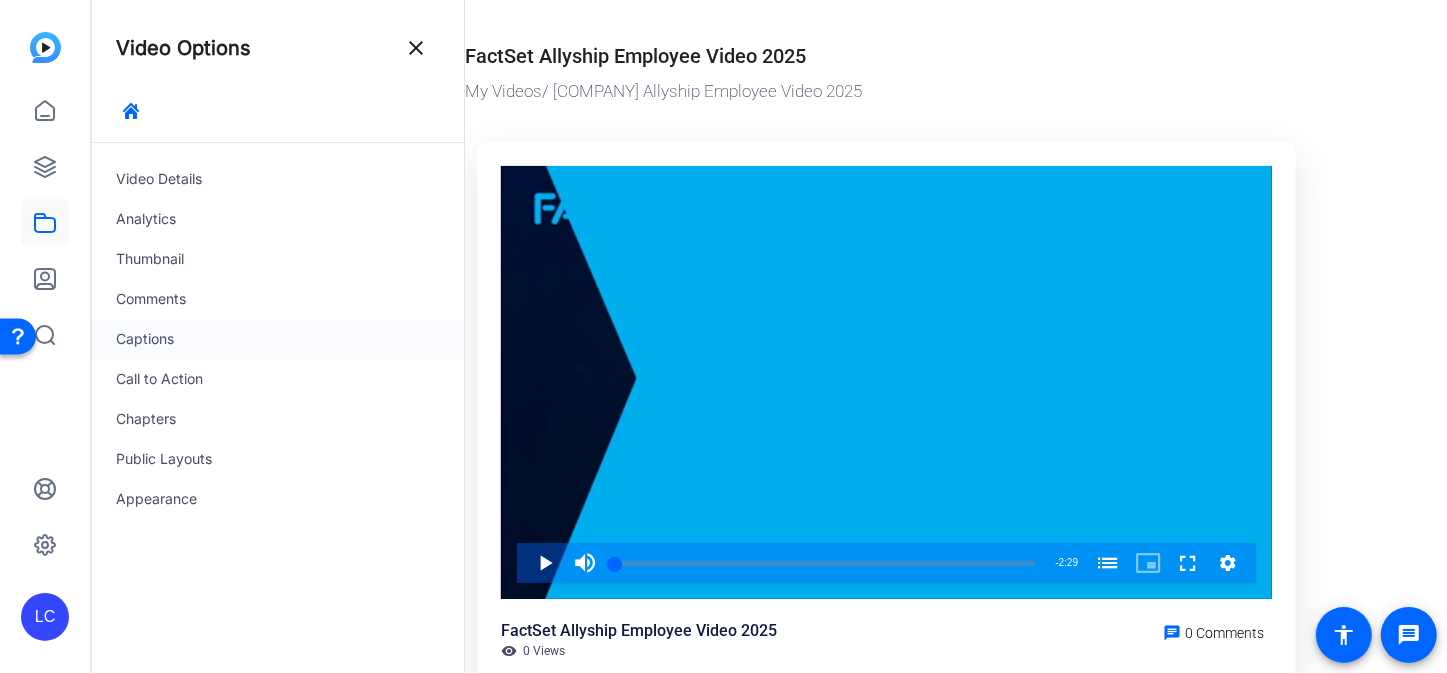 click on "Captions" 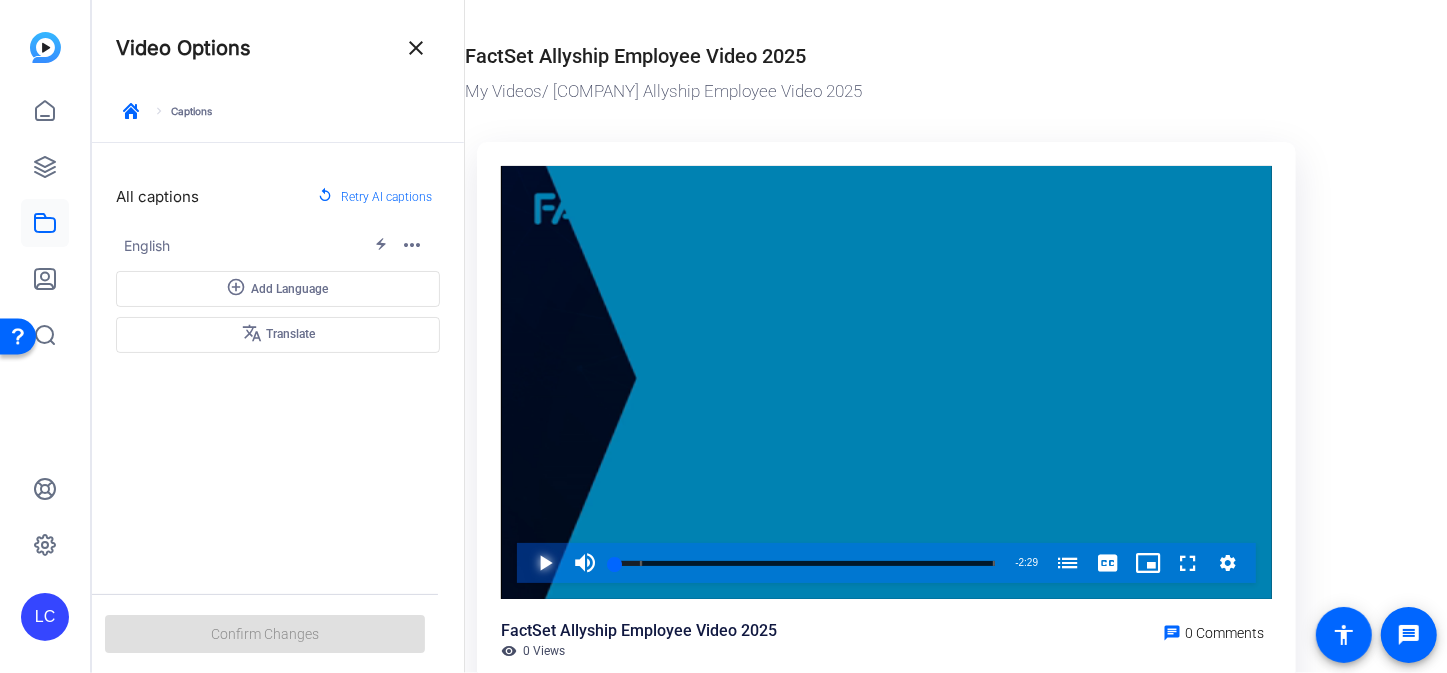 click at bounding box center [525, 563] 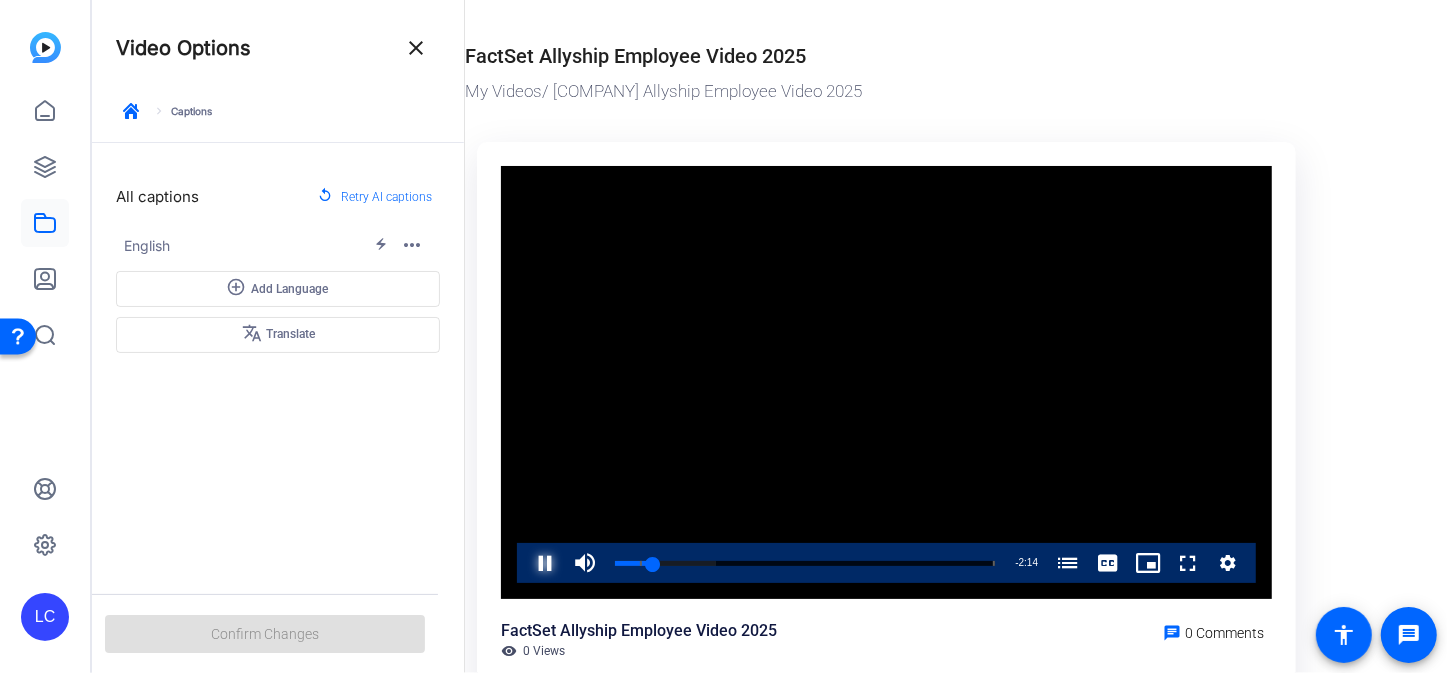 click at bounding box center (525, 563) 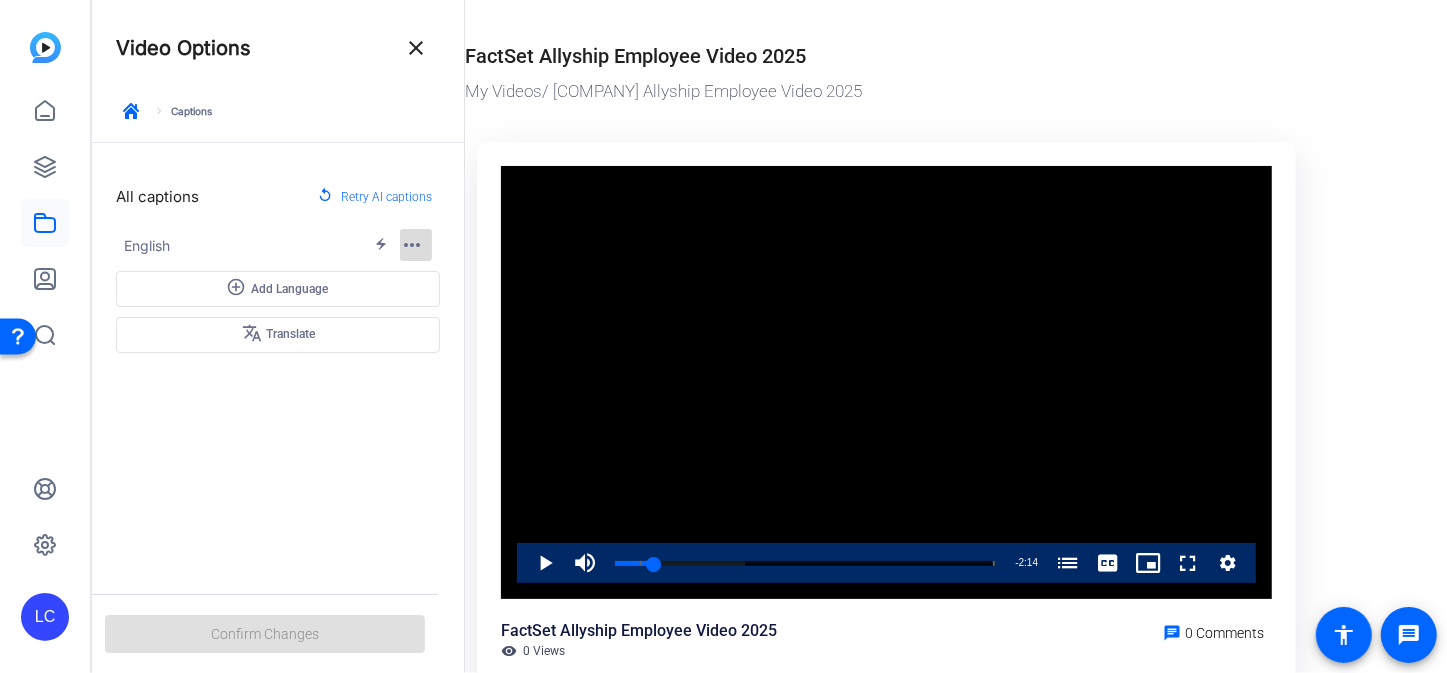 click on "more_horiz" 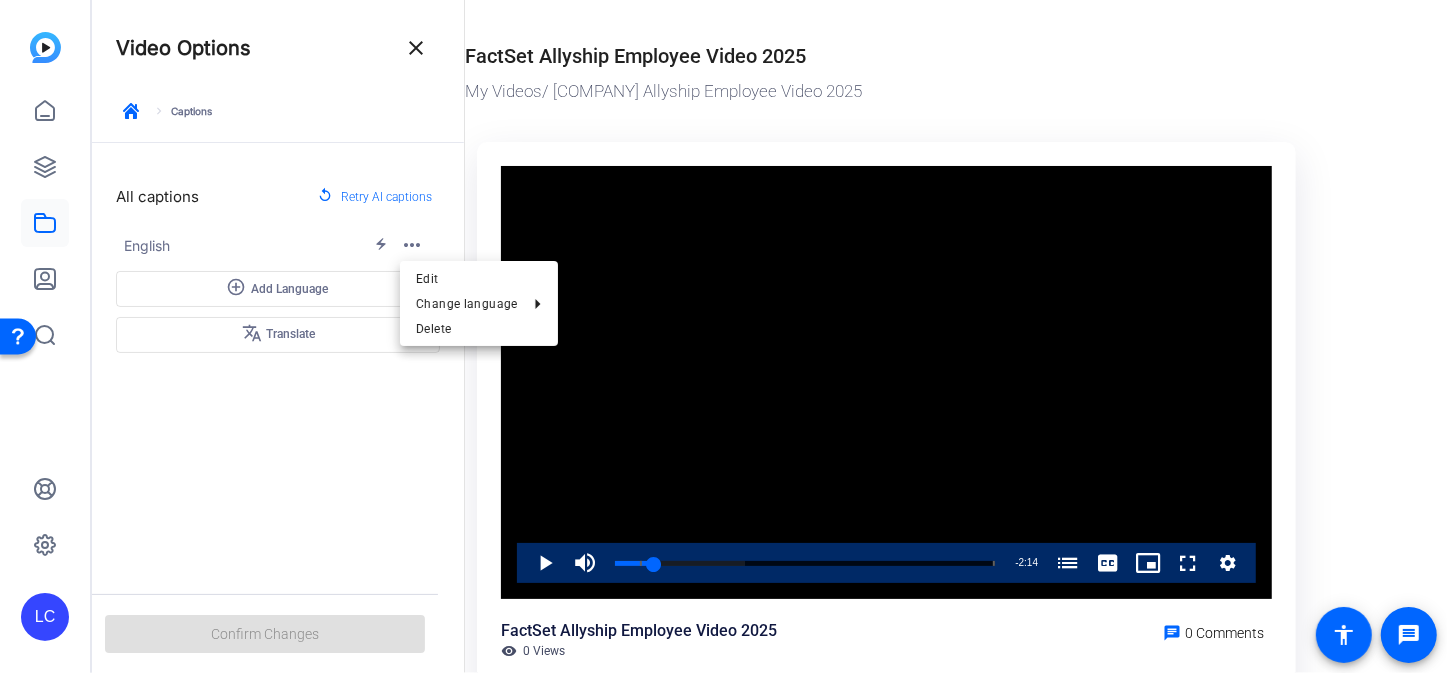 click at bounding box center (723, 336) 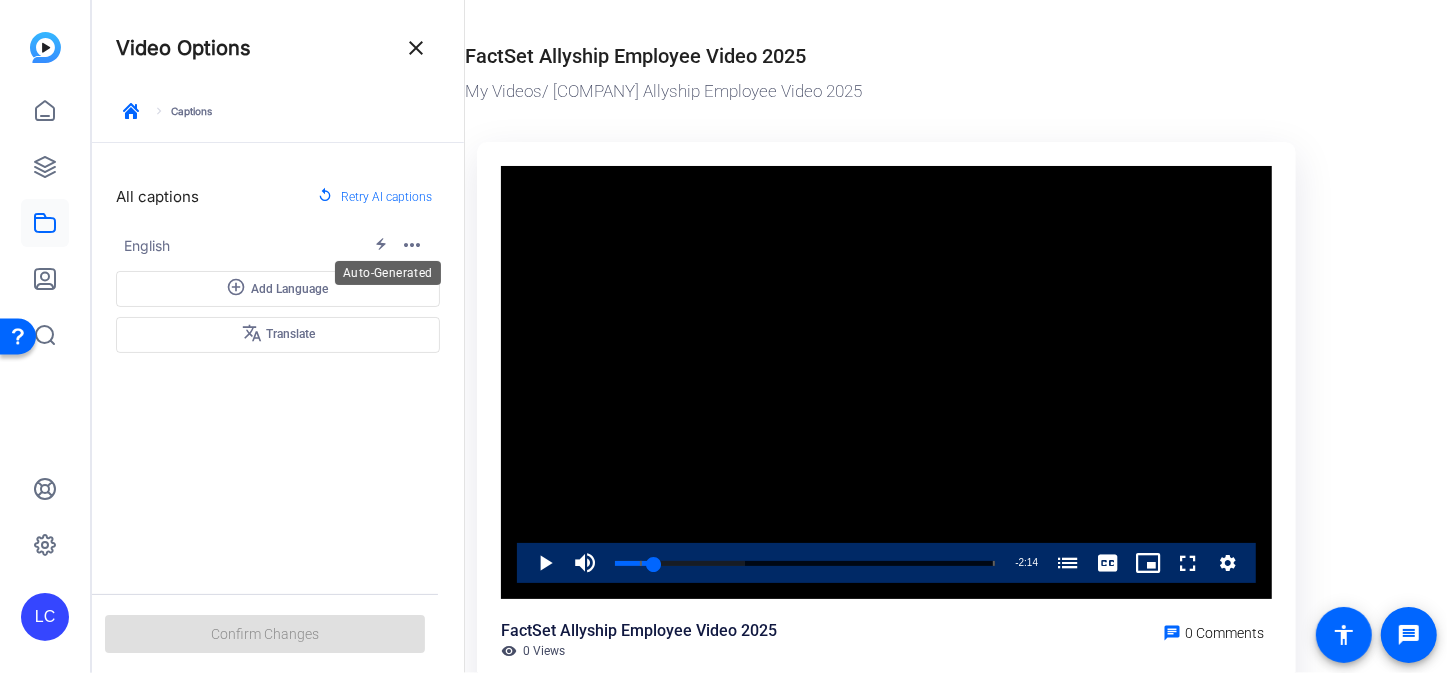 click on "electric_bolt" 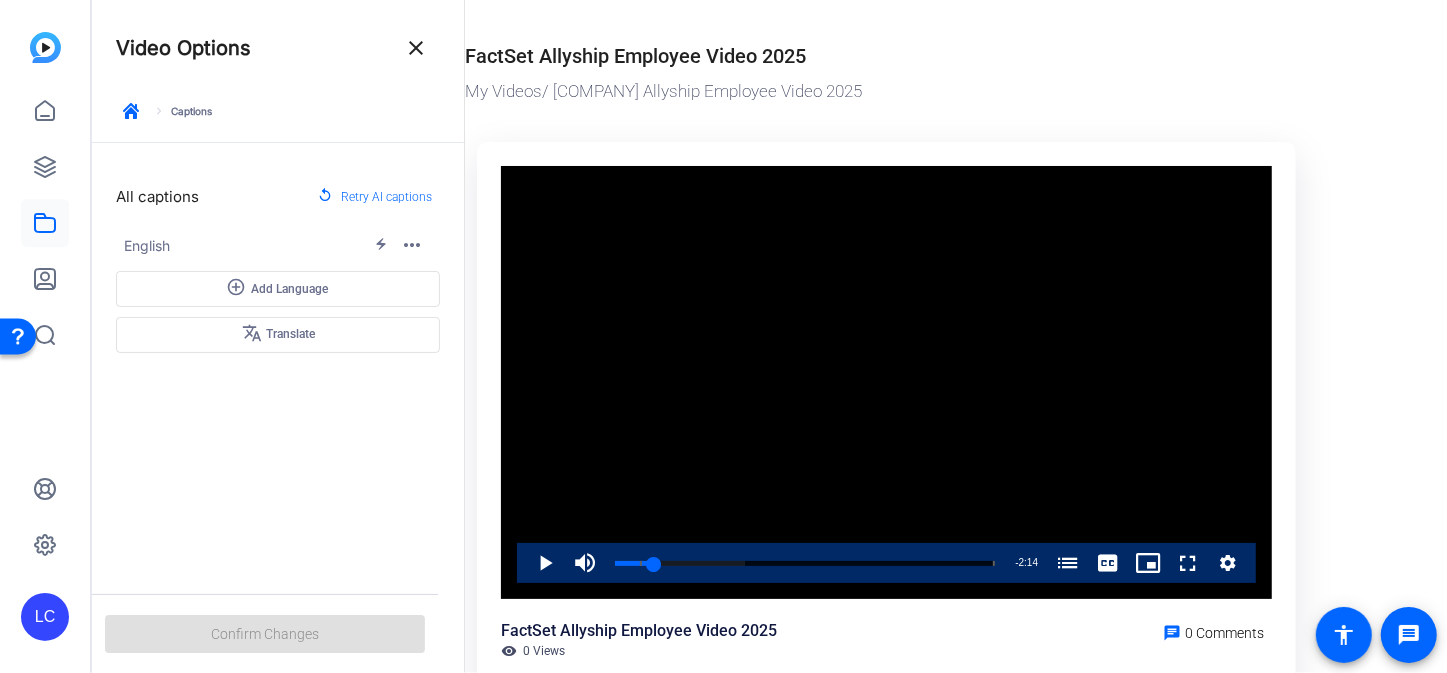 click on "electric_bolt" 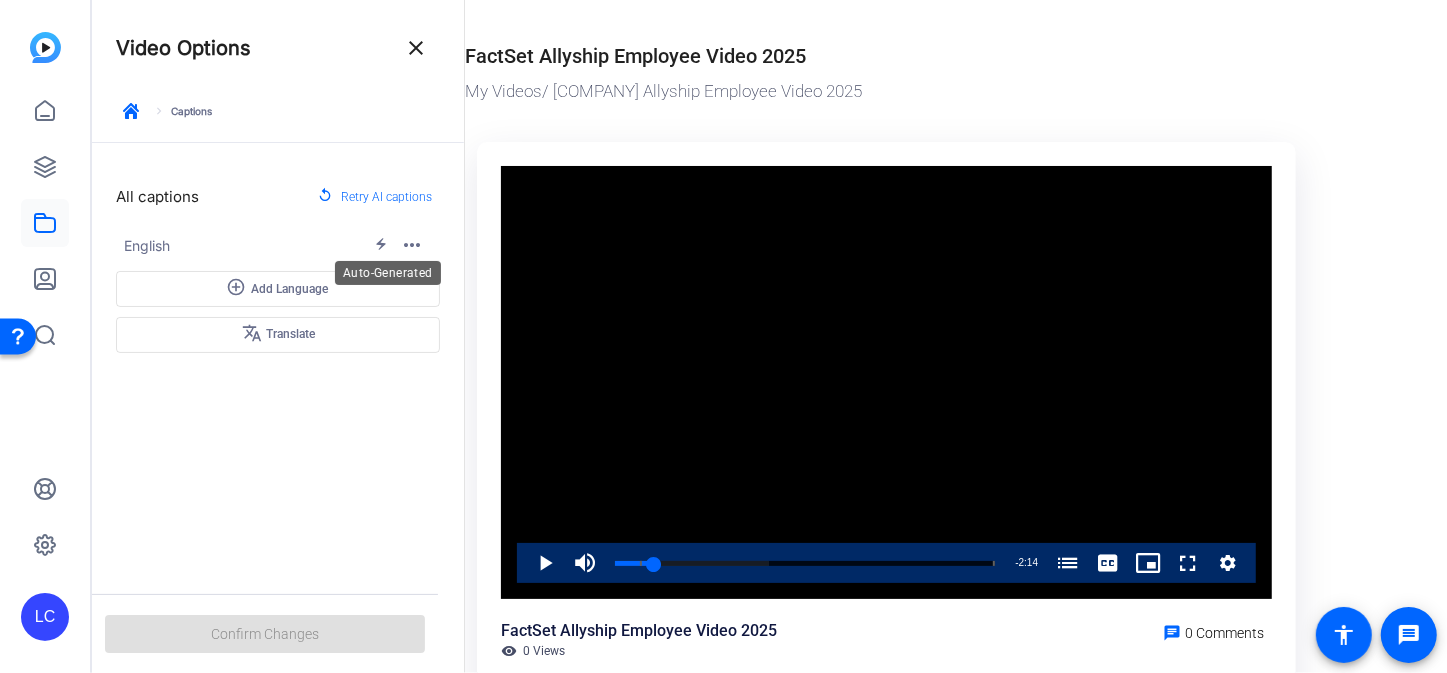 click on "electric_bolt" 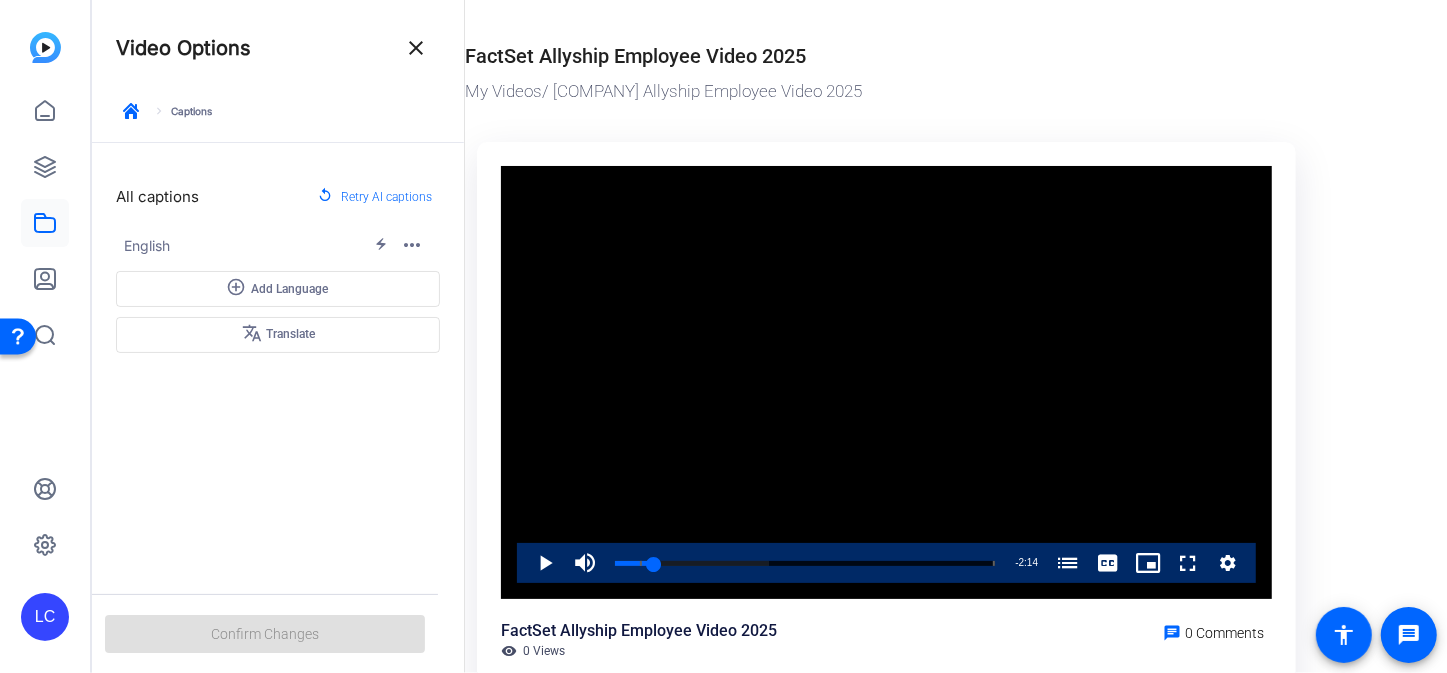 click on "All captions replay Retry AI captions  English electric_bolt more_horiz add_circle_outline Add Language  translate Translate" 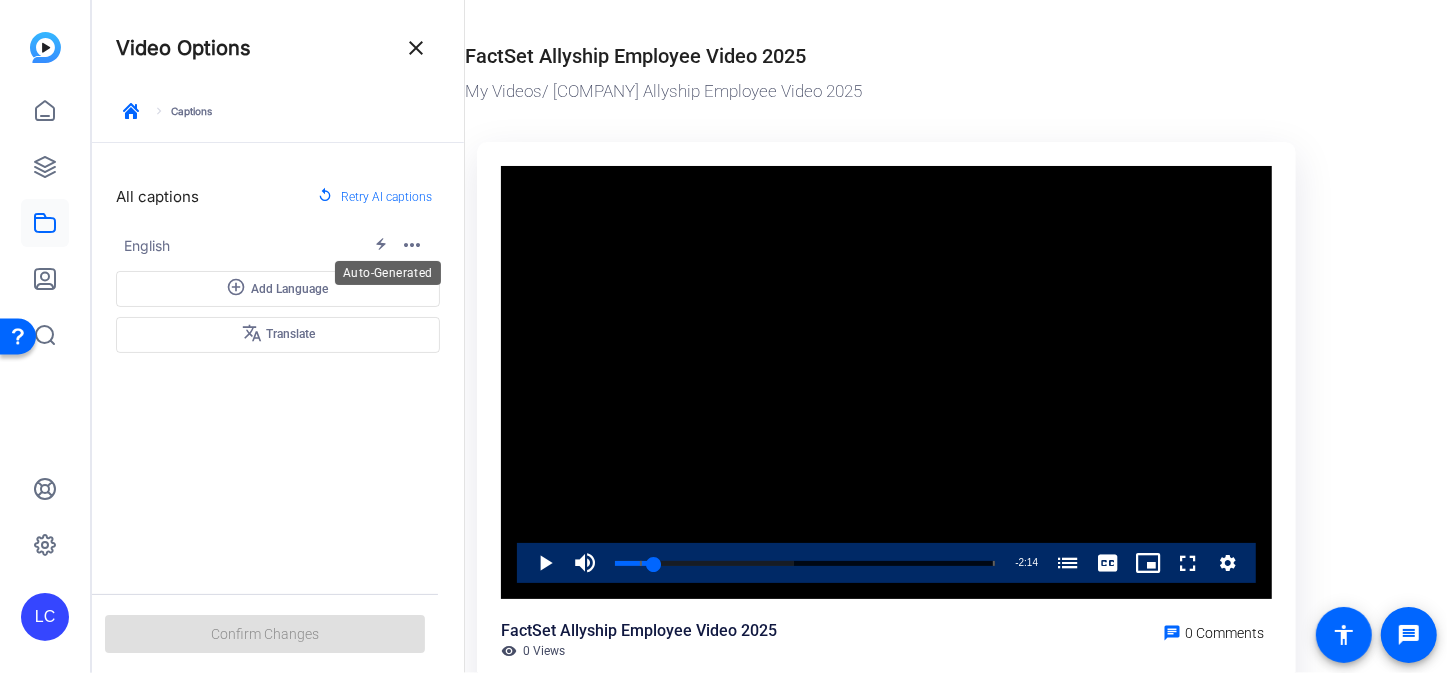 click on "electric_bolt" 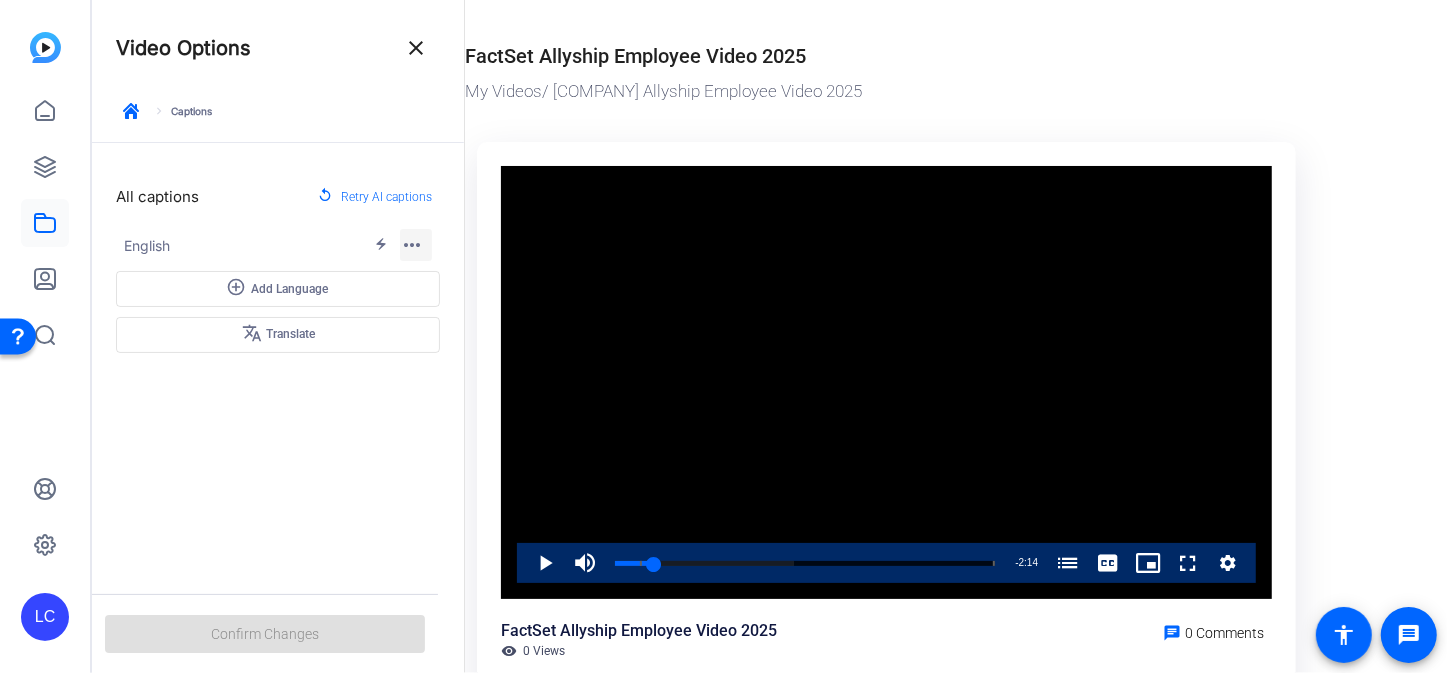 click on "more_horiz" 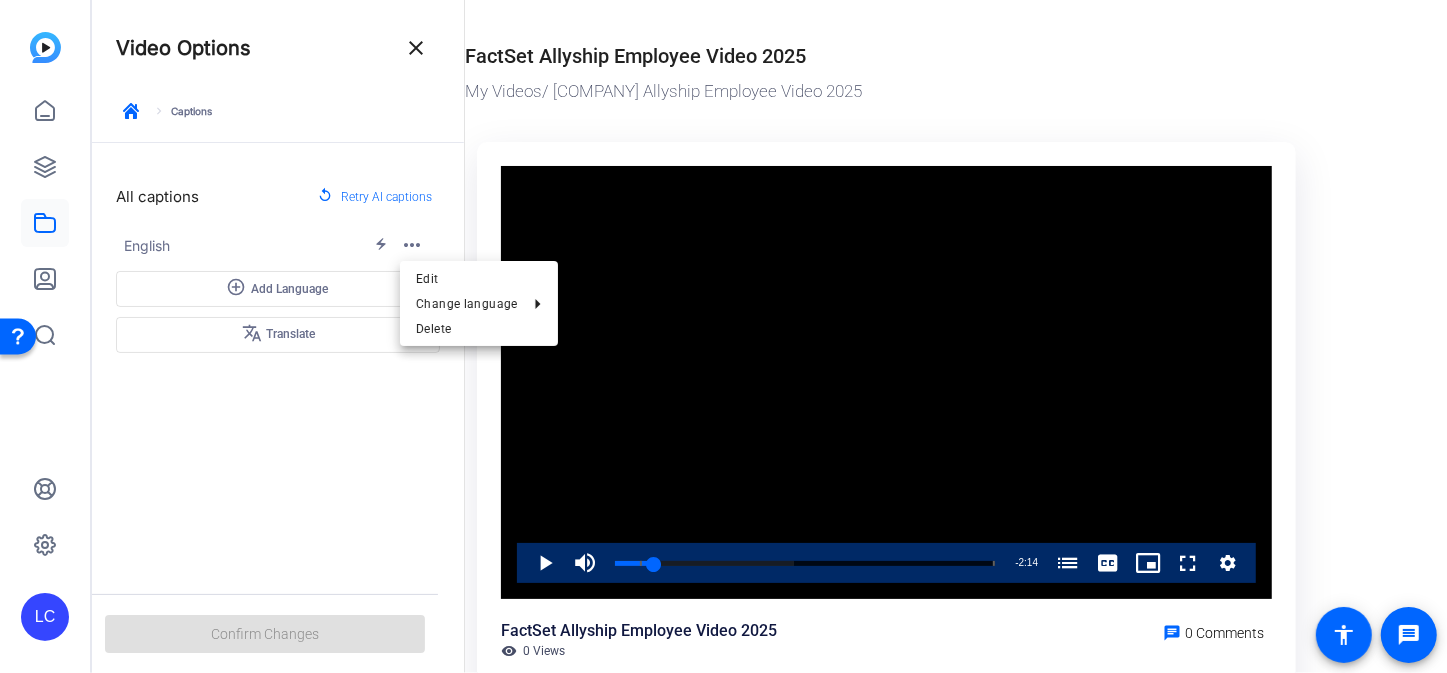click at bounding box center [723, 336] 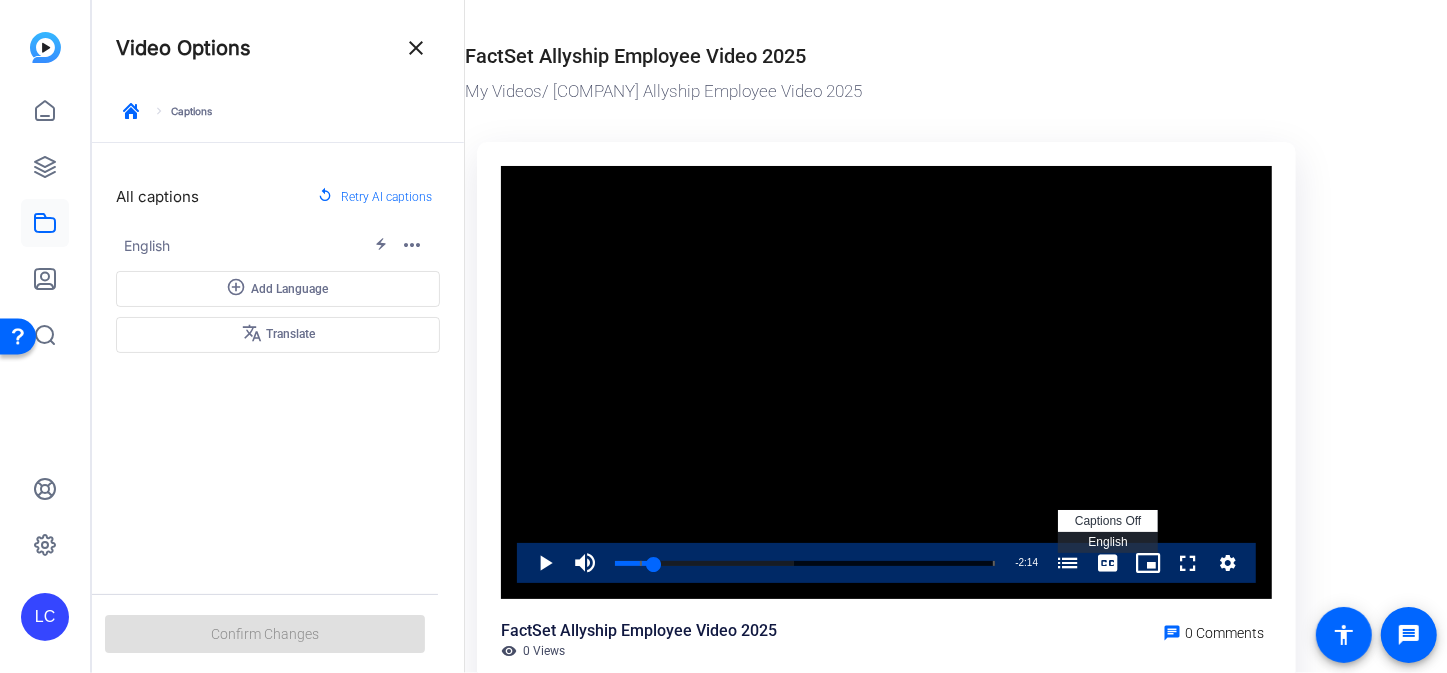 click on "English  Captions" at bounding box center [1108, 542] 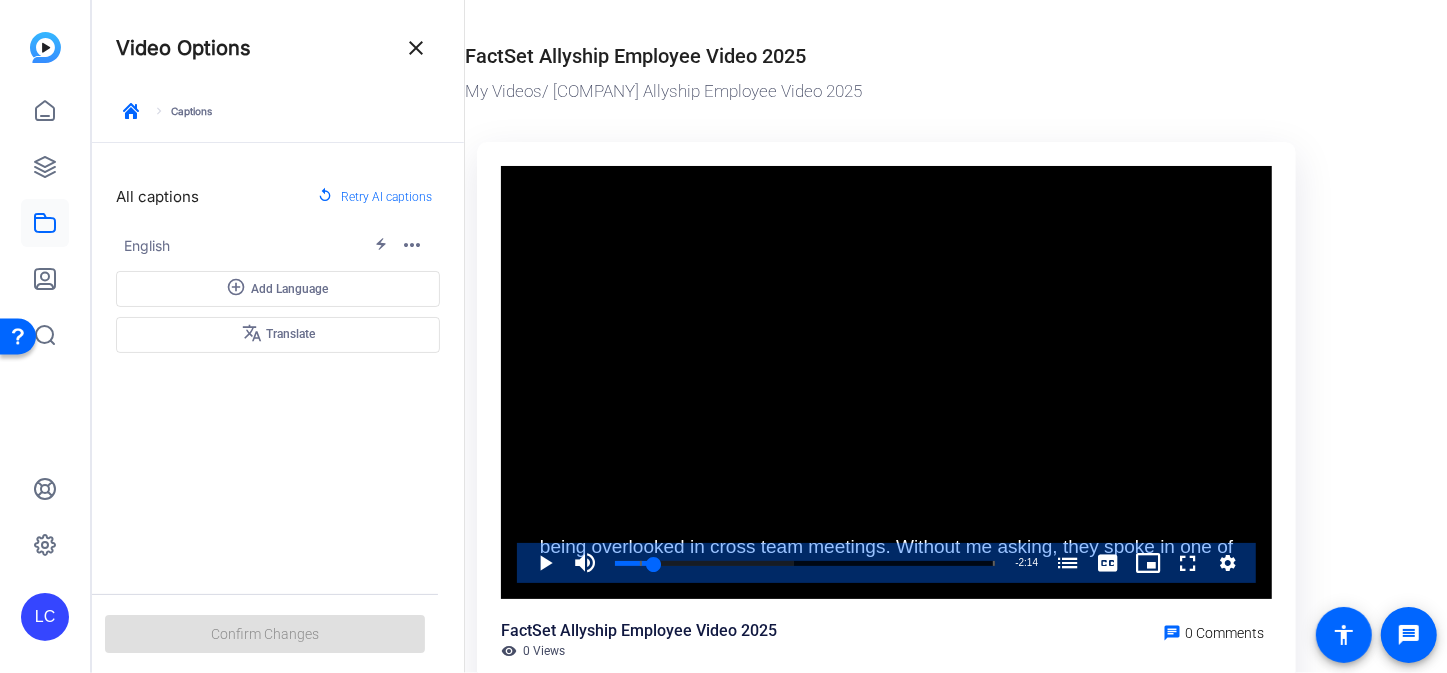 click on "FactSet Allyship Employee Video 2025  My Videos  / FactSet Allyship Employee Video 2025     being overlooked in cross team meetings. Without me asking, they spoke in one of Video Player is loading. Play Video Play Mute Current Time  0:15 / Duration  2:29 Loaded :  46.95% 0:09 0:15 What True Allyship Is At Work (00:10) Stream Type  LIVE Seek to live, currently behind live LIVE Remaining Time  - 2:14   1x Playback Rate Chapters Chapters What True Allyship Is At Work (00:10) , selected Descriptions descriptions off , selected Captions captions settings , opens captions settings dialog captions off English  Captions , selected Audio Track default , selected Picture-in-Picture Fullscreen This is a modal window. Beginning of dialog window. Escape will cancel and close the window. Text Color White Black Red Green Blue Yellow Magenta Cyan Transparency Opaque Semi-Transparent Background Color Black White Red Green Blue Yellow Magenta Cyan Transparency Opaque Semi-Transparent Transparent Window Color Black White" 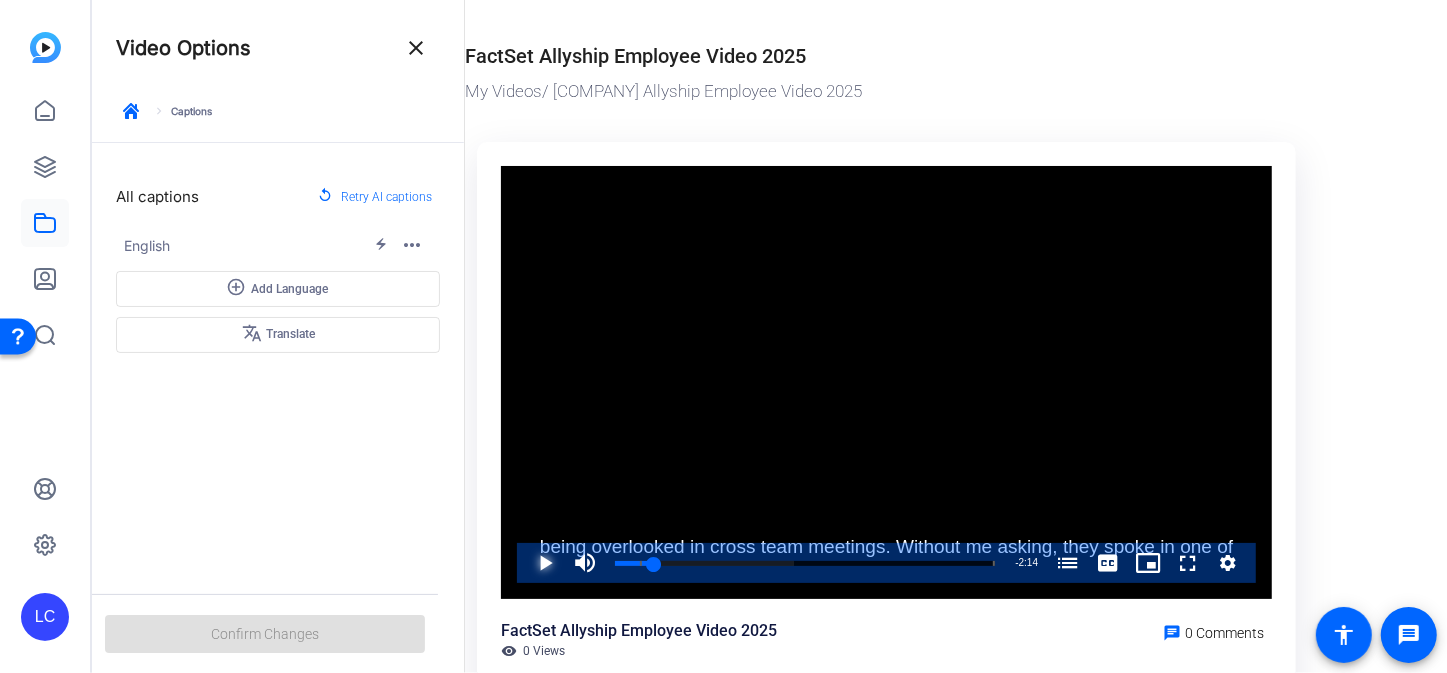 click at bounding box center [525, 563] 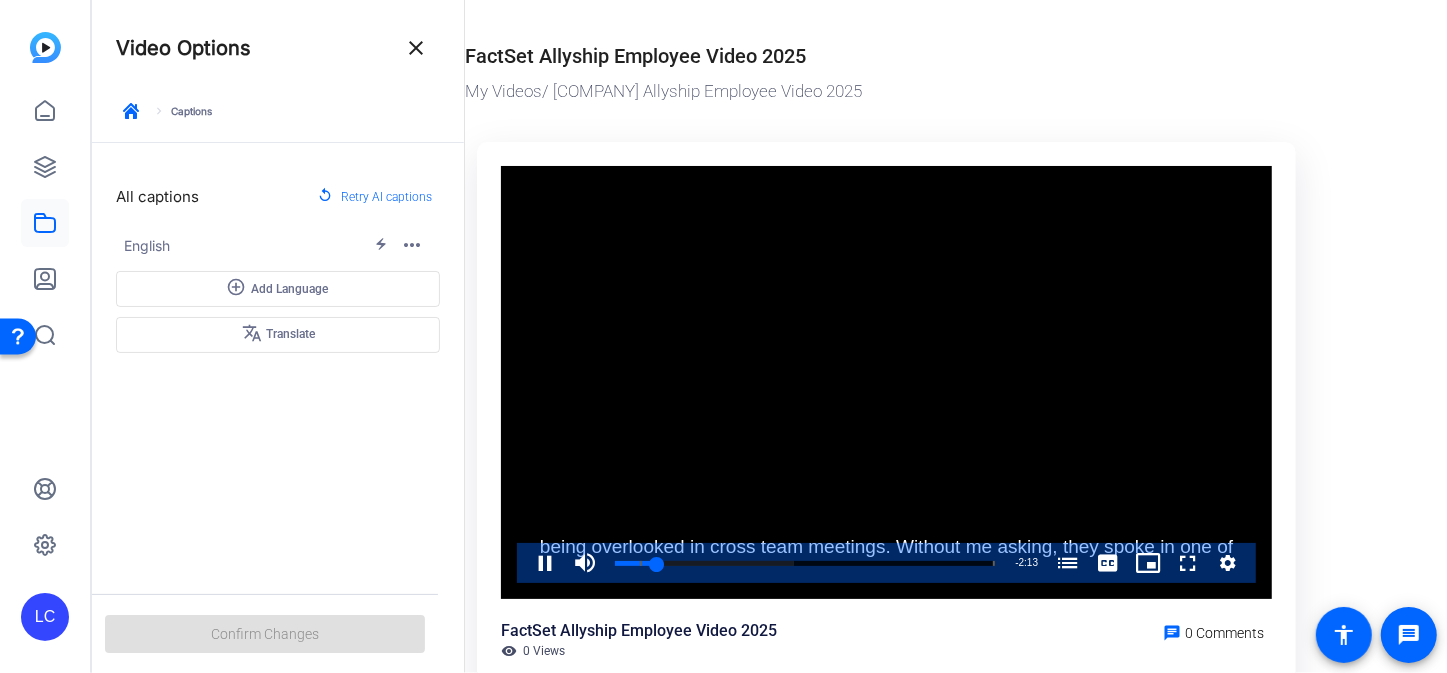 click on "FactSet Allyship Employee Video 2025  My Videos  / FactSet Allyship Employee Video 2025     being overlooked in cross team meetings. Without me asking, they spoke in one of Video Player is loading. Play Video Pause Mute Current Time  0:16 / Duration  2:29 Loaded :  46.95% 0:03 0:16 What True Allyship Is At Work (00:10) Stream Type  LIVE Seek to live, currently behind live LIVE Remaining Time  - 2:13   1x Playback Rate Chapters Chapters What True Allyship Is At Work (00:10) , selected Descriptions descriptions off , selected Captions captions settings , opens captions settings dialog captions off English  Captions , selected Audio Track default , selected Picture-in-Picture Fullscreen This is a modal window. Beginning of dialog window. Escape will cancel and close the window. Text Color White Black Red Green Blue Yellow Magenta Cyan Transparency Opaque Semi-Transparent Background Color Black White Red Green Blue Yellow Magenta Cyan Transparency Opaque Semi-Transparent Transparent Window Color Black White" 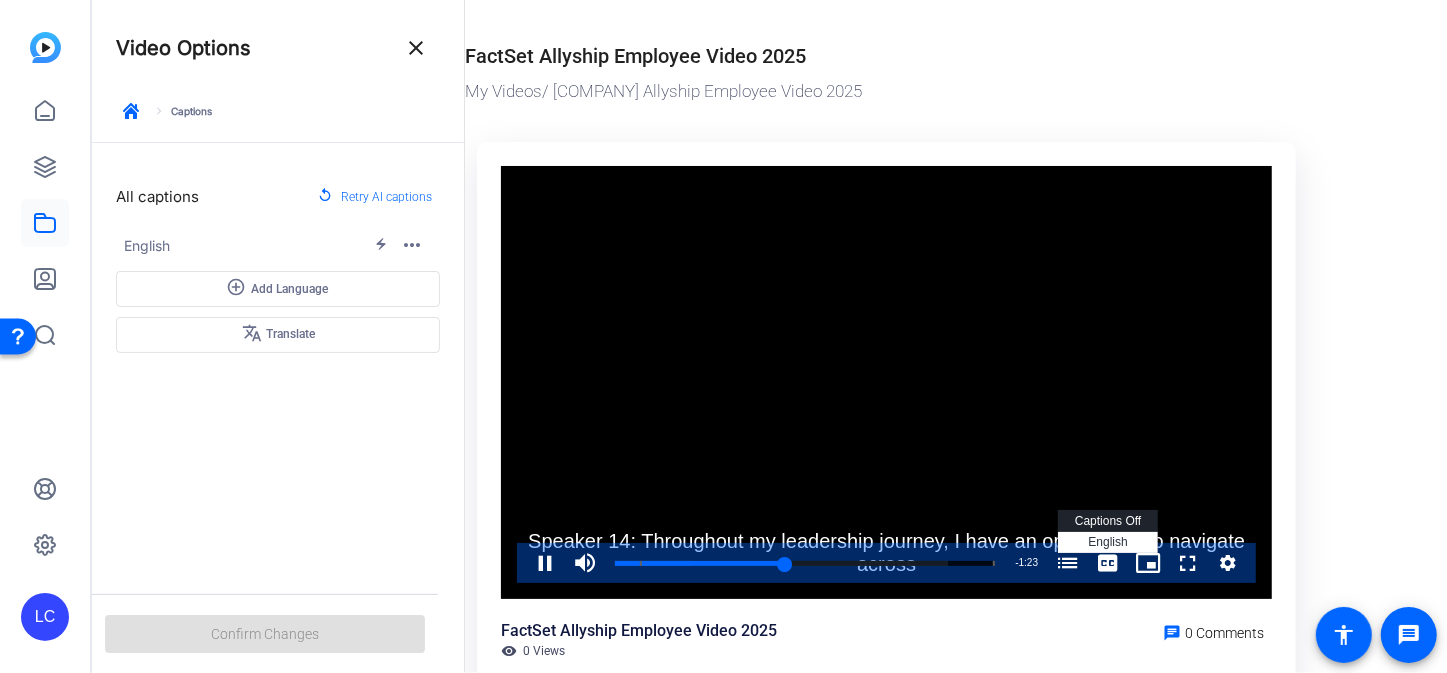 click on "captions off" at bounding box center (1108, 521) 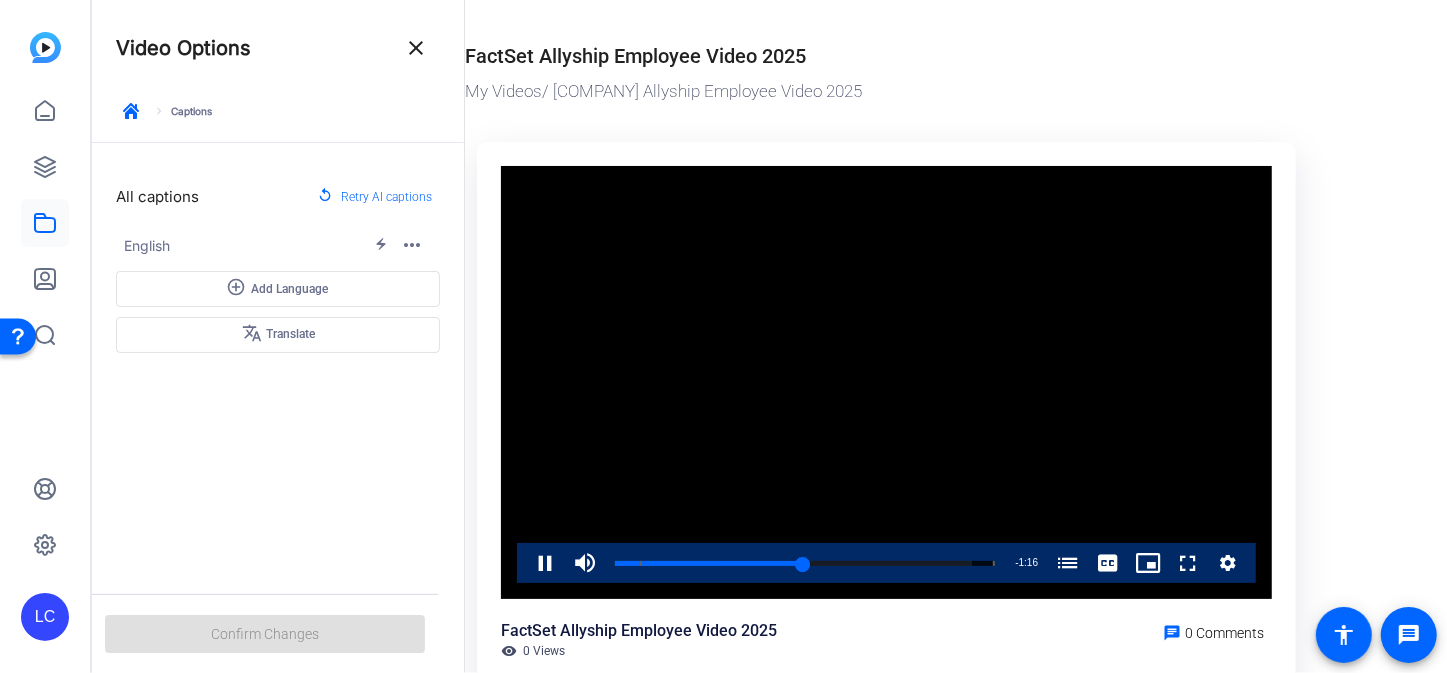 click on "All captions replay Retry AI captions  English electric_bolt more_horiz add_circle_outline Add Language  translate Translate" 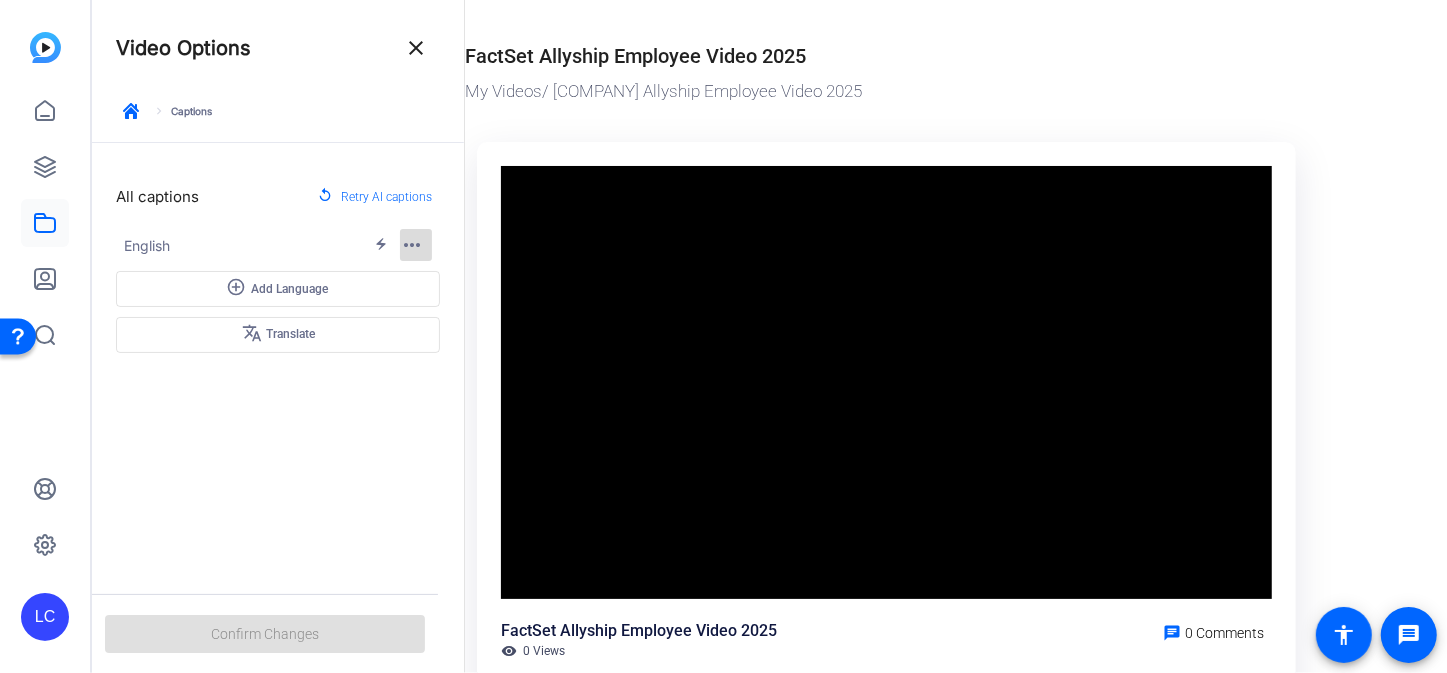 click on "more_horiz" 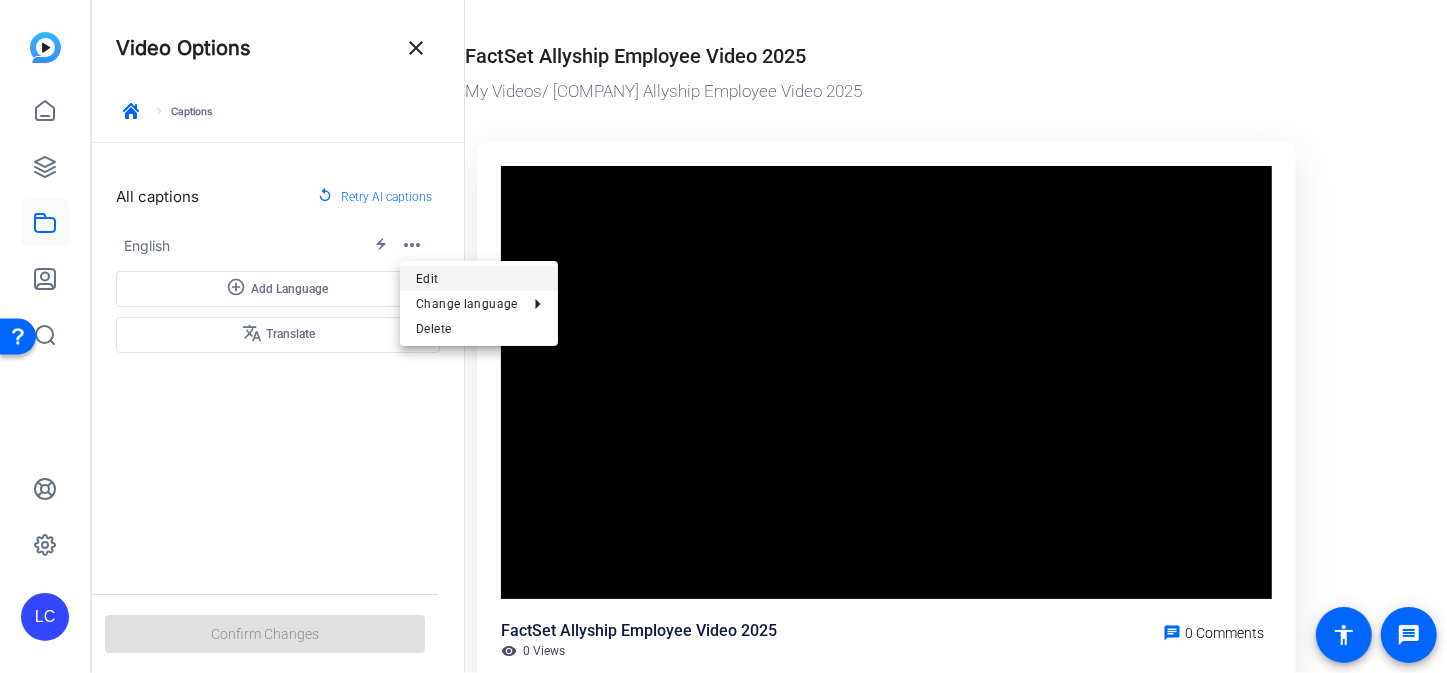 click on "Edit" at bounding box center [427, 278] 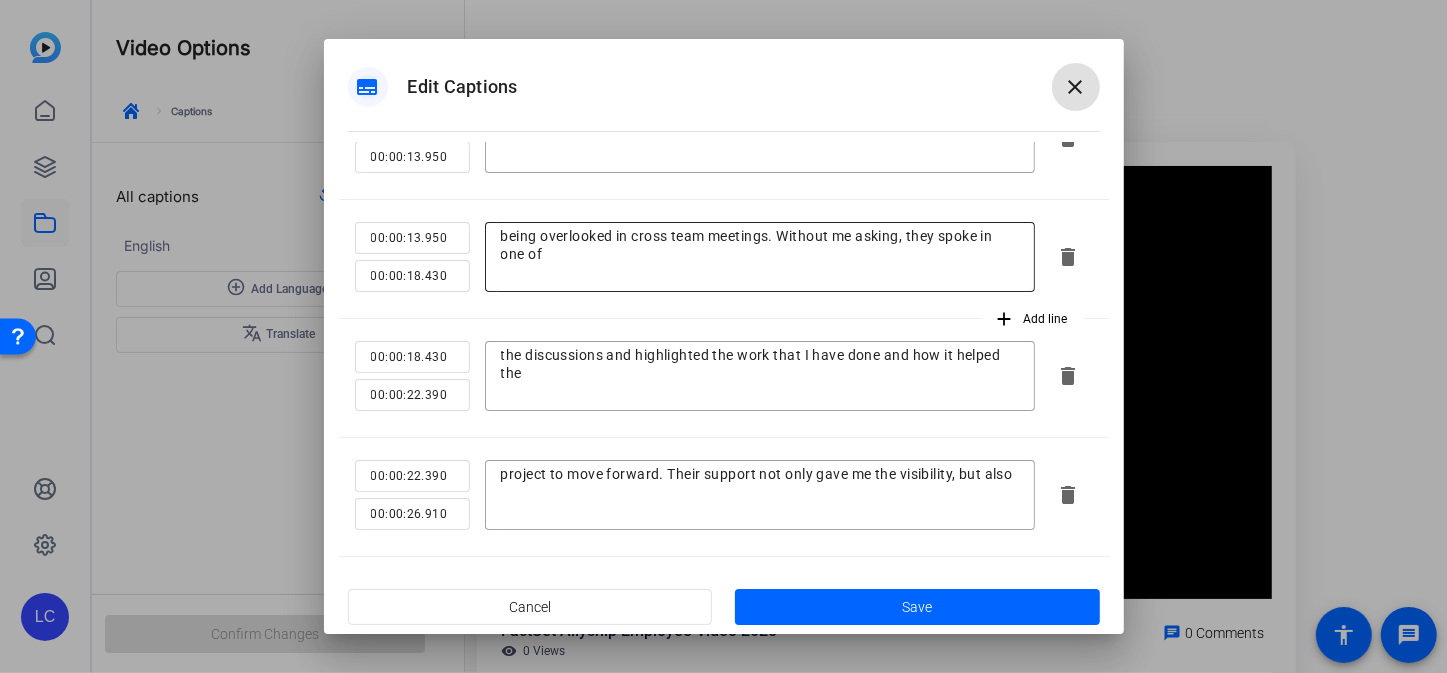 scroll, scrollTop: 0, scrollLeft: 0, axis: both 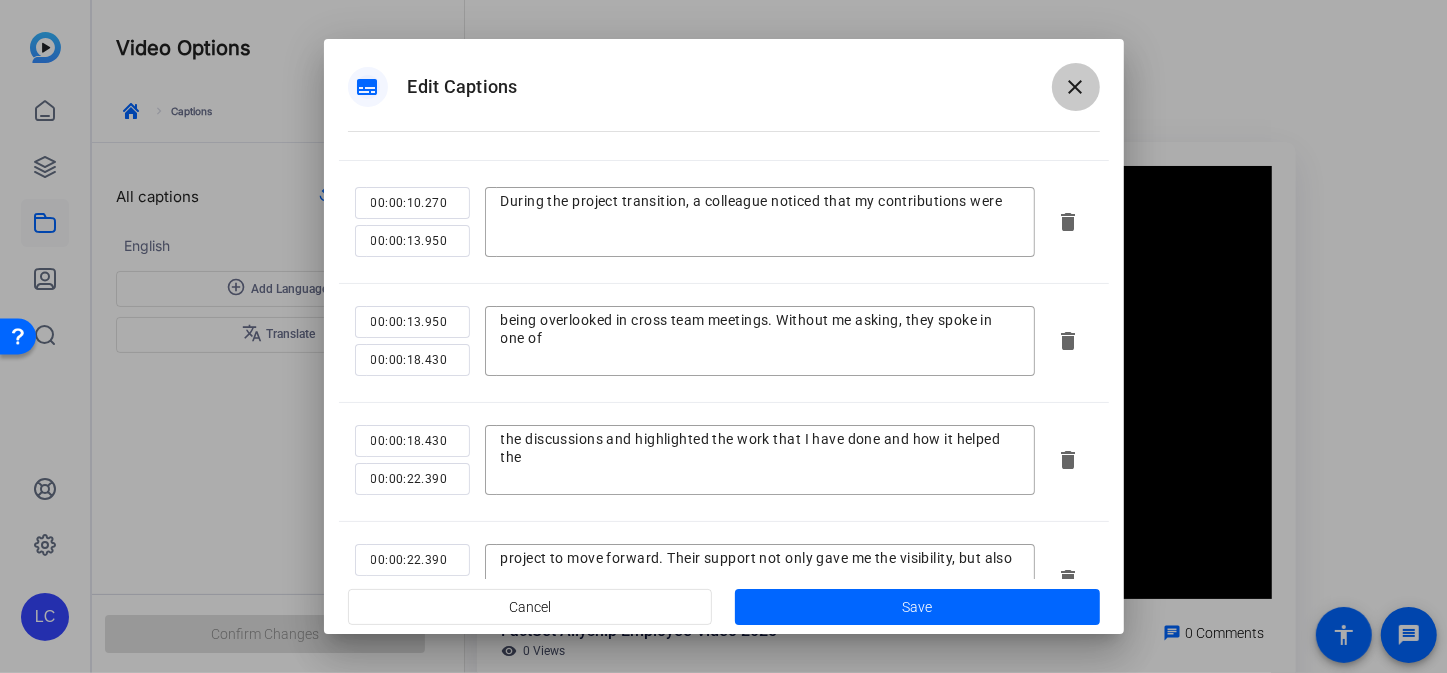 click on "close" at bounding box center [1076, 87] 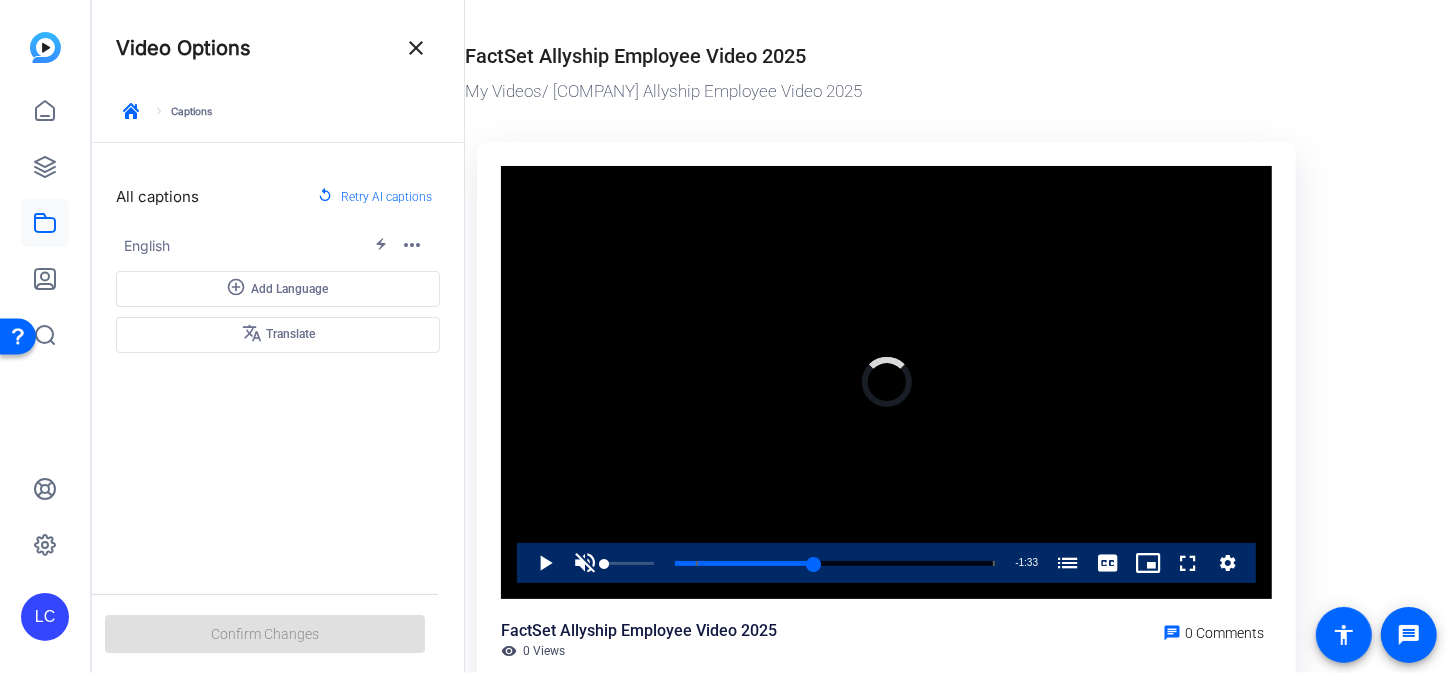 drag, startPoint x: 850, startPoint y: 559, endPoint x: 591, endPoint y: 560, distance: 259.00192 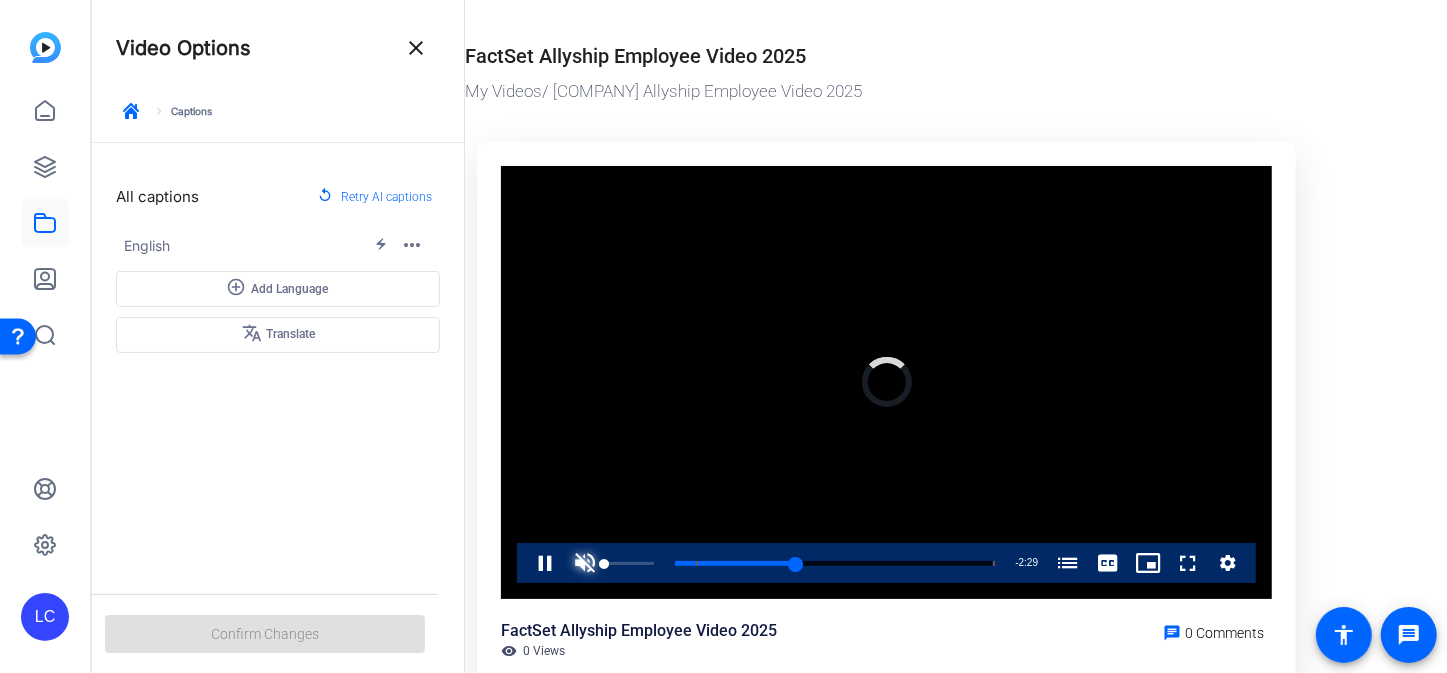 click at bounding box center (585, 563) 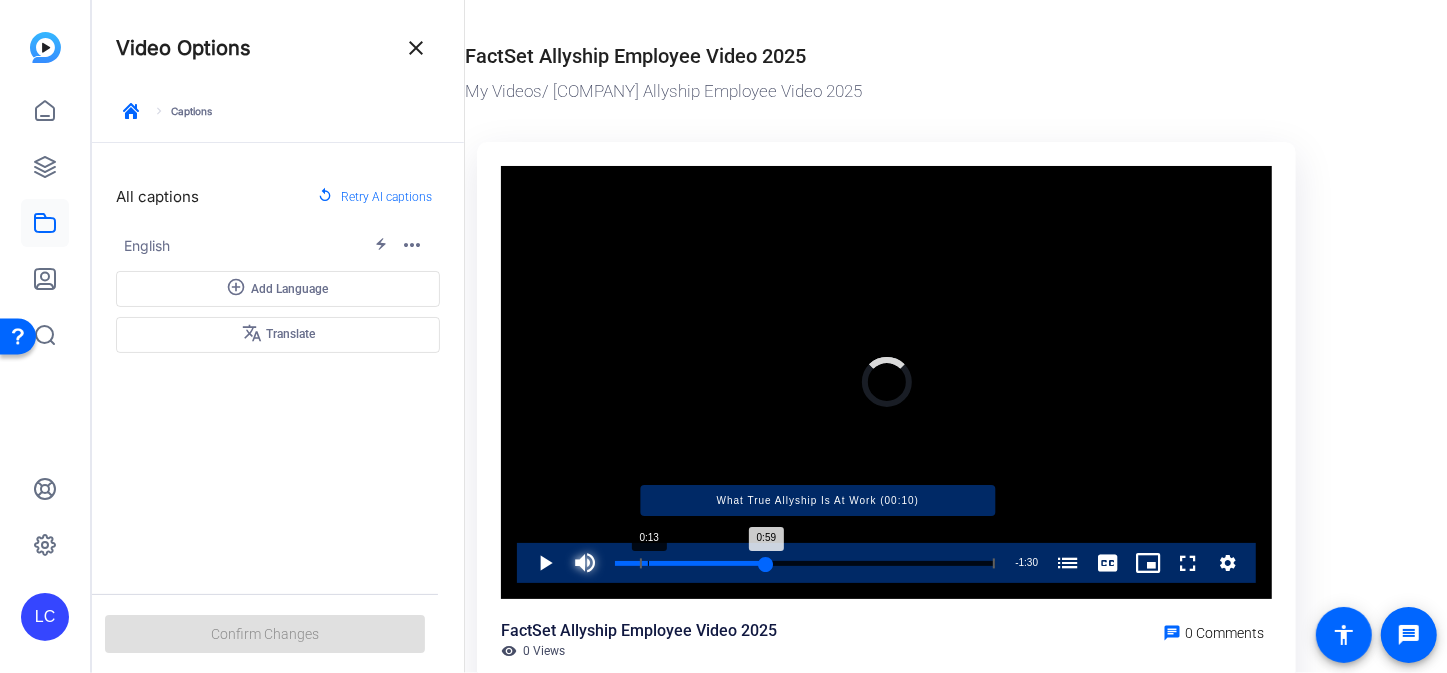 drag, startPoint x: 766, startPoint y: 560, endPoint x: 645, endPoint y: 563, distance: 121.037186 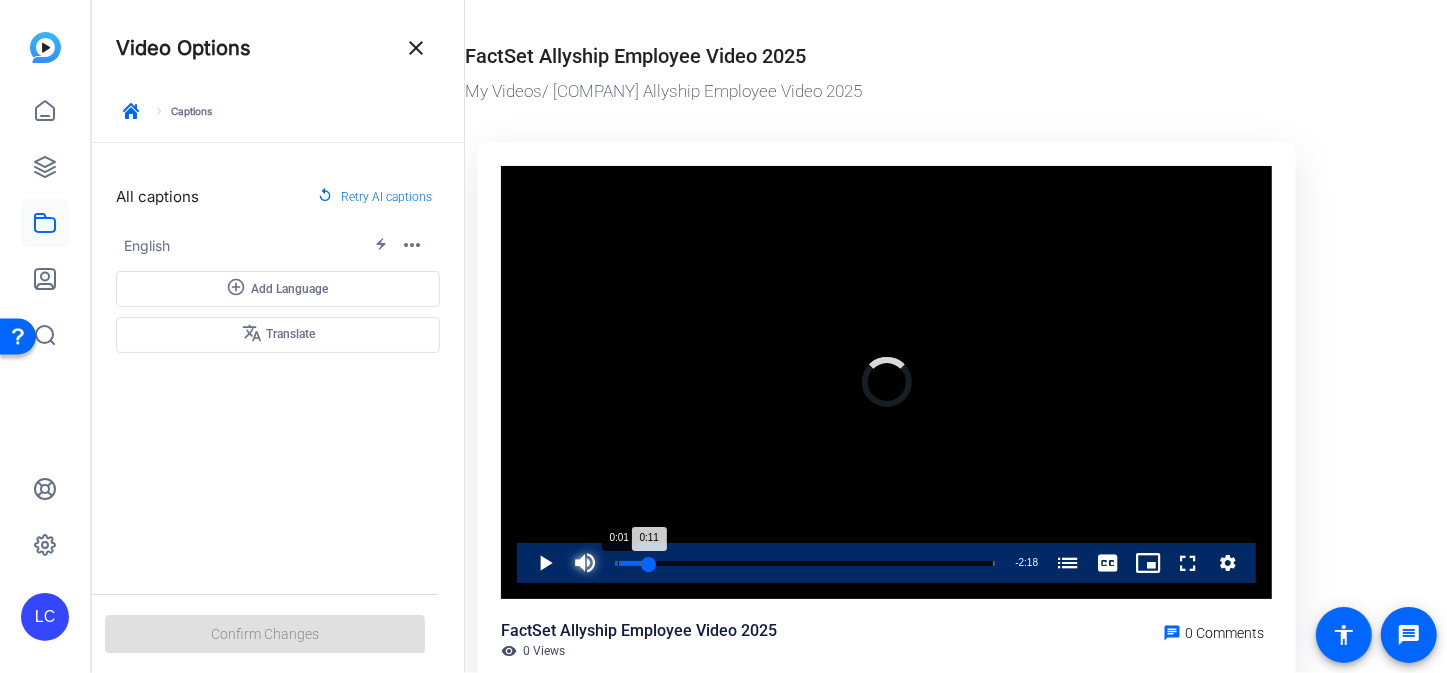 drag, startPoint x: 650, startPoint y: 556, endPoint x: 617, endPoint y: 563, distance: 33.734257 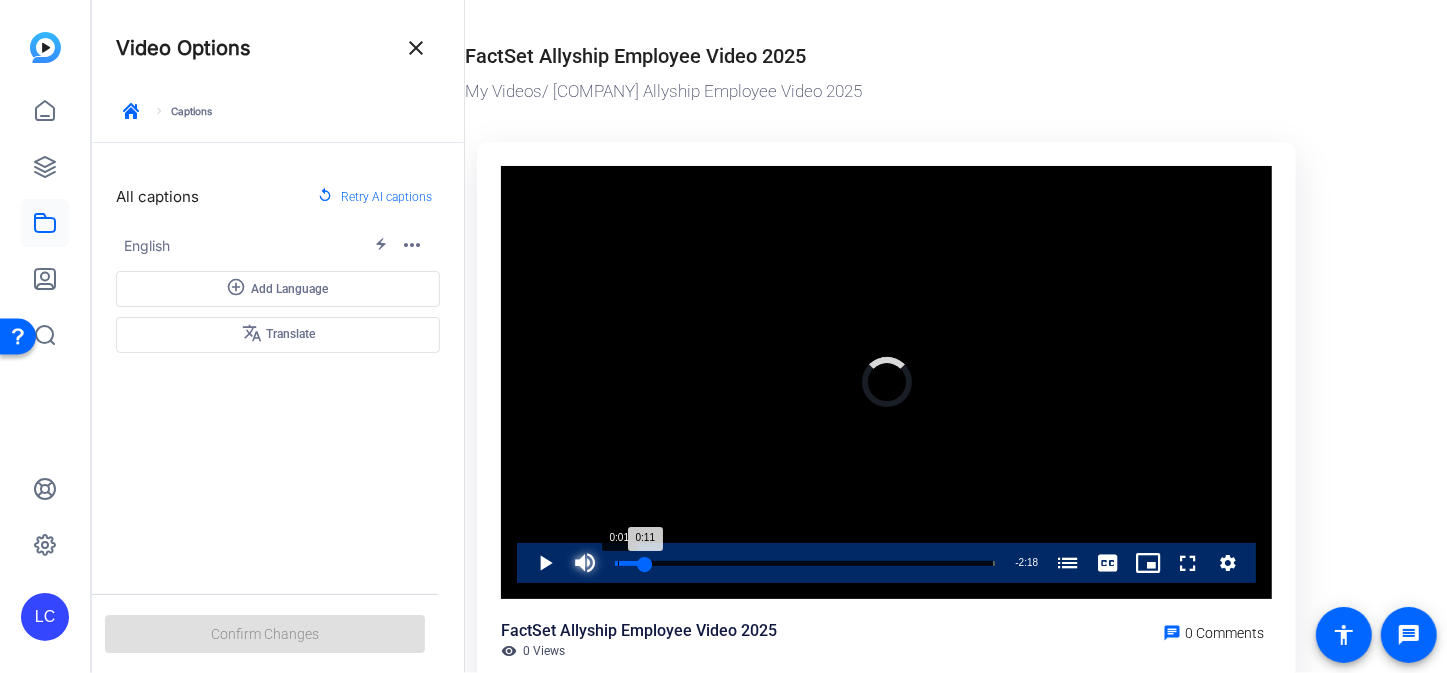 drag, startPoint x: 644, startPoint y: 562, endPoint x: 618, endPoint y: 562, distance: 26 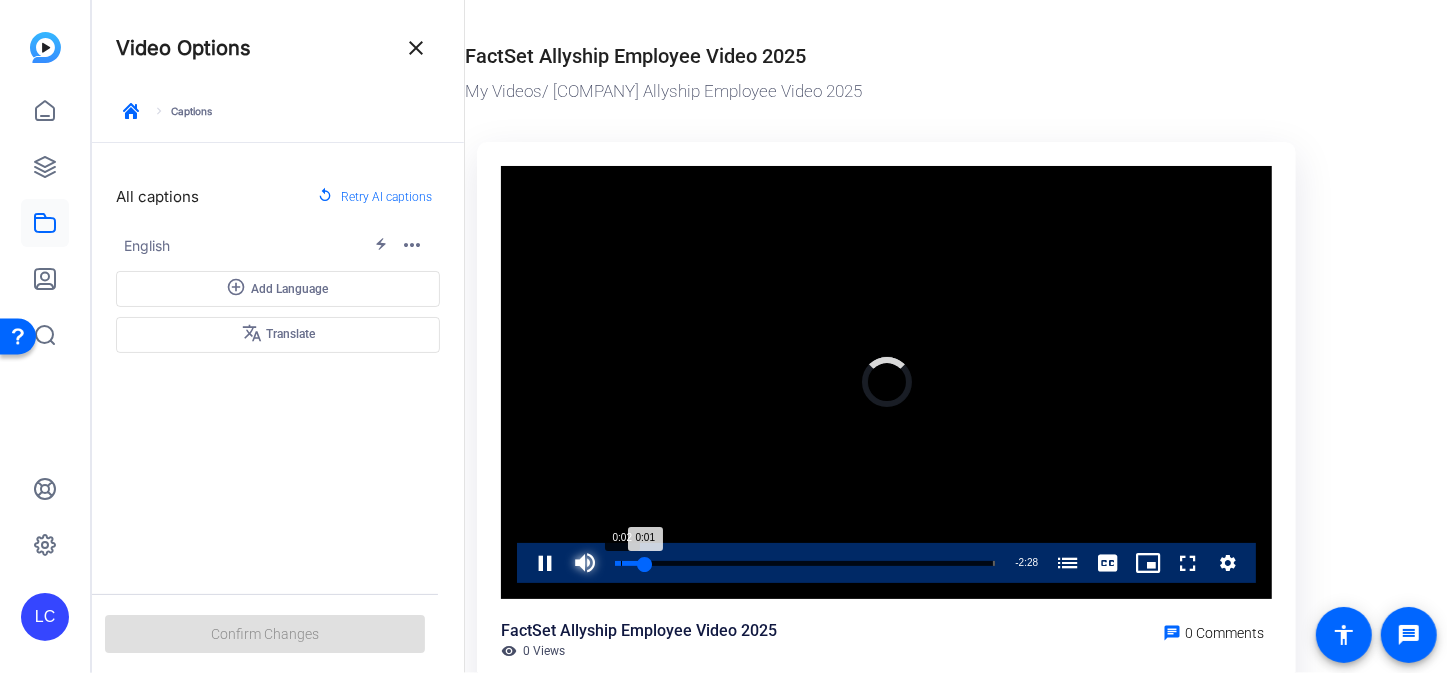 click on "Loaded :  0.00% 0:02 0:01 What True Allyship Is At Work (00:10)" at bounding box center (805, 563) 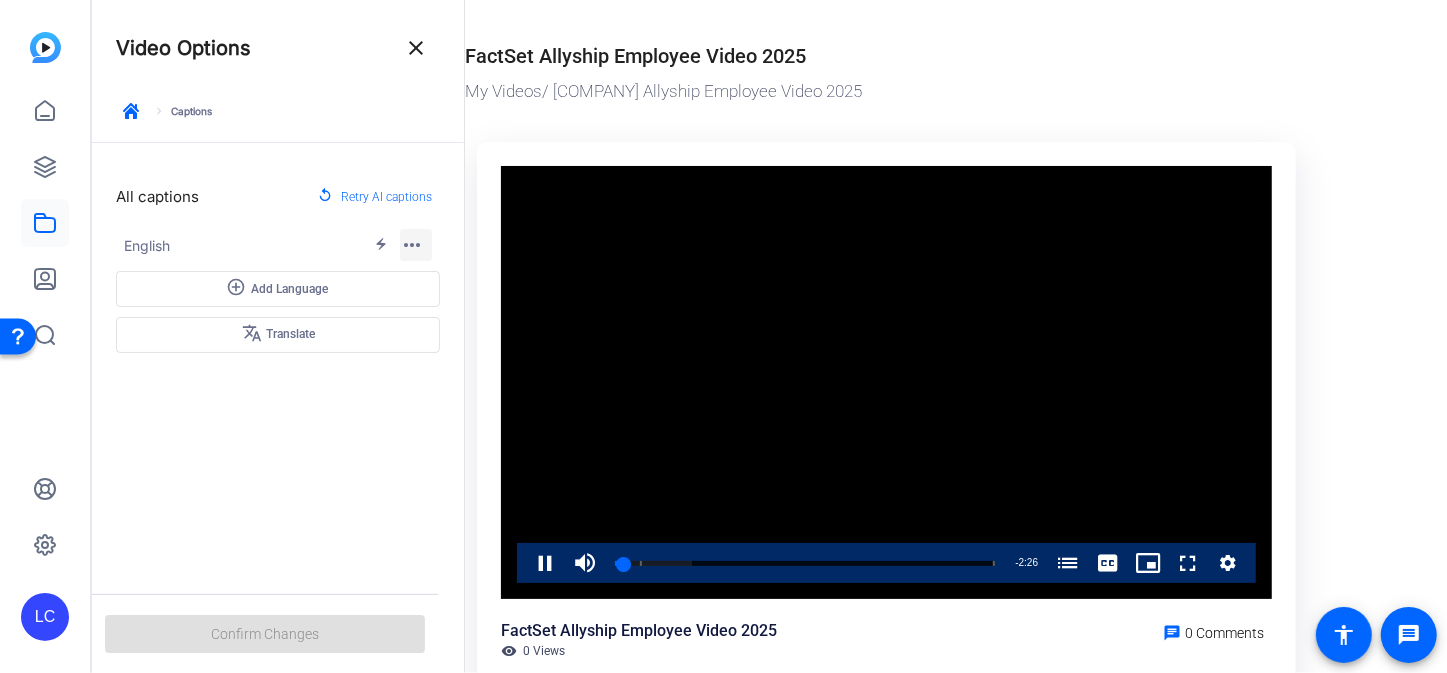 click on "more_horiz" 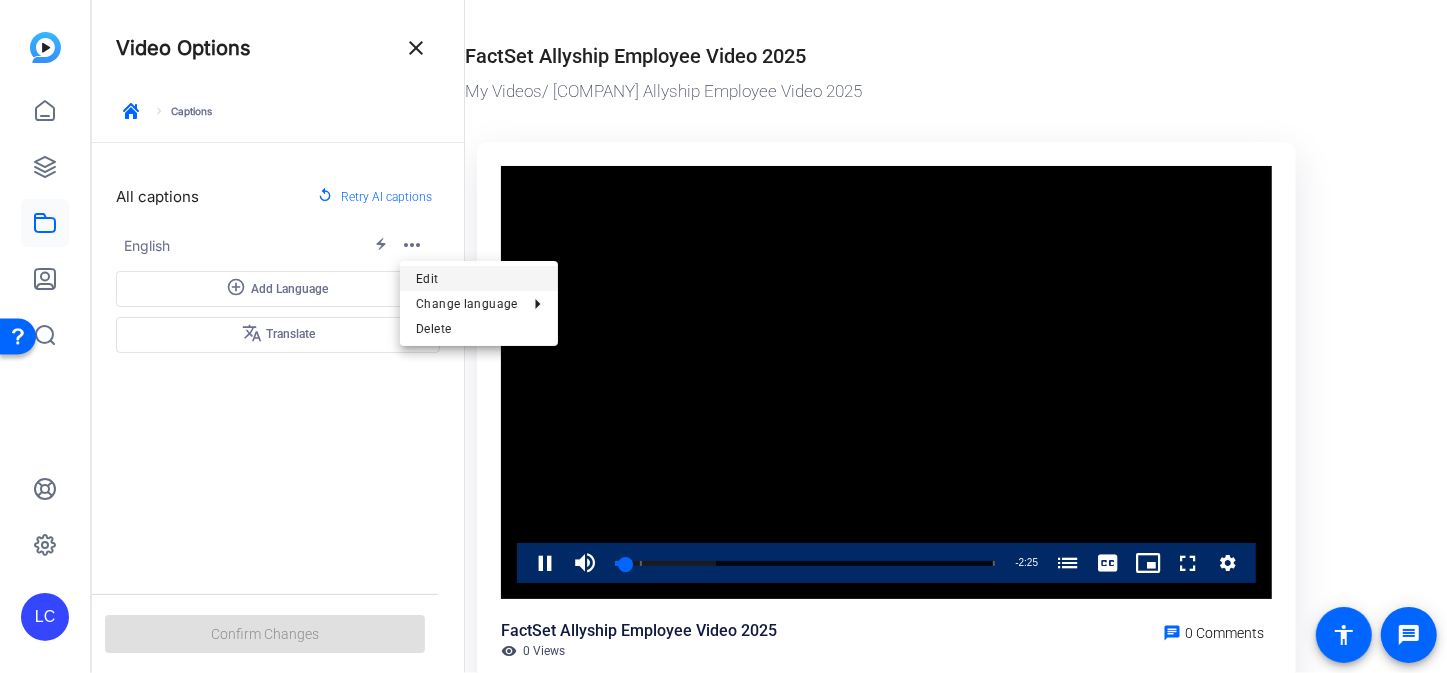 click on "Edit" at bounding box center (427, 278) 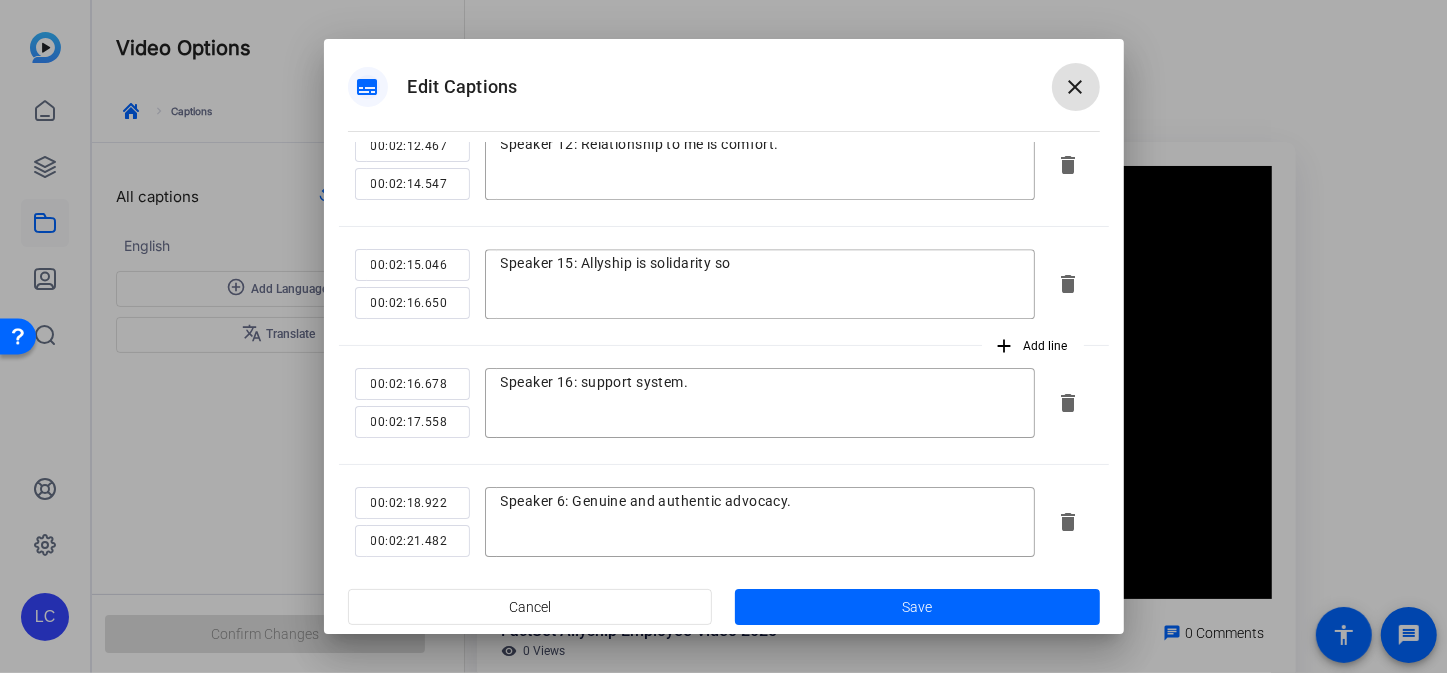 scroll, scrollTop: 4474, scrollLeft: 0, axis: vertical 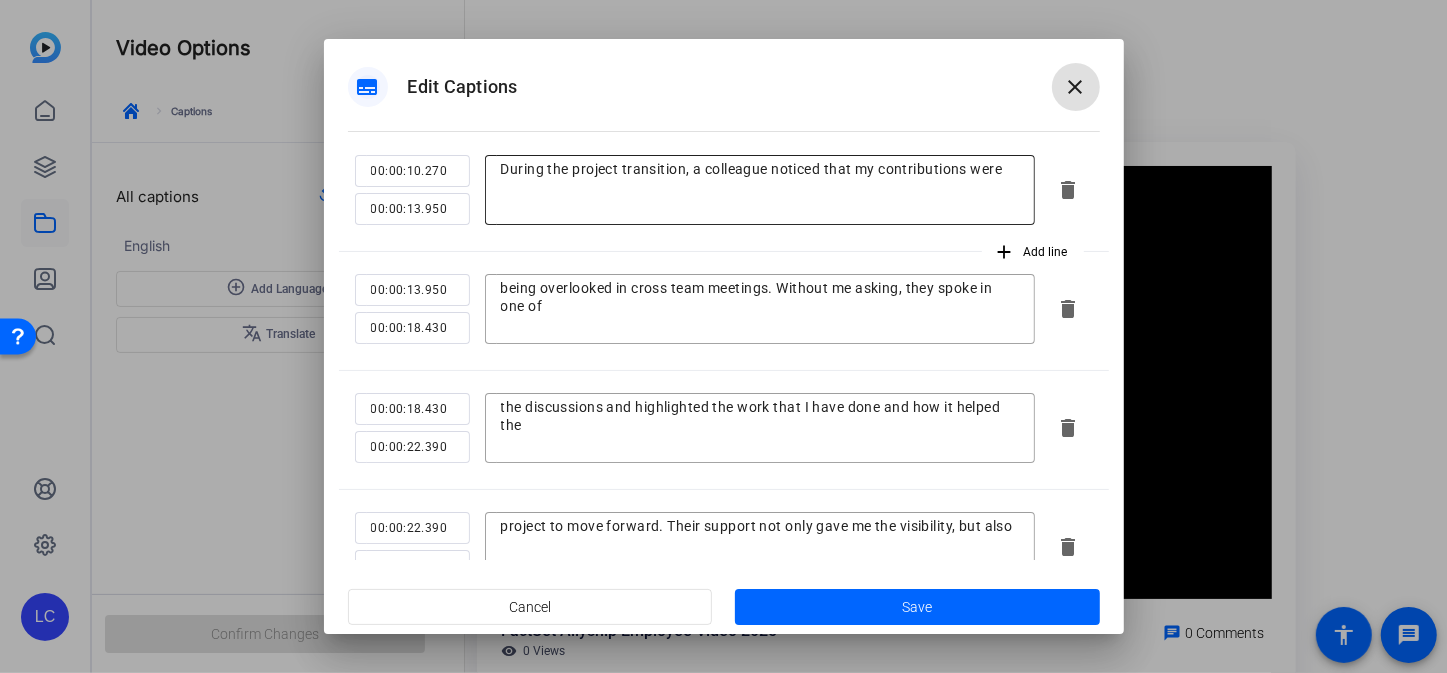 click on "During the project transition, a colleague noticed that my contributions were" at bounding box center (760, 190) 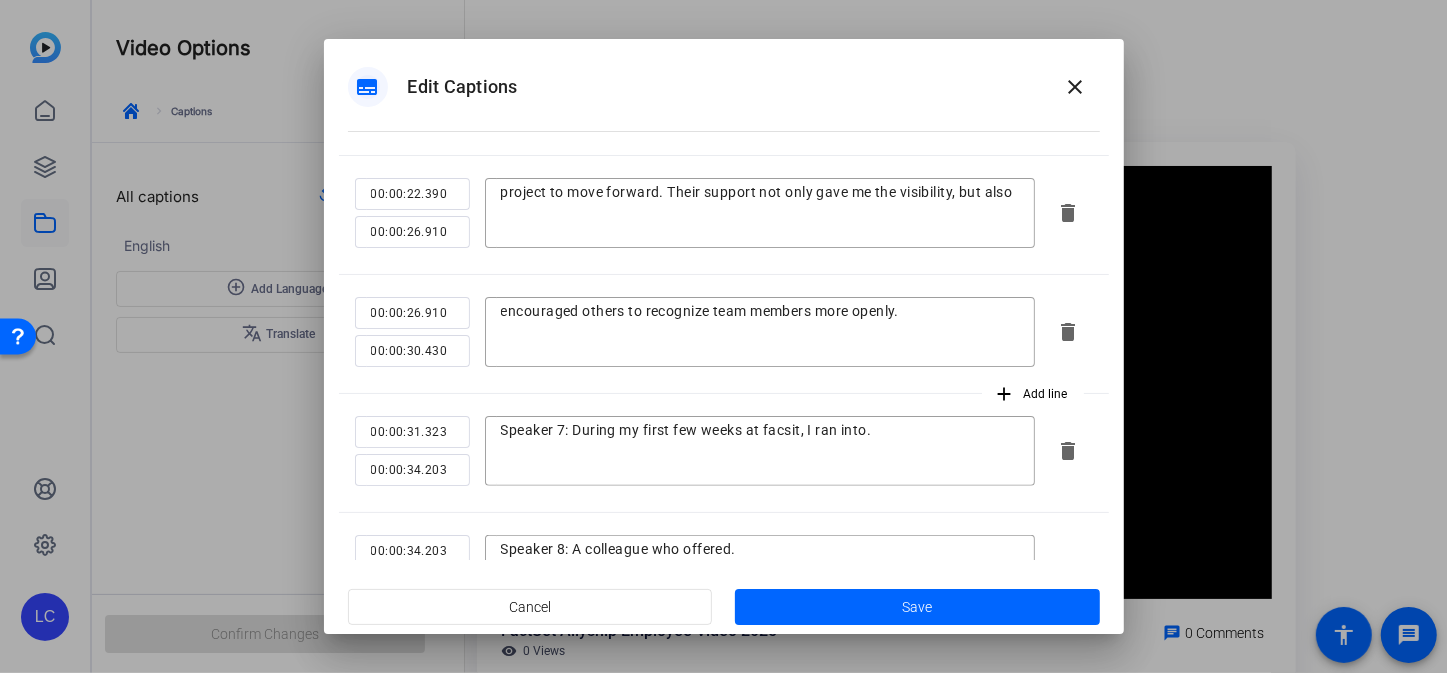 scroll, scrollTop: 363, scrollLeft: 0, axis: vertical 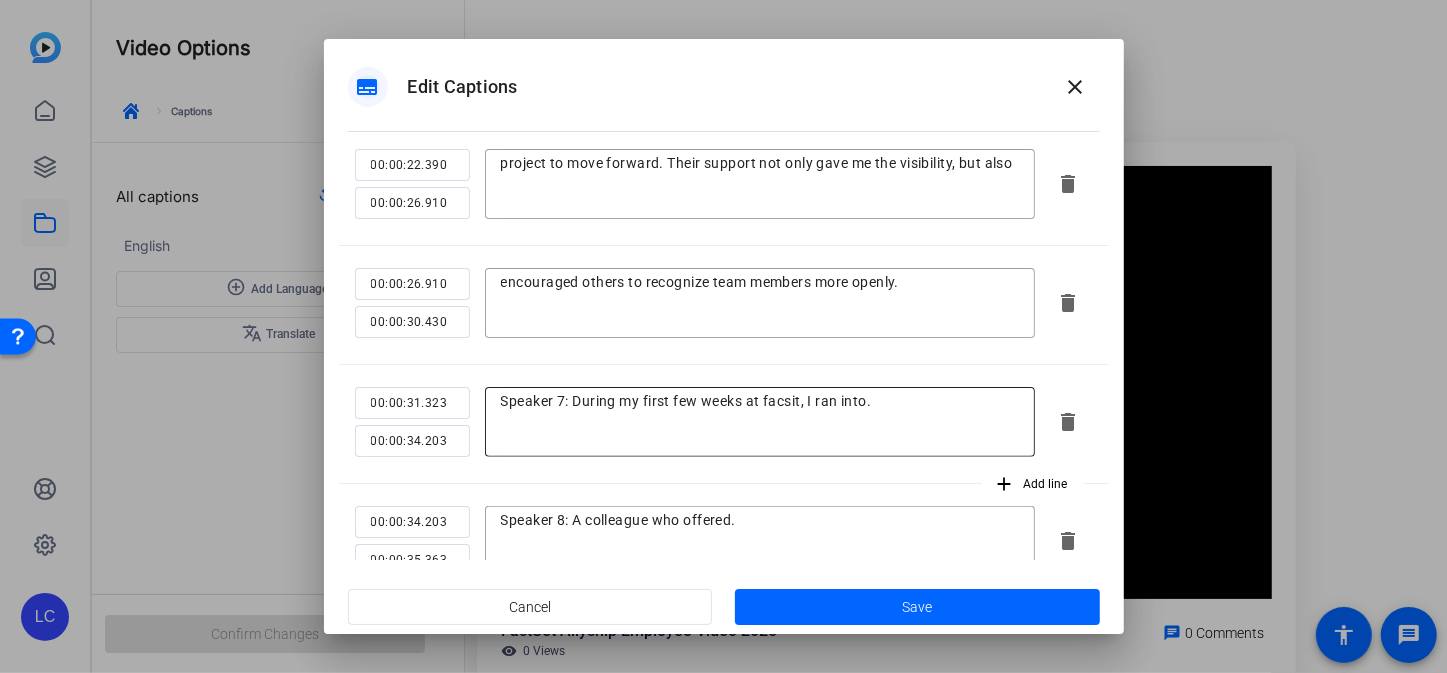 type on "During the project transition, a colleague noticed that my contributions were" 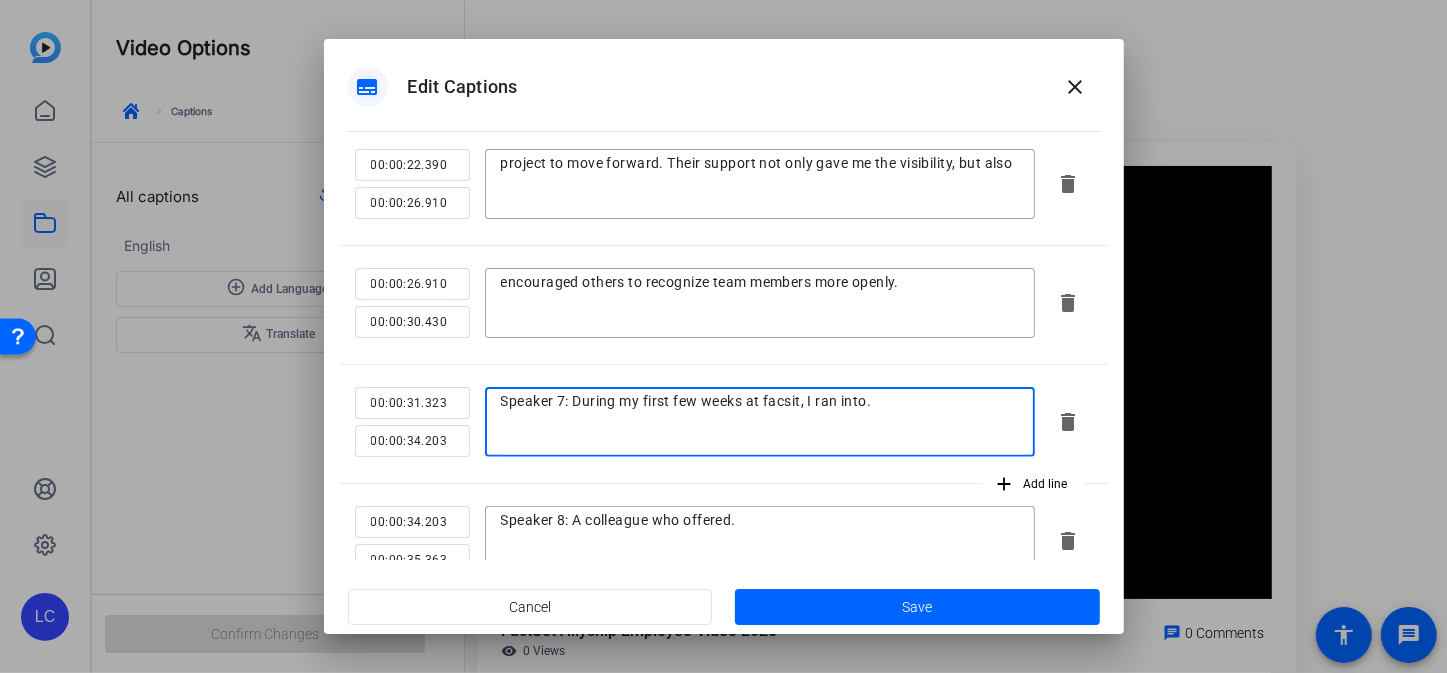 click on "Speaker 7: During my first few weeks at facsit, I ran into." at bounding box center [760, 422] 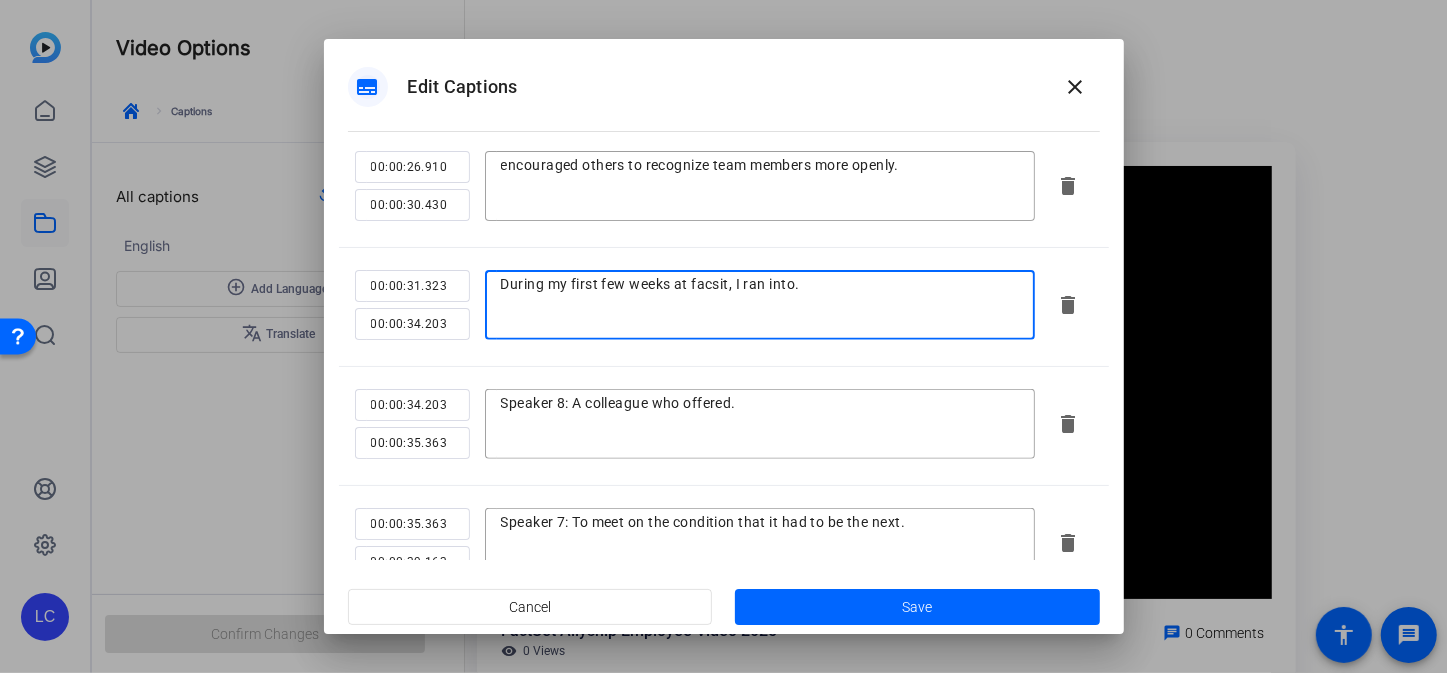 scroll, scrollTop: 727, scrollLeft: 0, axis: vertical 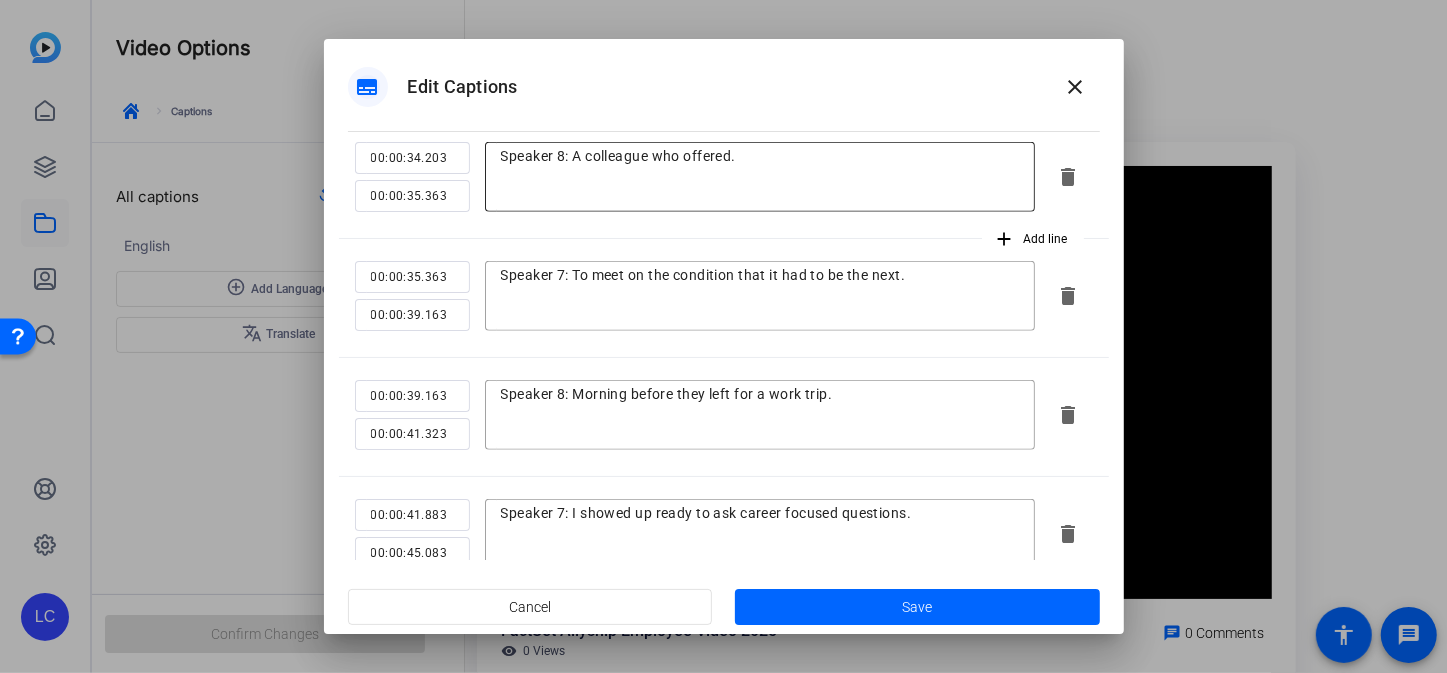 type on "During my first few weeks at facsit, I ran into." 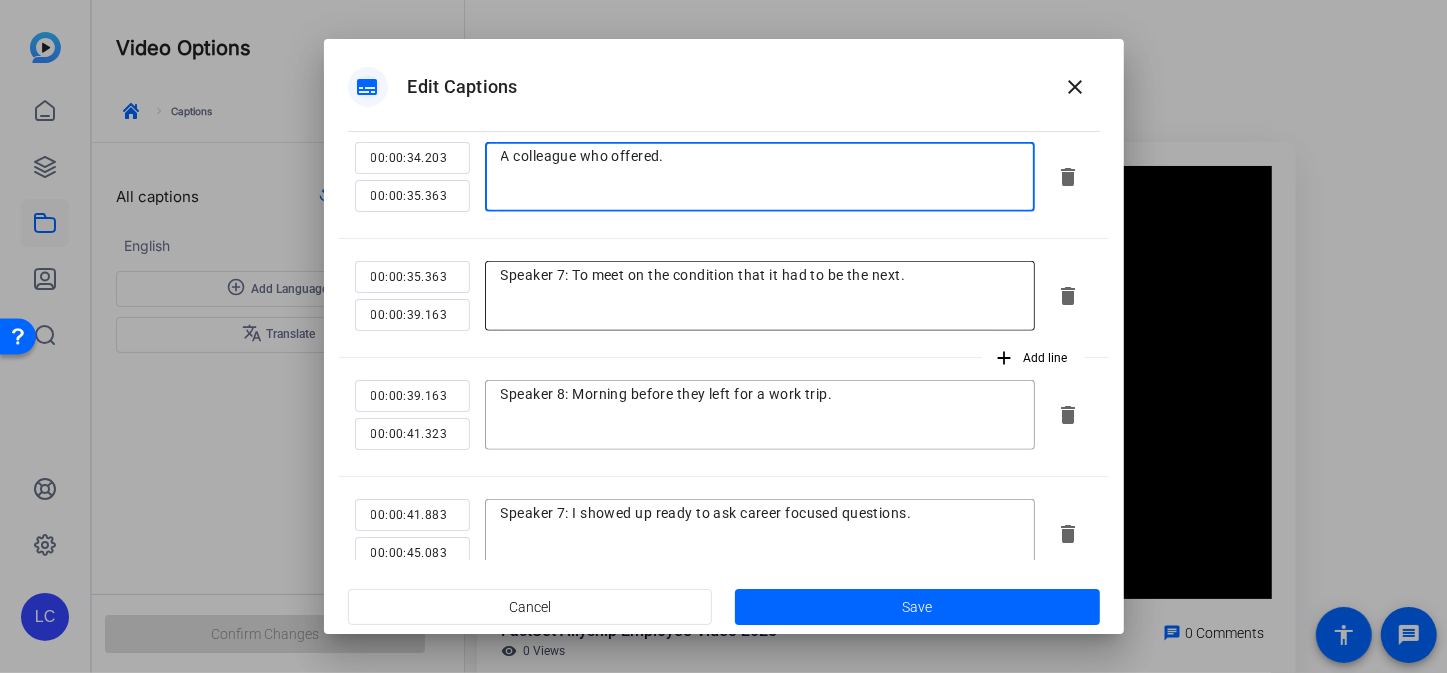 type on "A colleague who offered." 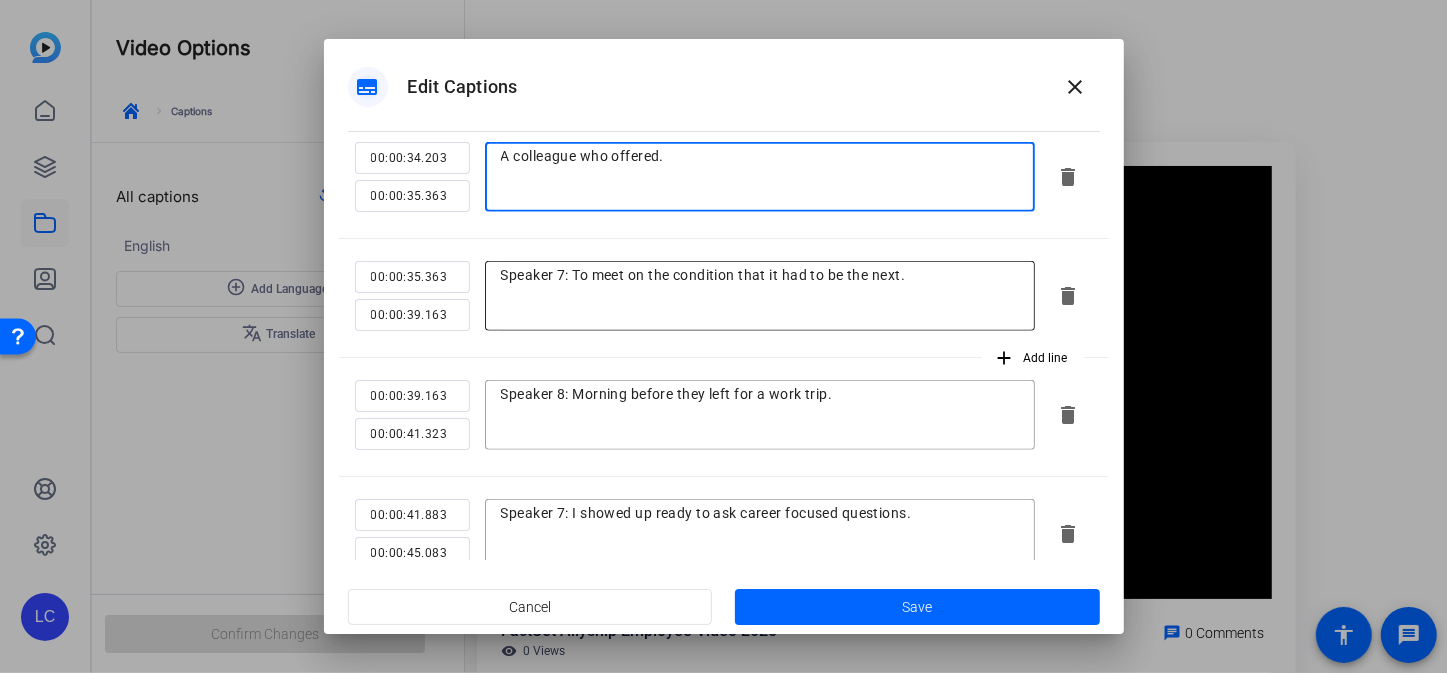 click on "Speaker 7: To meet on the condition that it had to be the next." at bounding box center (760, 296) 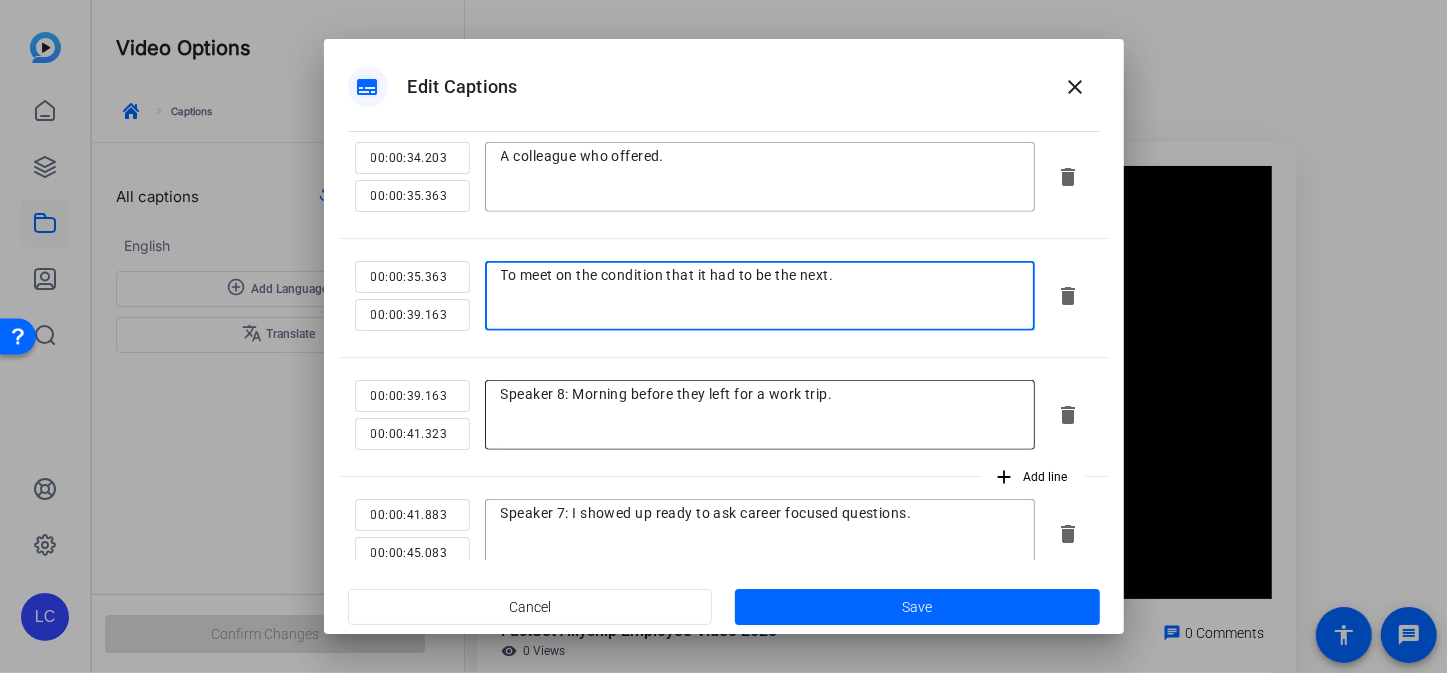 type on "To meet on the condition that it had to be the next." 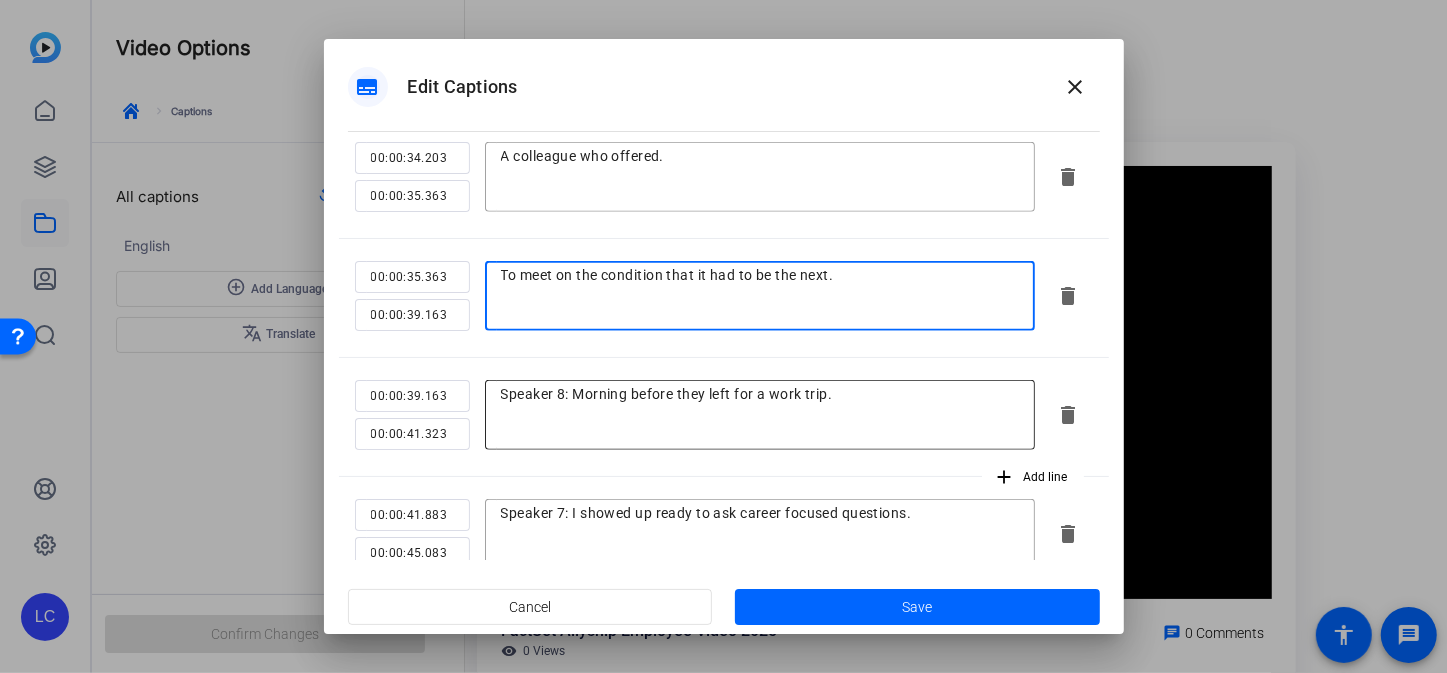 click on "Speaker 8: Morning before they left for a work trip." at bounding box center (760, 415) 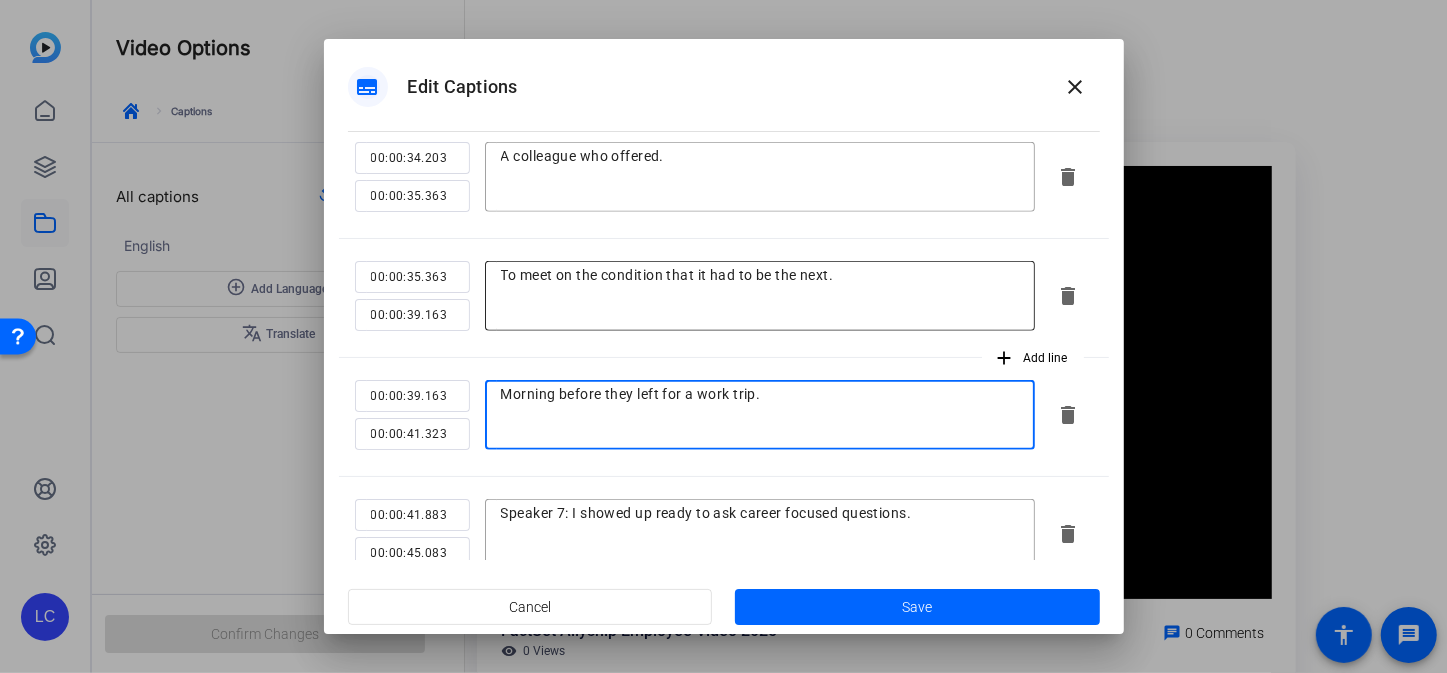 type on "Morning before they left for a work trip." 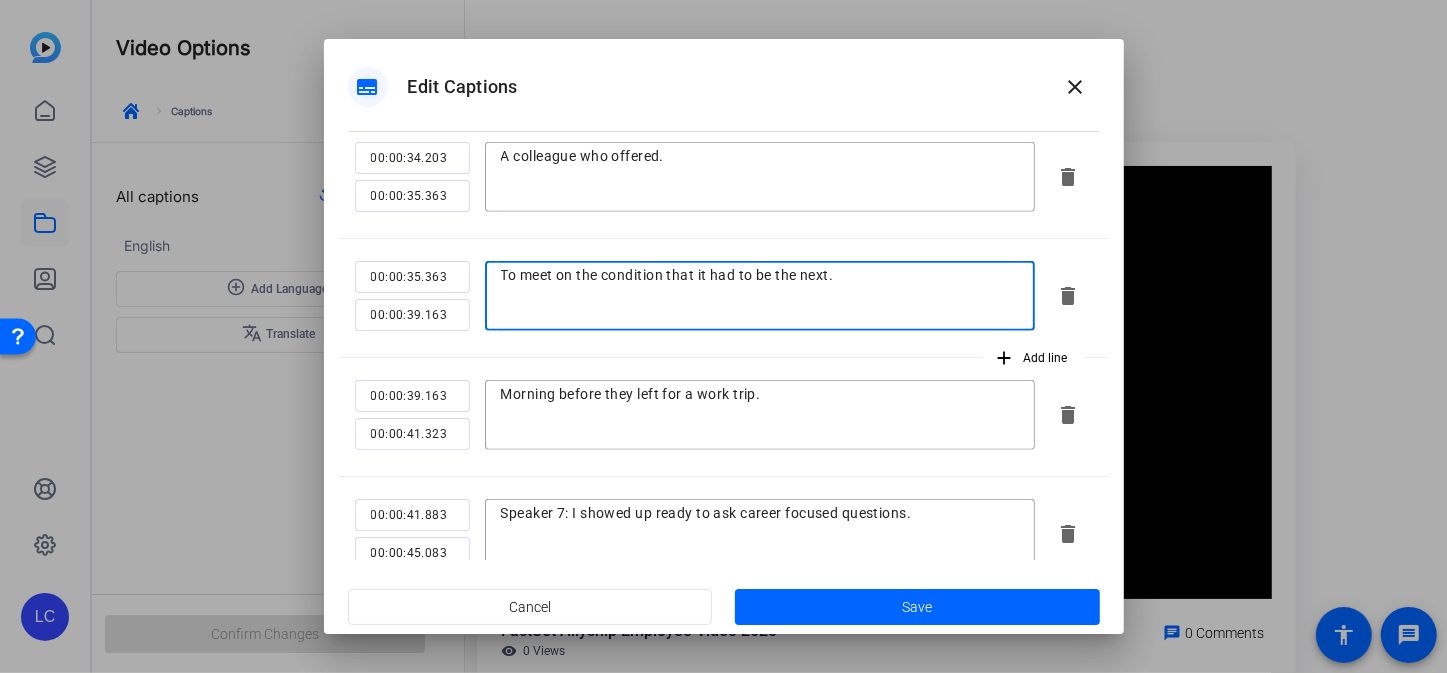 click on "To meet on the condition that it had to be the next." at bounding box center (760, 296) 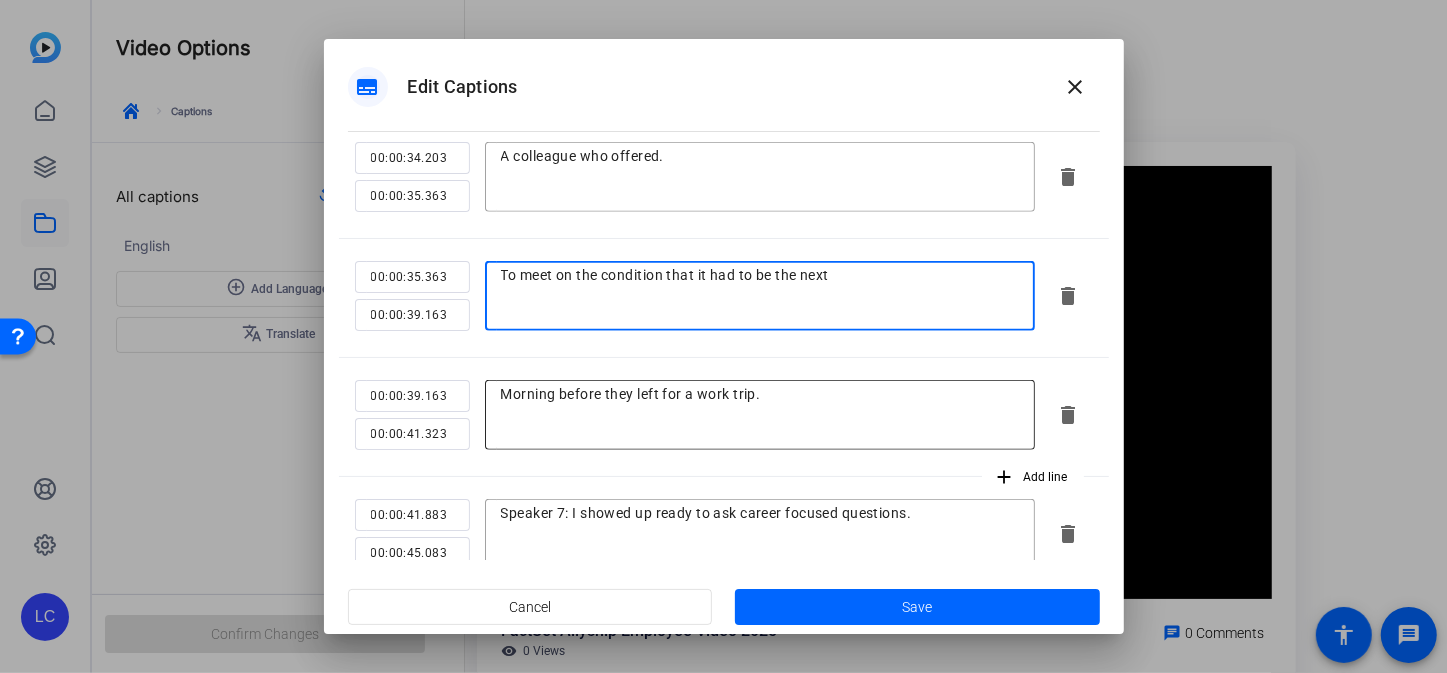 type on "To meet on the condition that it had to be the next" 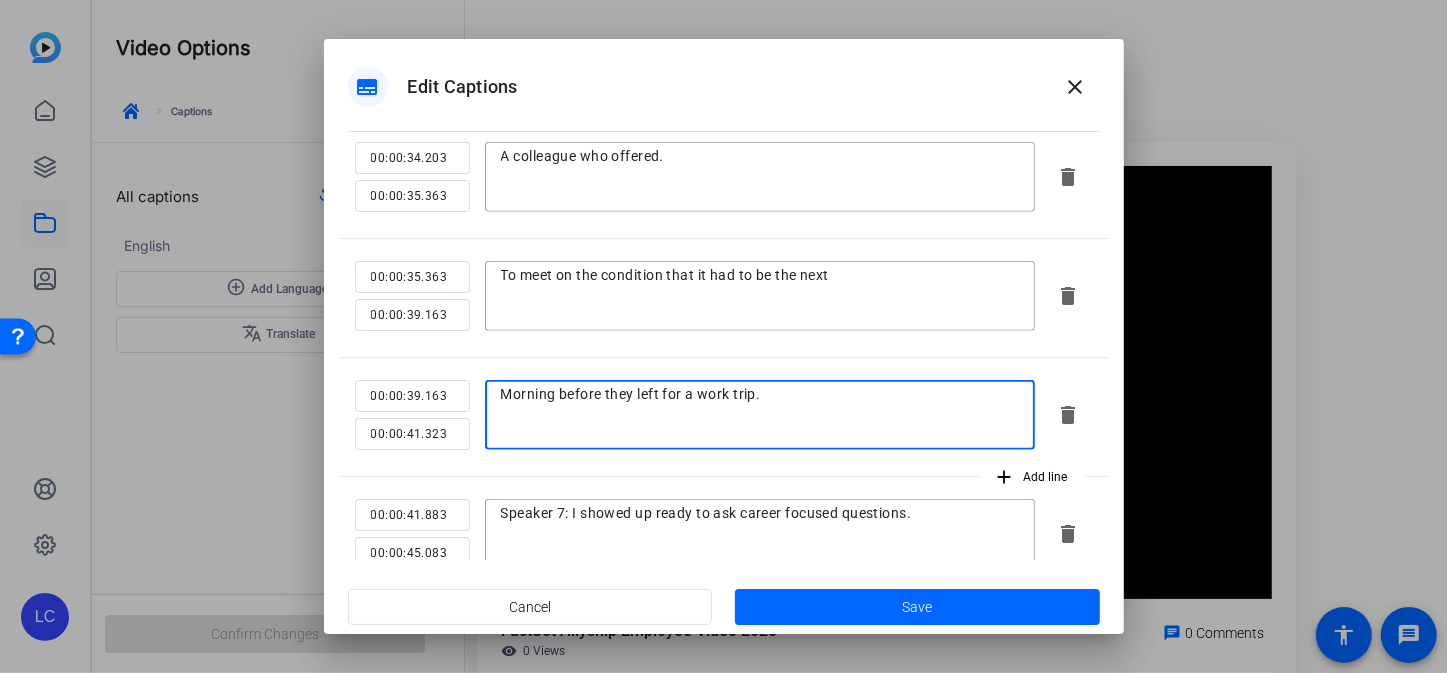 click on "Morning before they left for a work trip." at bounding box center (760, 415) 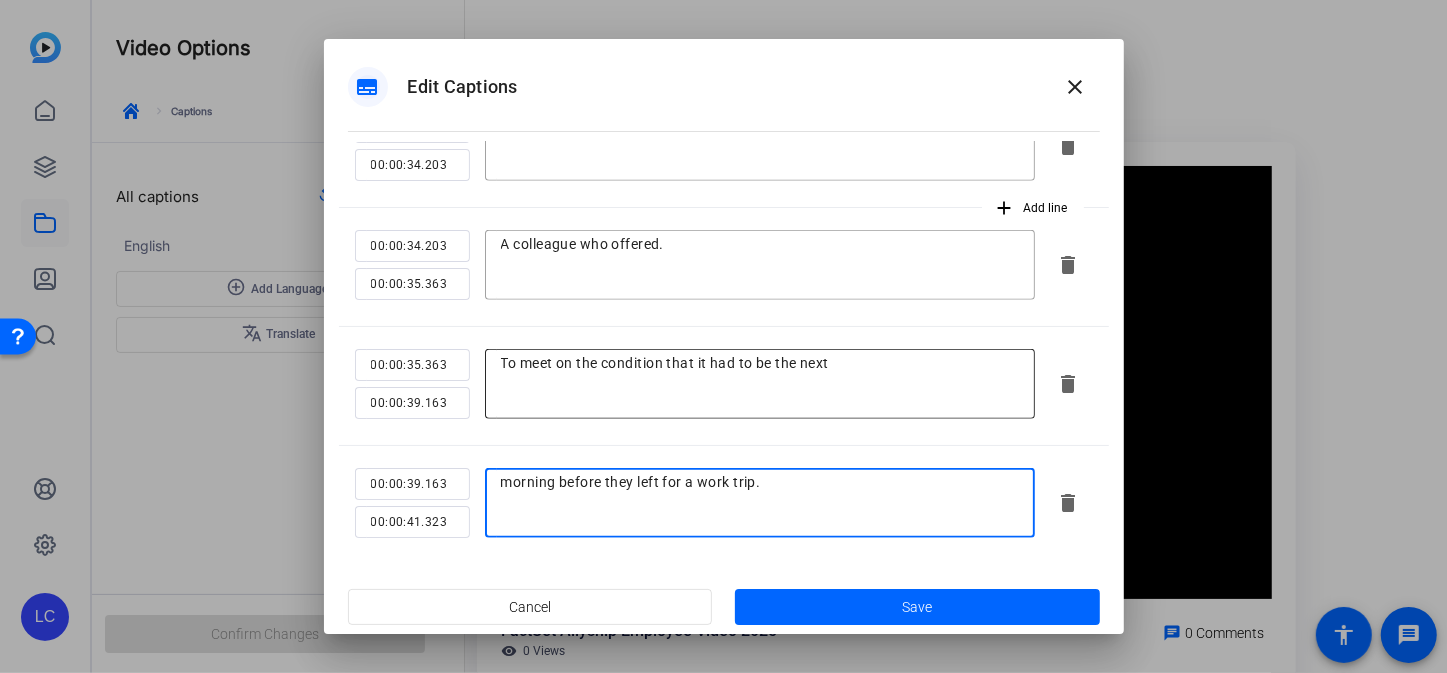 scroll, scrollTop: 545, scrollLeft: 0, axis: vertical 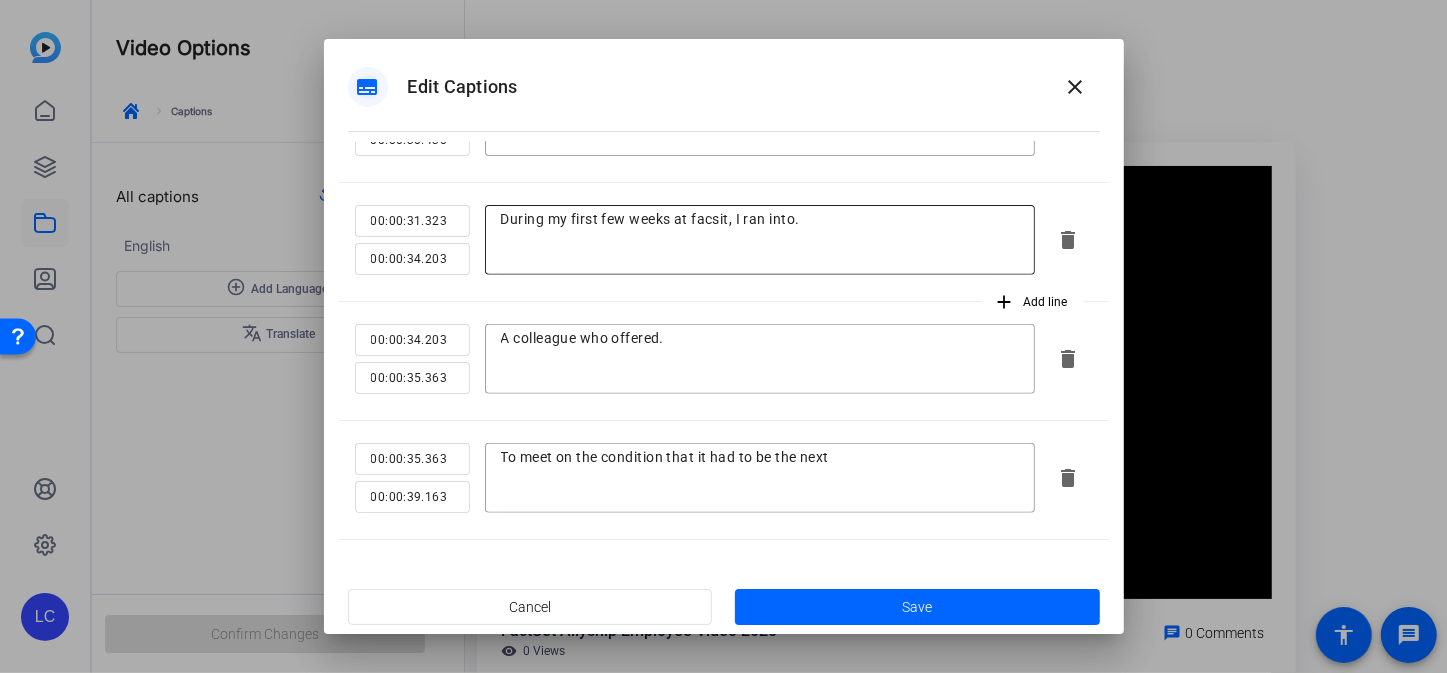 type on "morning before they left for a work trip." 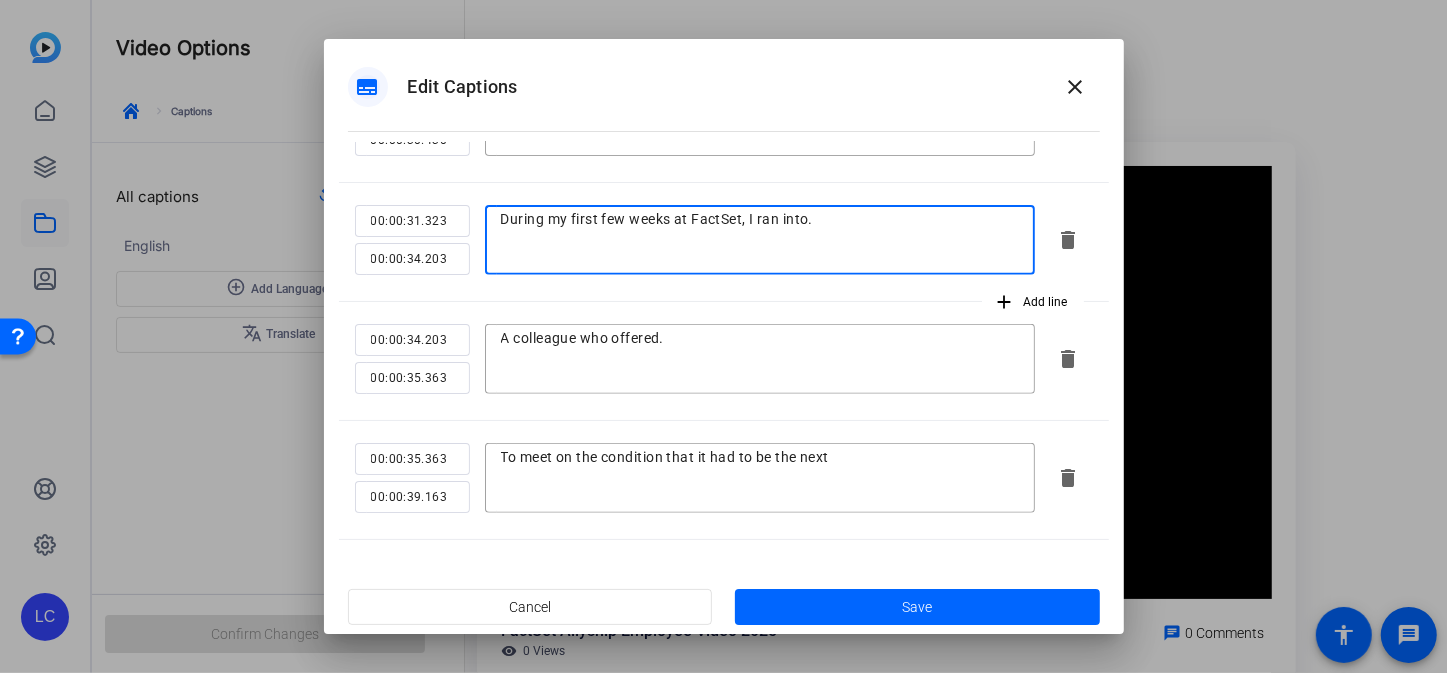 click on "During my first few weeks at FactSet, I ran into." at bounding box center (760, 240) 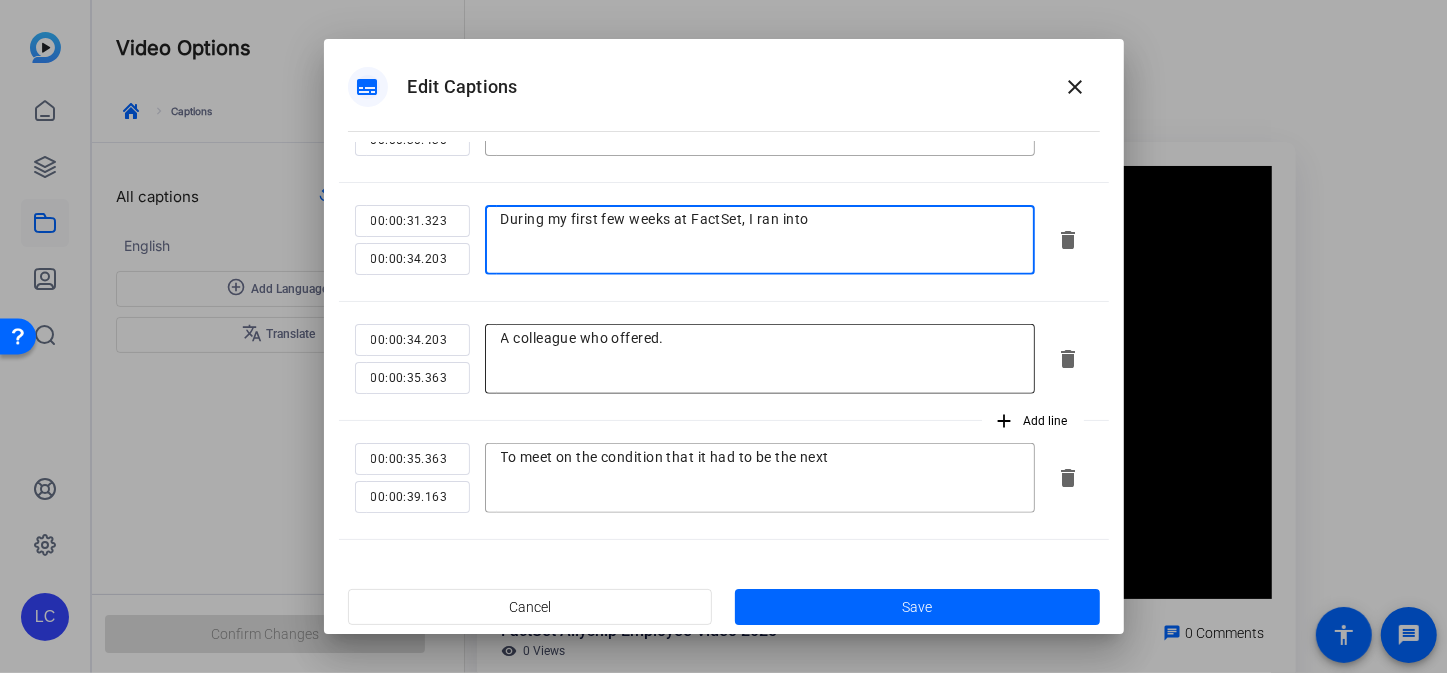 type on "During my first few weeks at FactSet, I ran into" 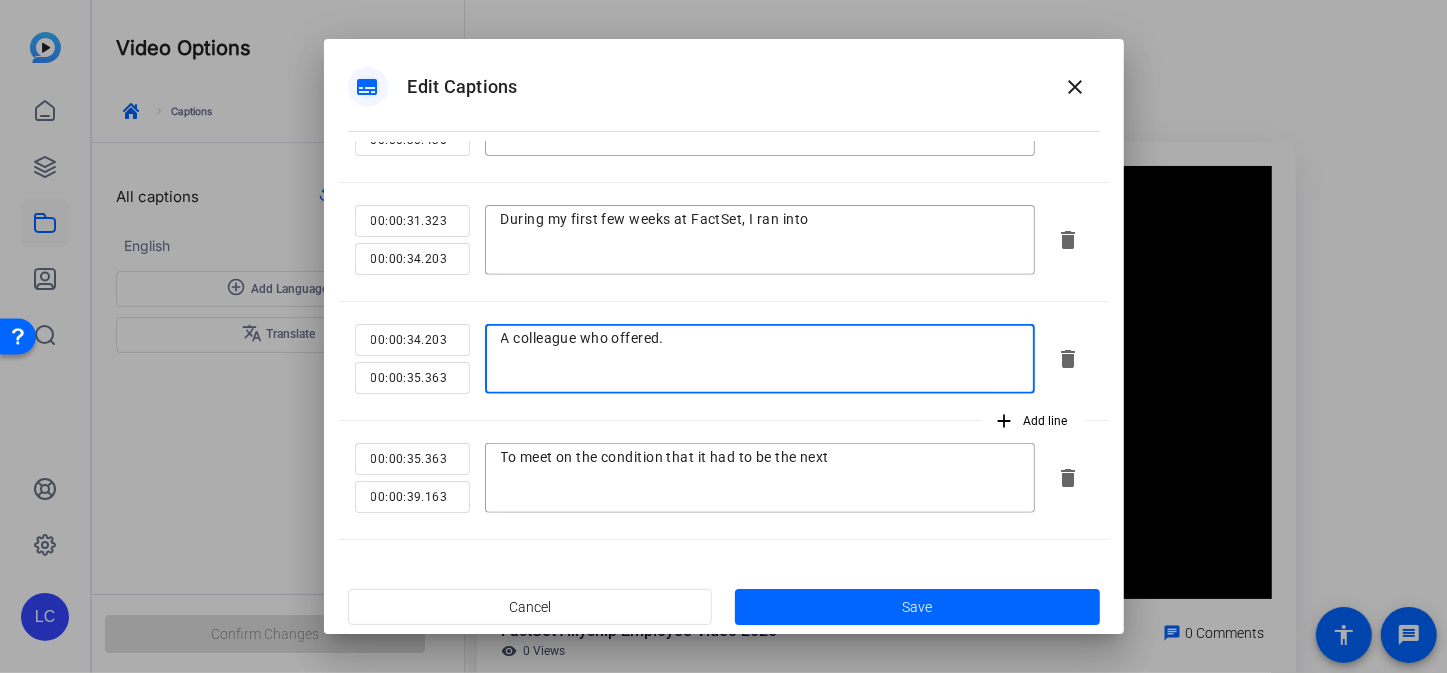 click on "A colleague who offered." at bounding box center (760, 359) 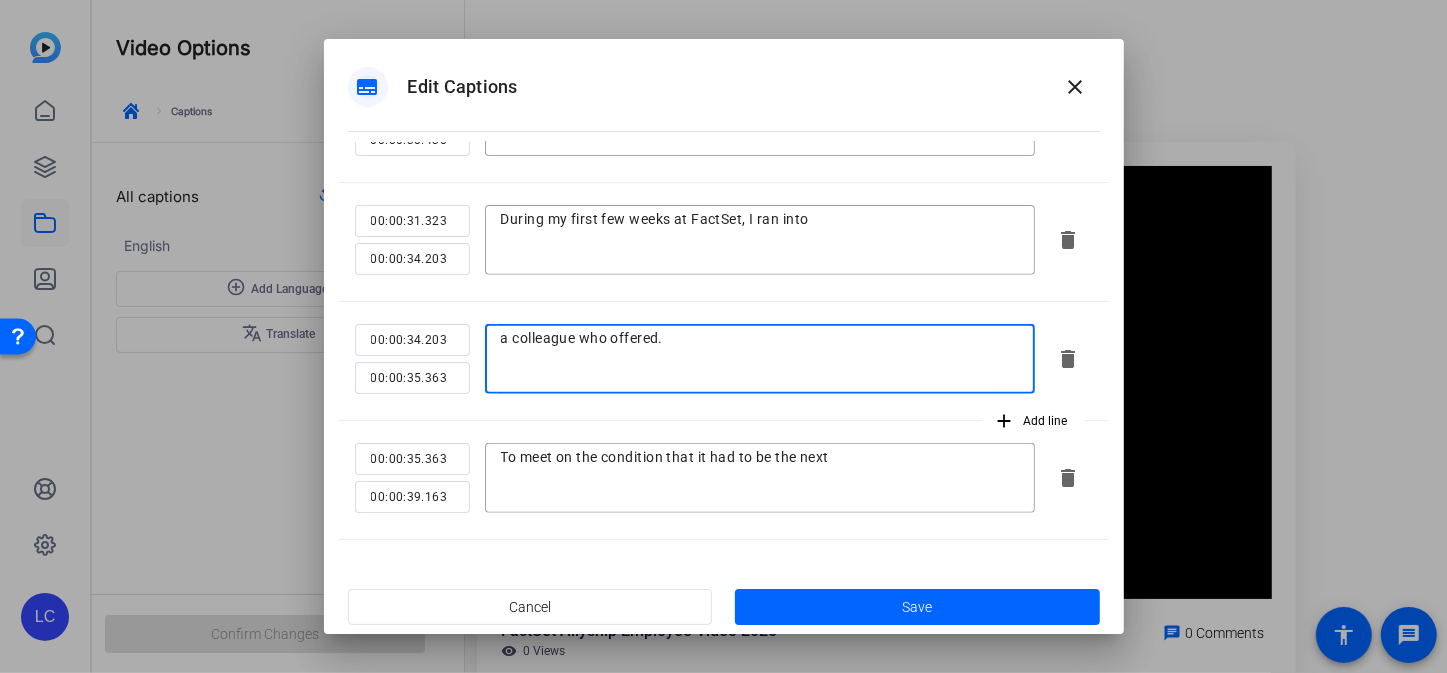 scroll, scrollTop: 636, scrollLeft: 0, axis: vertical 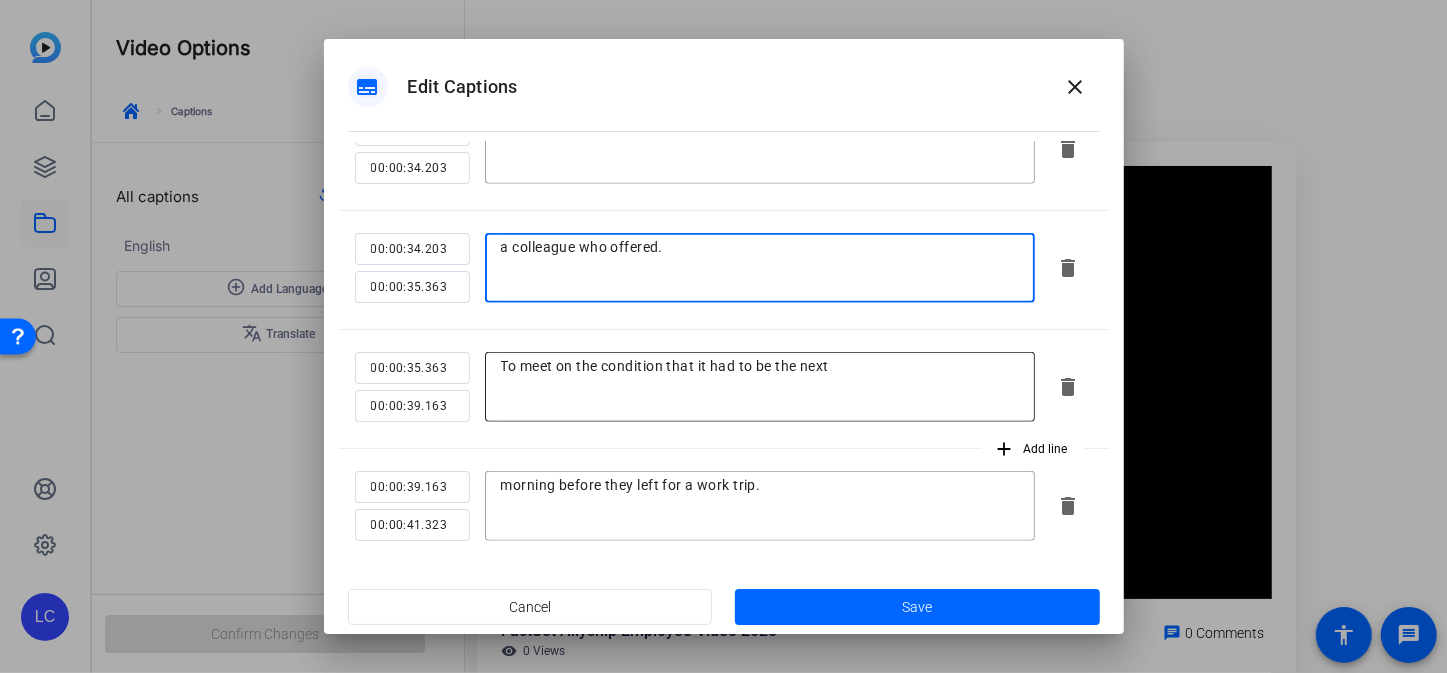 type on "a colleague who offered." 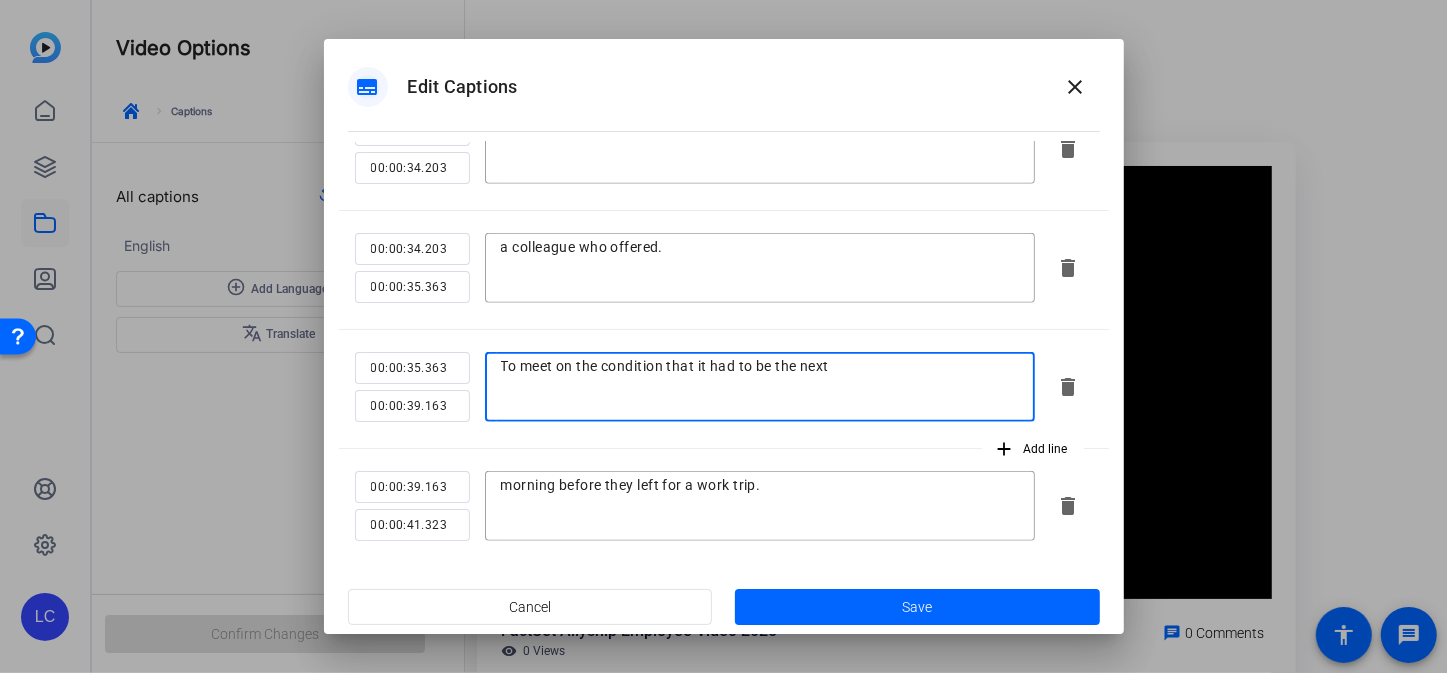 click on "To meet on the condition that it had to be the next" at bounding box center [760, 387] 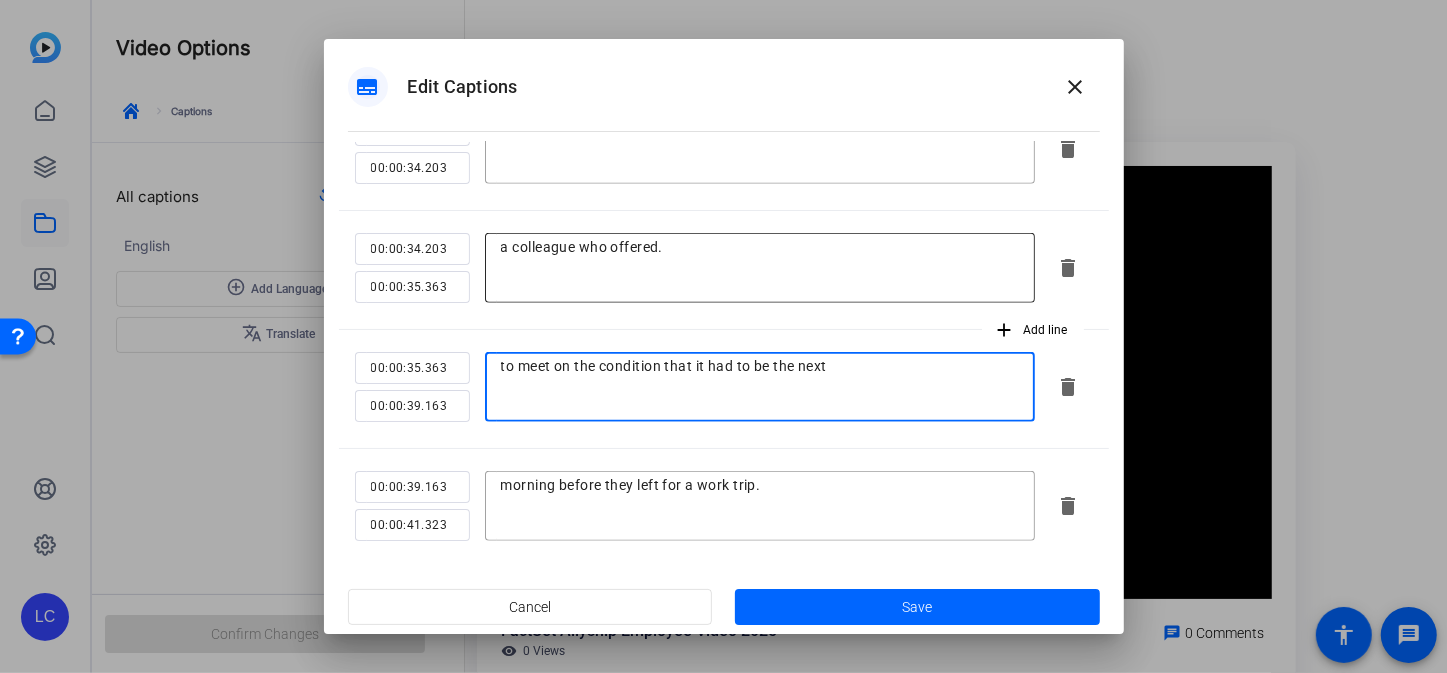type on "to meet on the condition that it had to be the next" 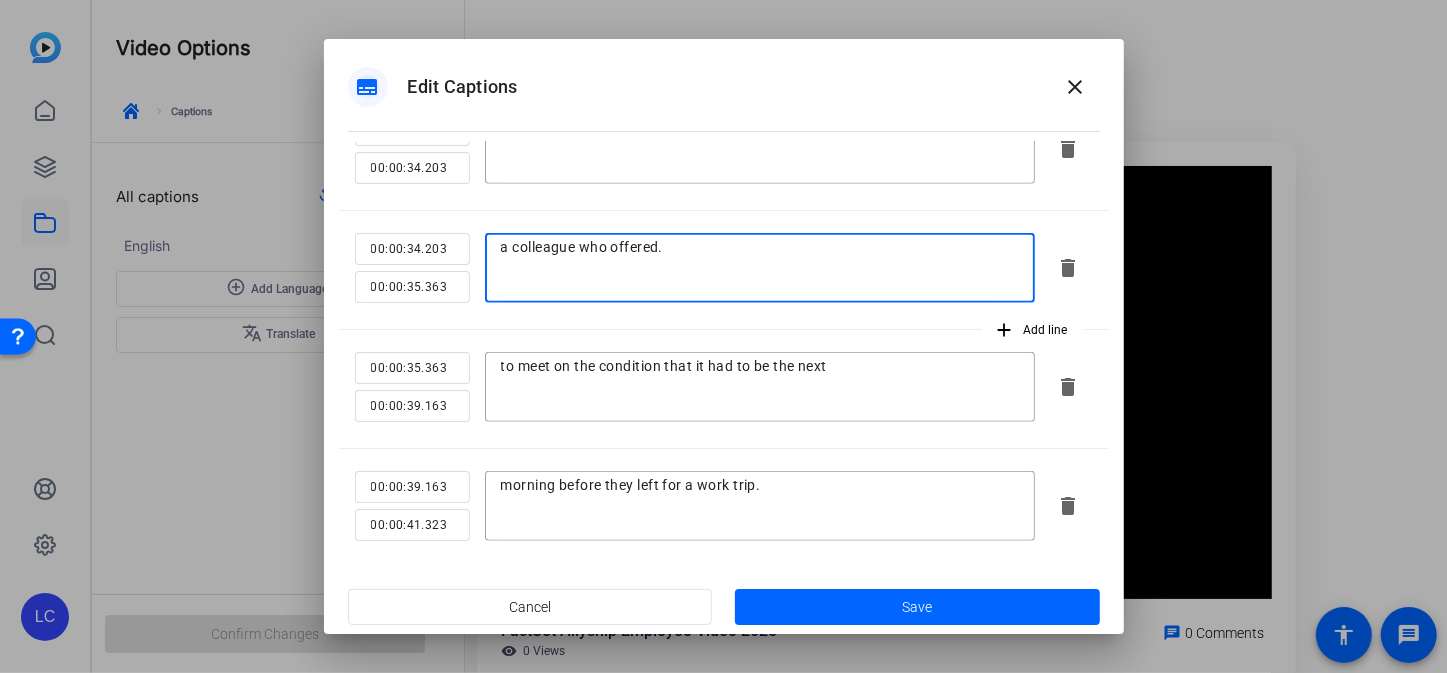 click on "a colleague who offered." at bounding box center [760, 268] 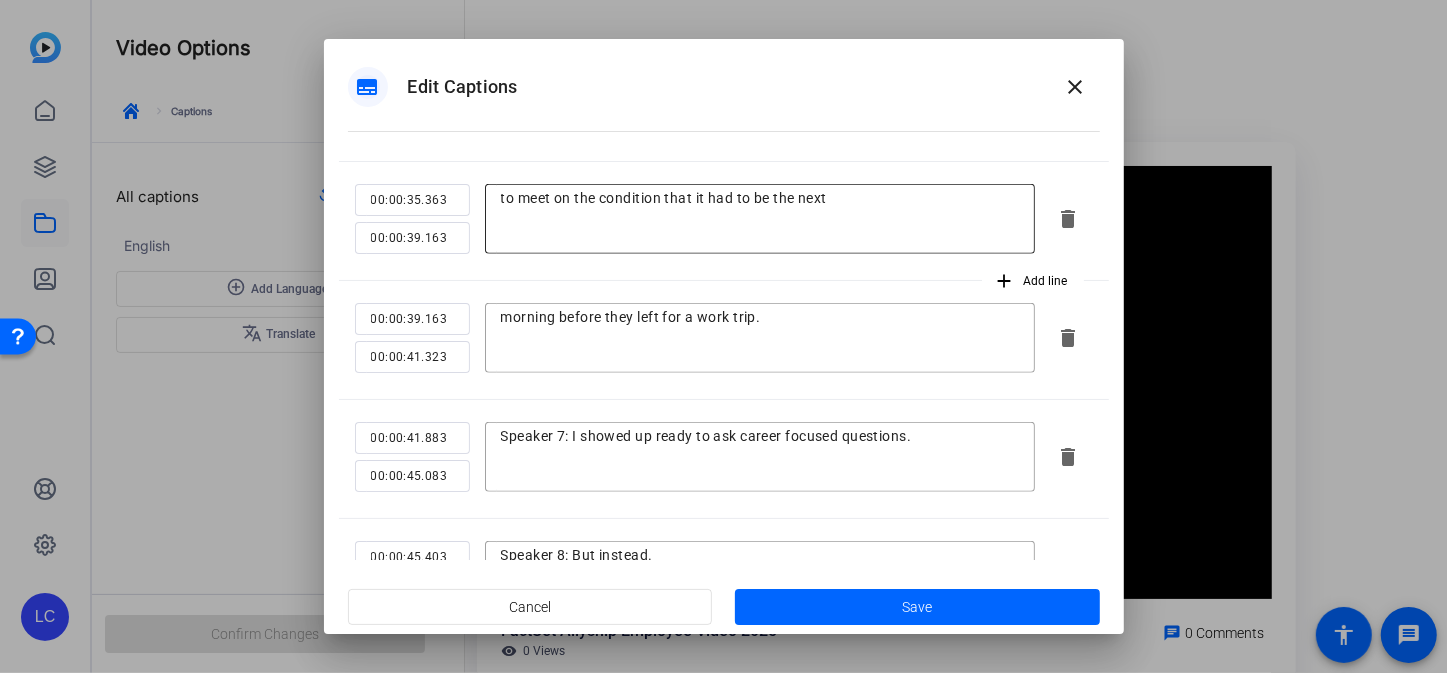 scroll, scrollTop: 909, scrollLeft: 0, axis: vertical 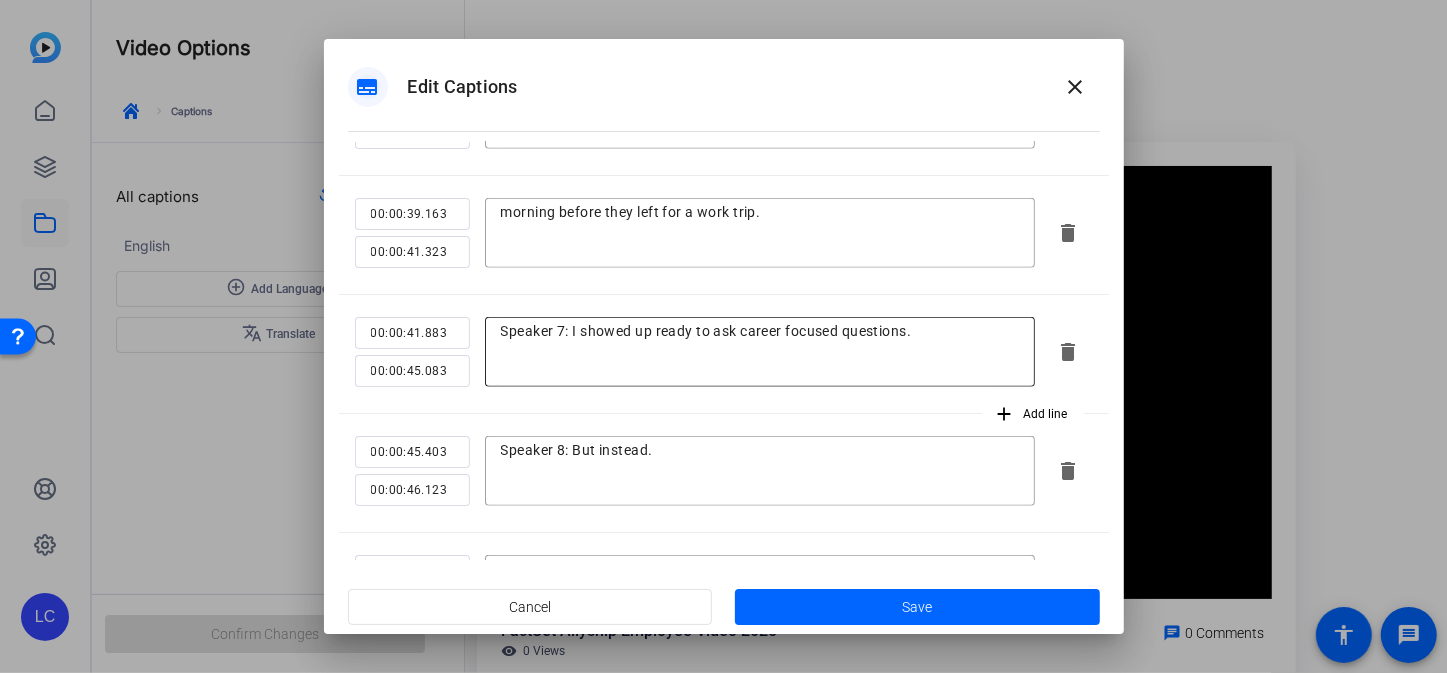 type on "a colleague who offered" 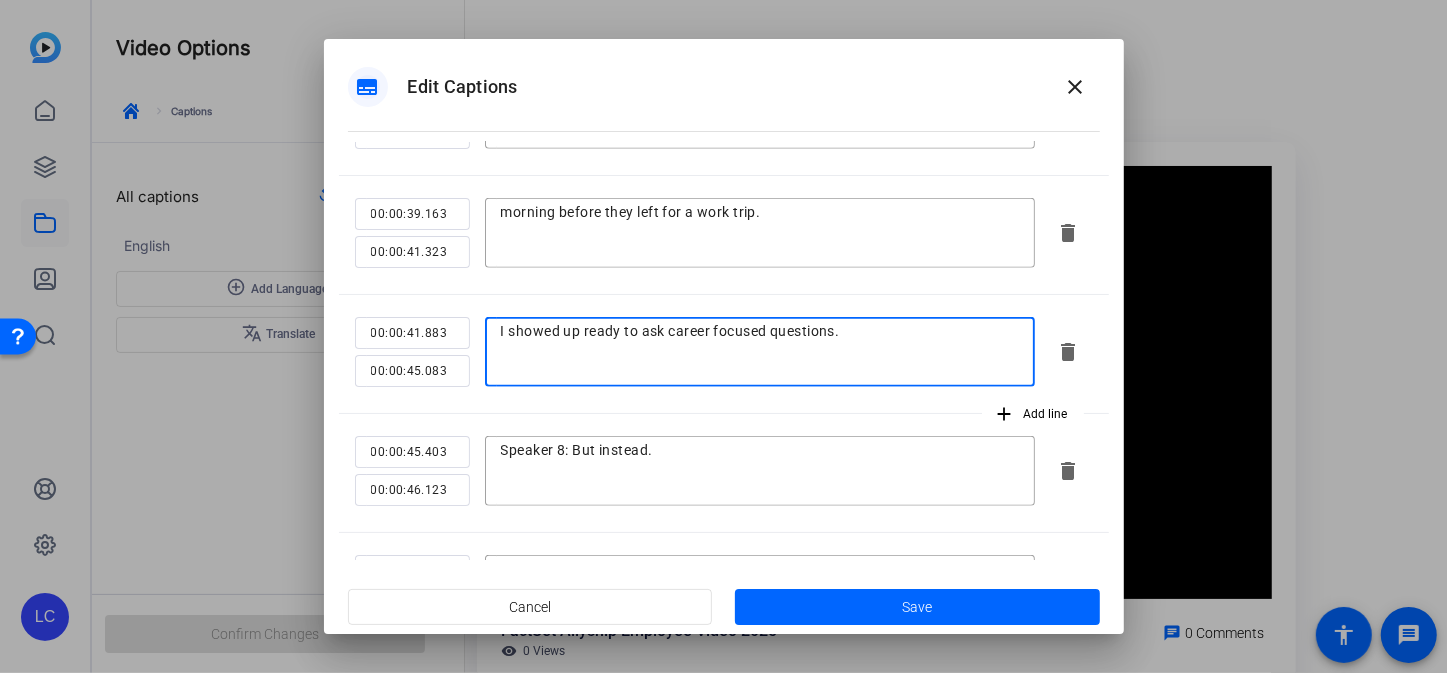 click on "I showed up ready to ask career focused questions." at bounding box center (760, 352) 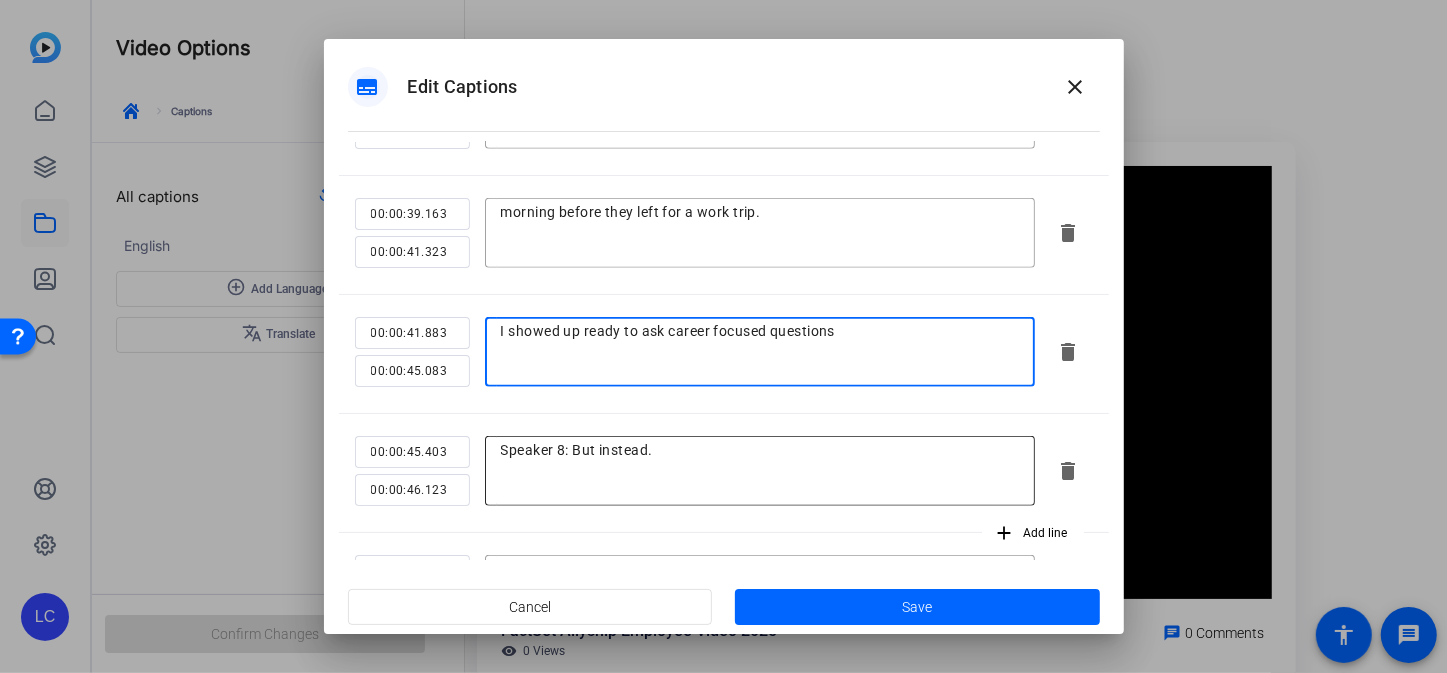 type on "I showed up ready to ask career focused questions" 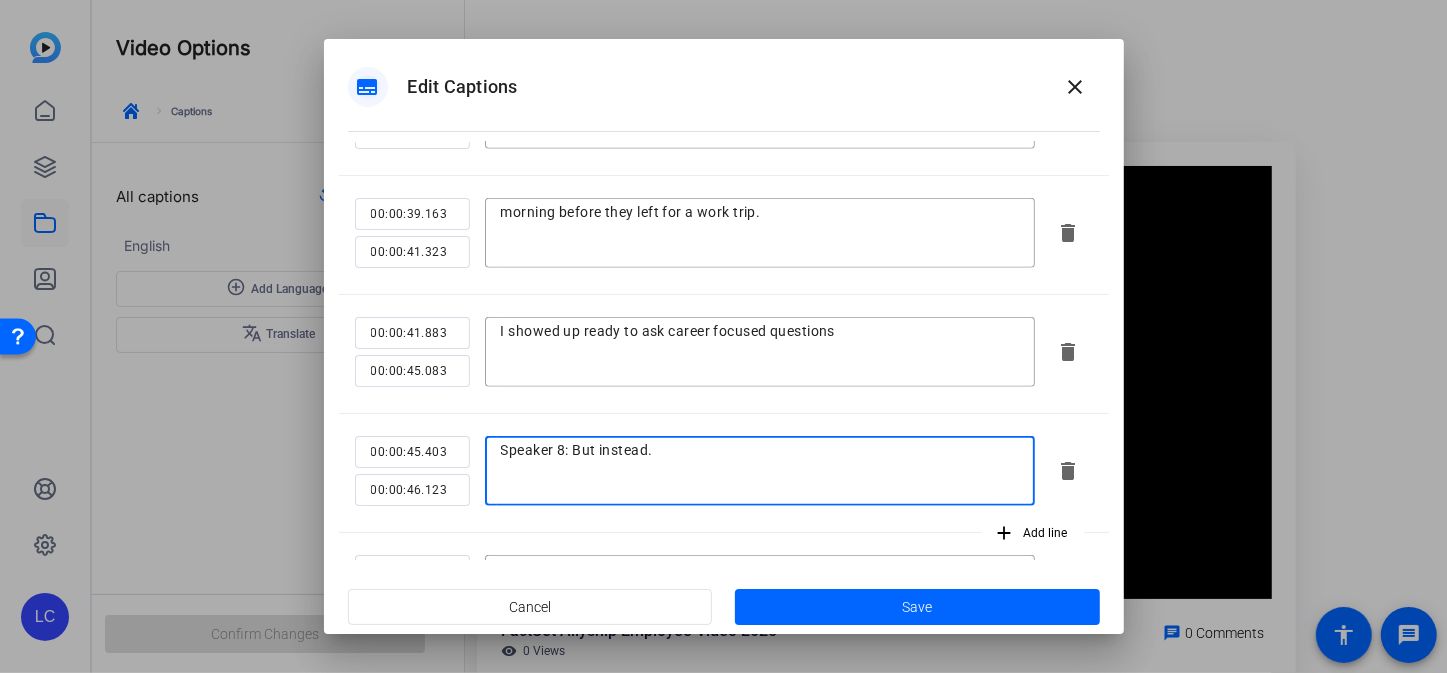 click on "Speaker 8: But instead." at bounding box center [760, 471] 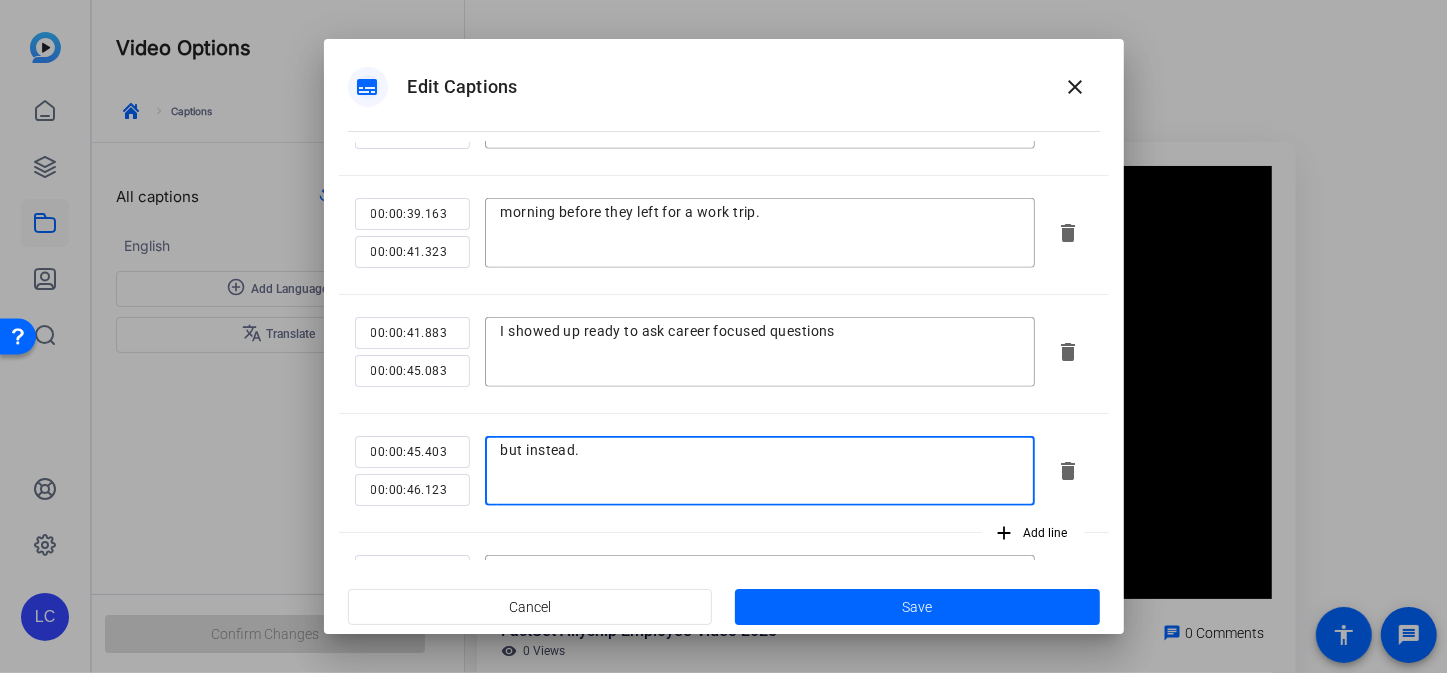 click on "but instead." at bounding box center (760, 471) 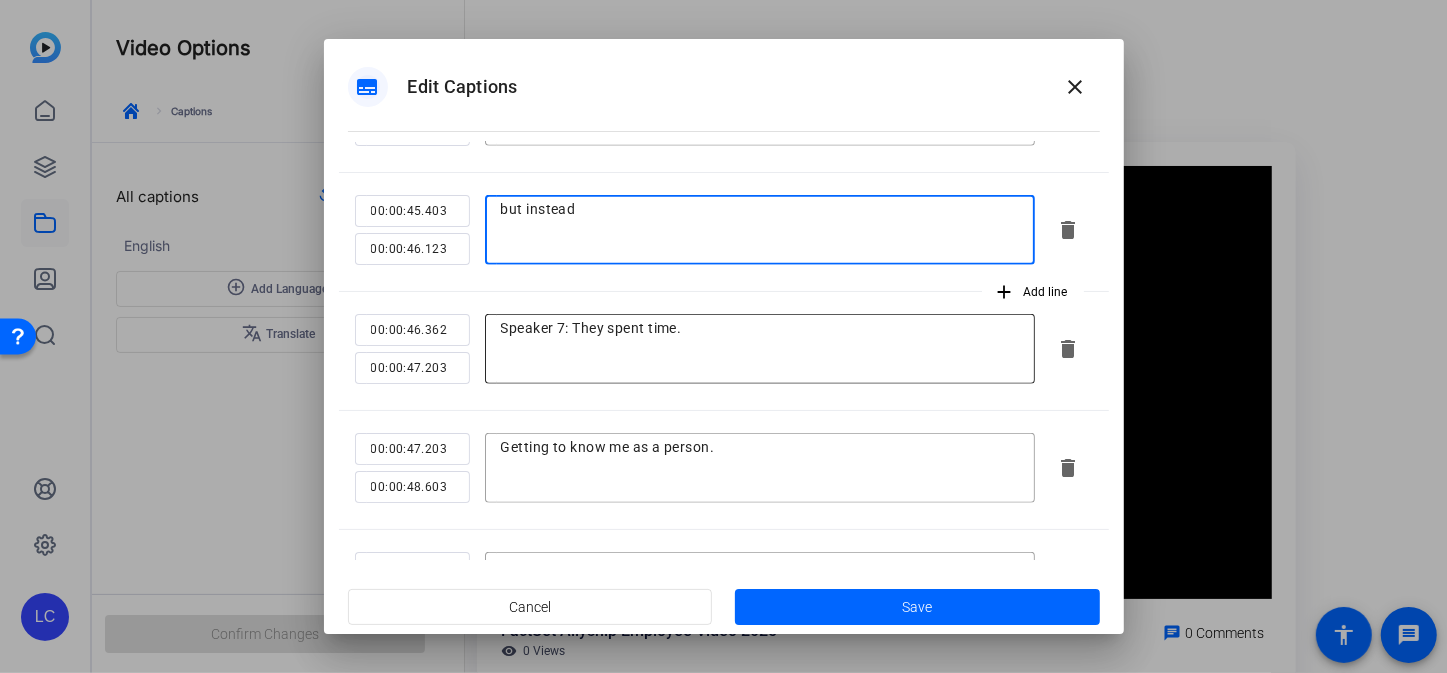 scroll, scrollTop: 1181, scrollLeft: 0, axis: vertical 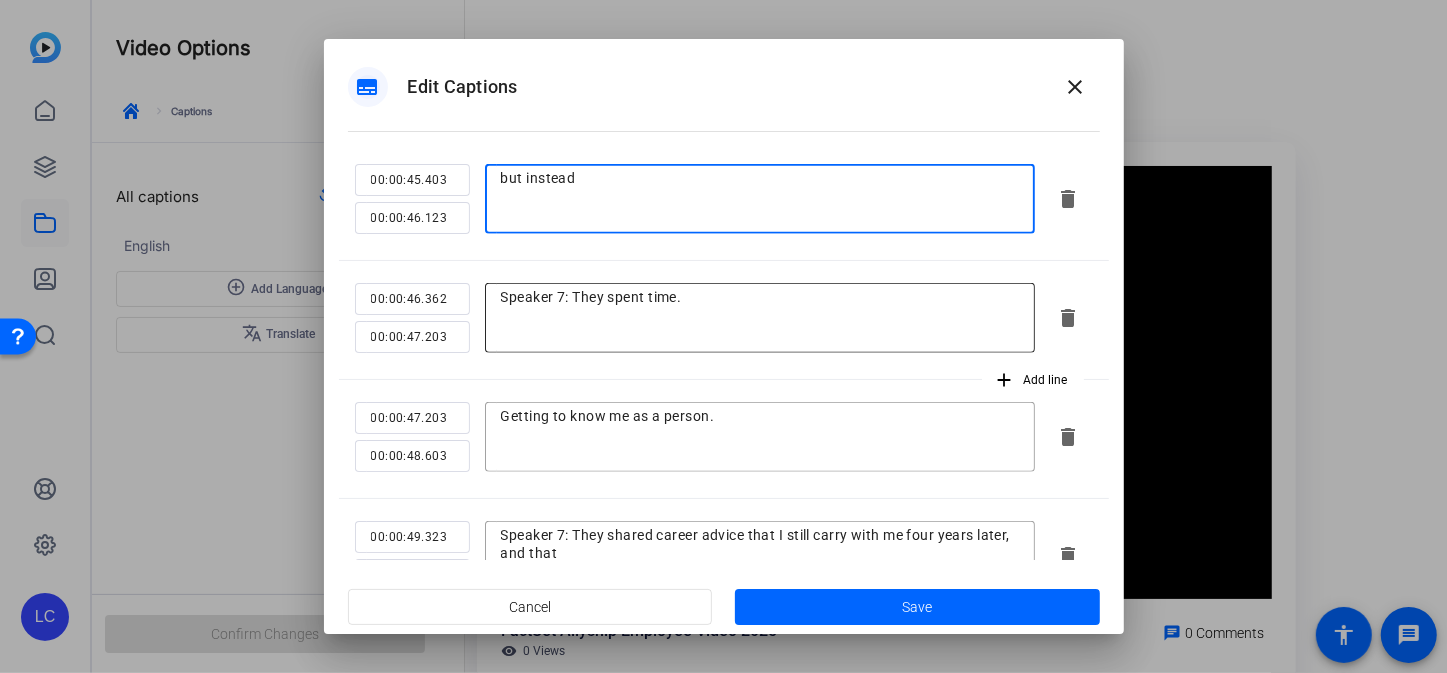 type on "but instead" 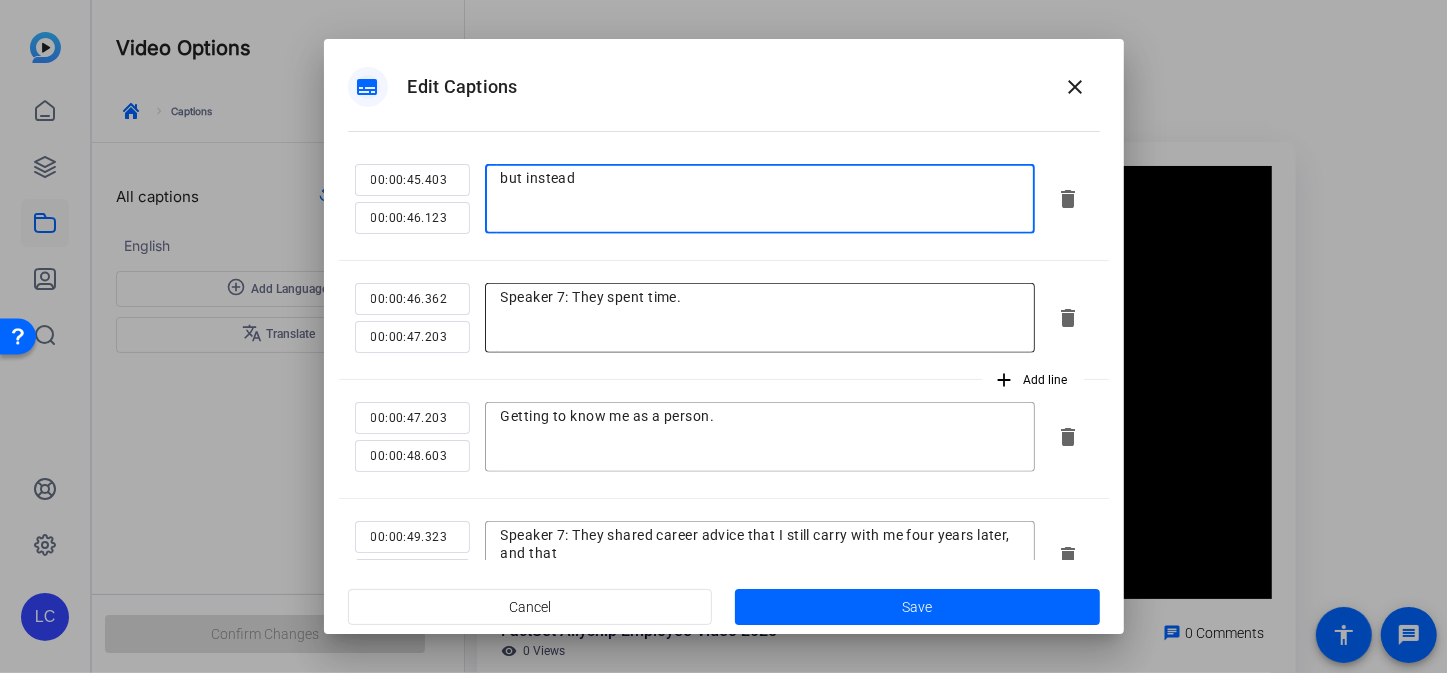 click on "Speaker 7: They spent time." at bounding box center (760, 318) 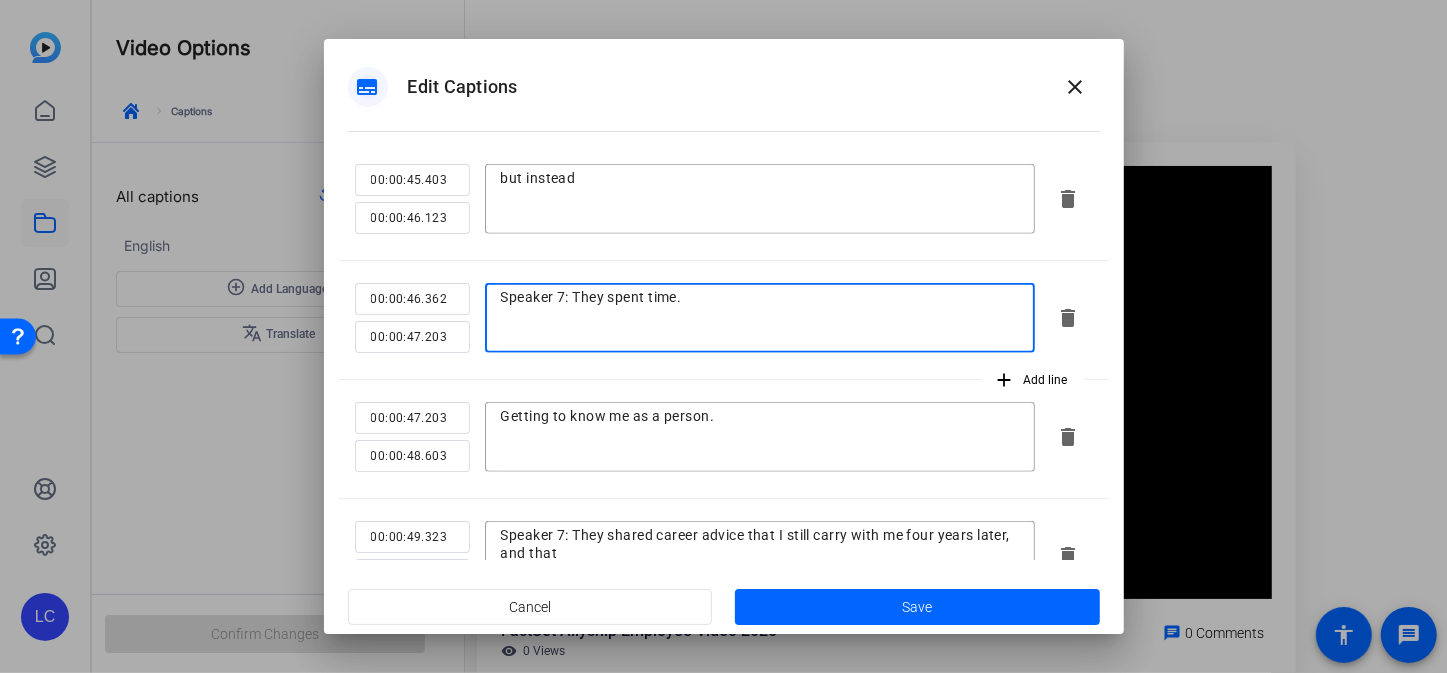 click on "Speaker 7: They spent time." at bounding box center [760, 318] 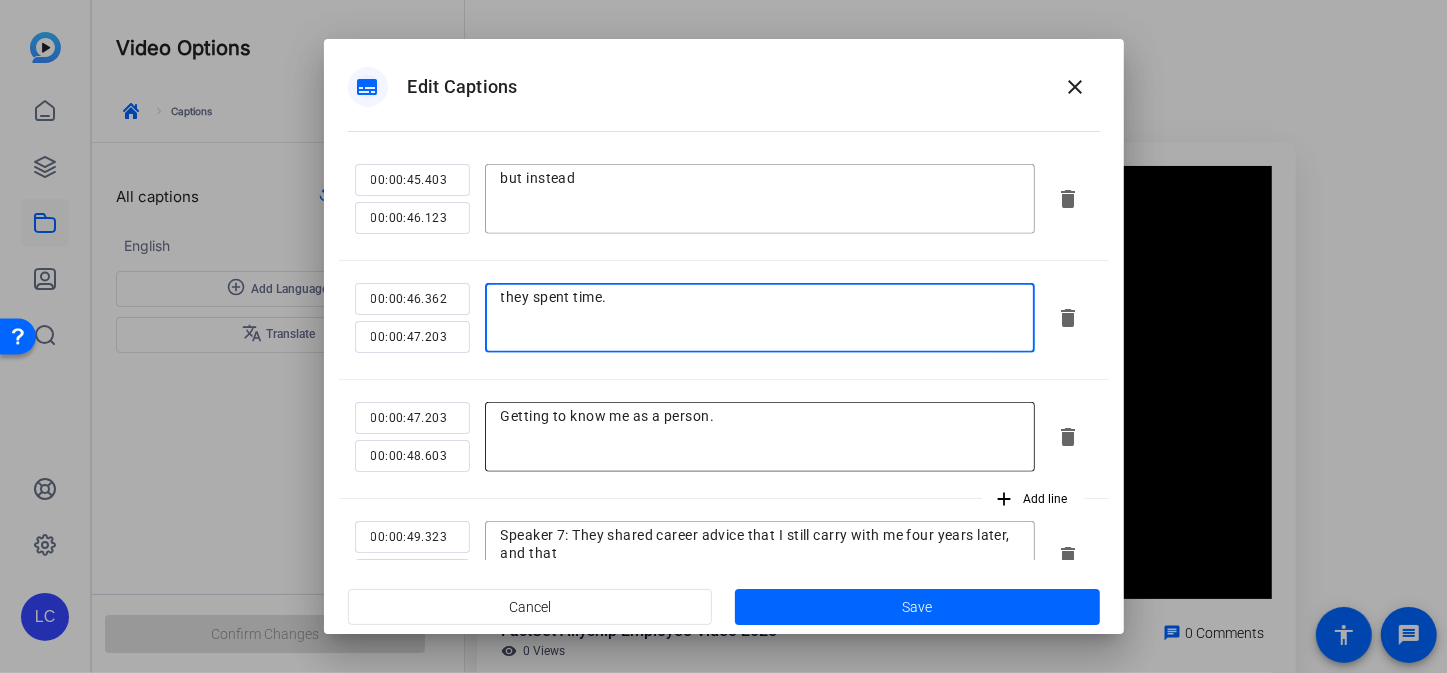 type on "they spent time." 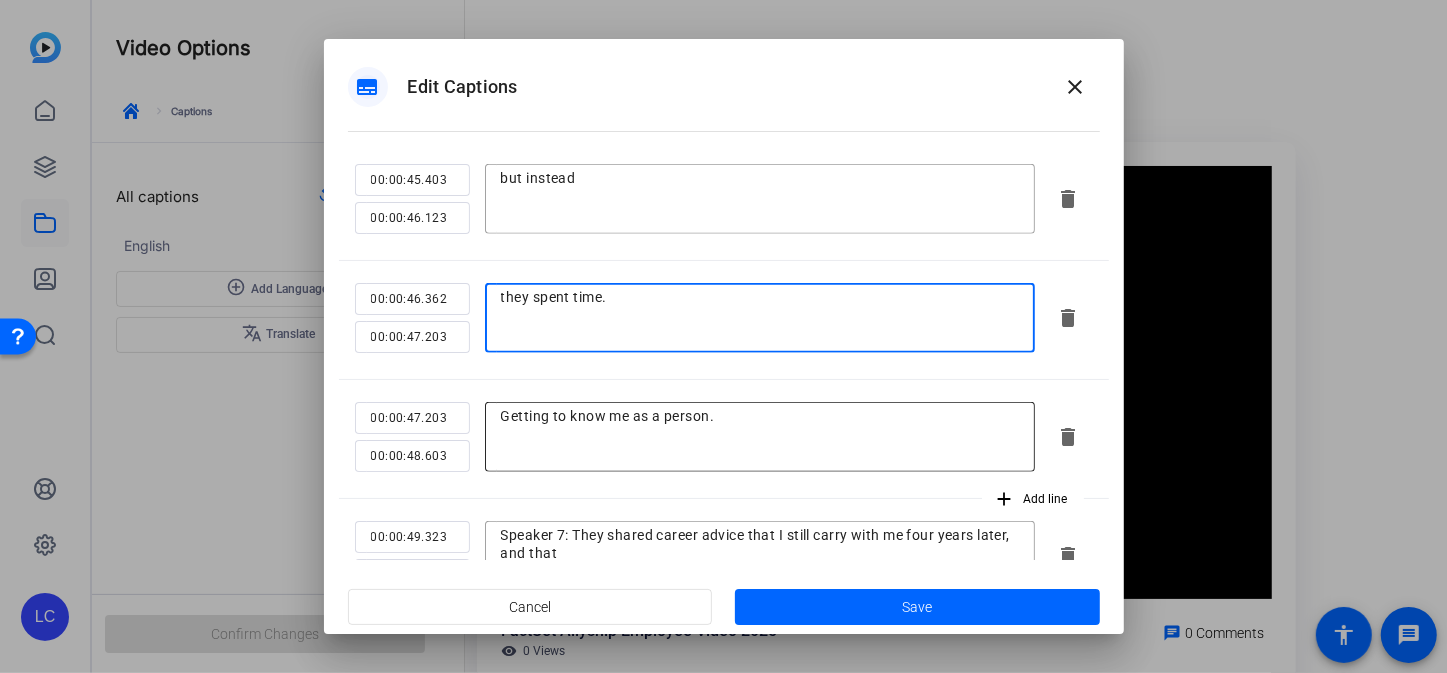 click on "Getting to know me as a person." at bounding box center (760, 437) 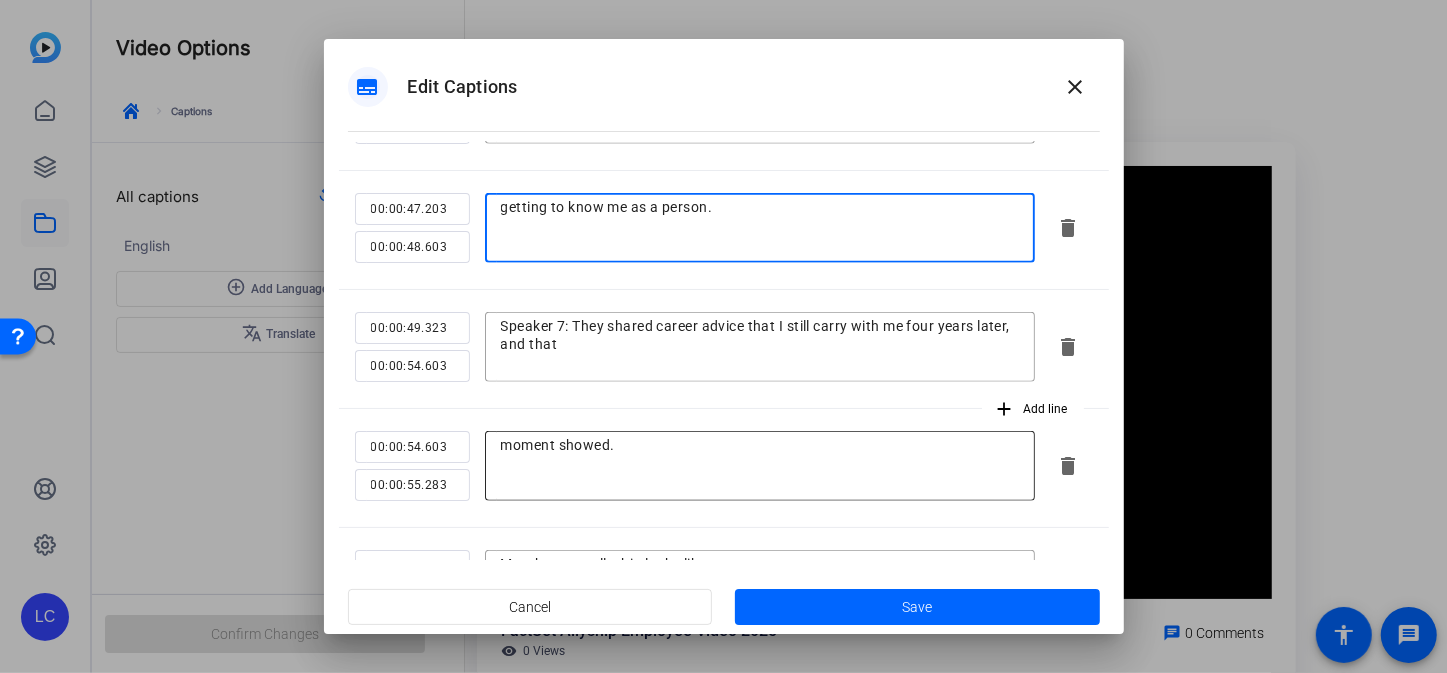 scroll, scrollTop: 1454, scrollLeft: 0, axis: vertical 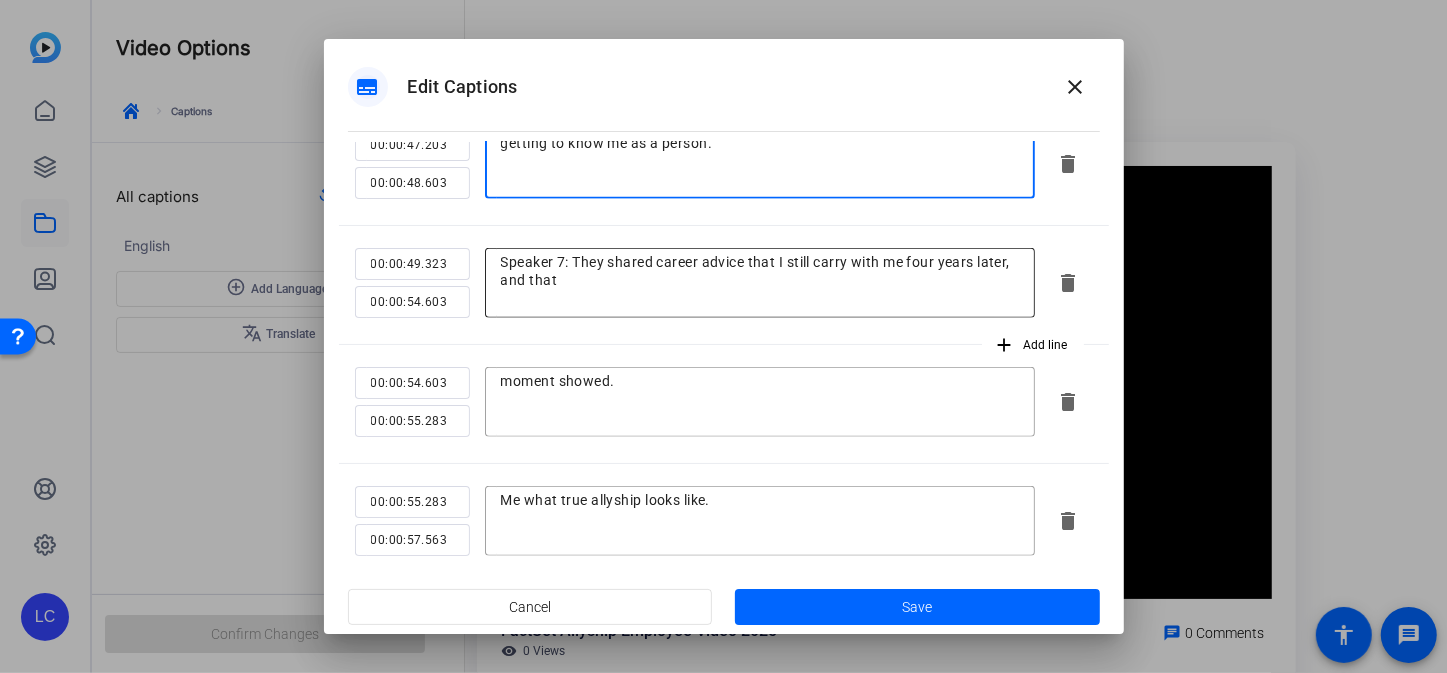 type on "getting to know me as a person." 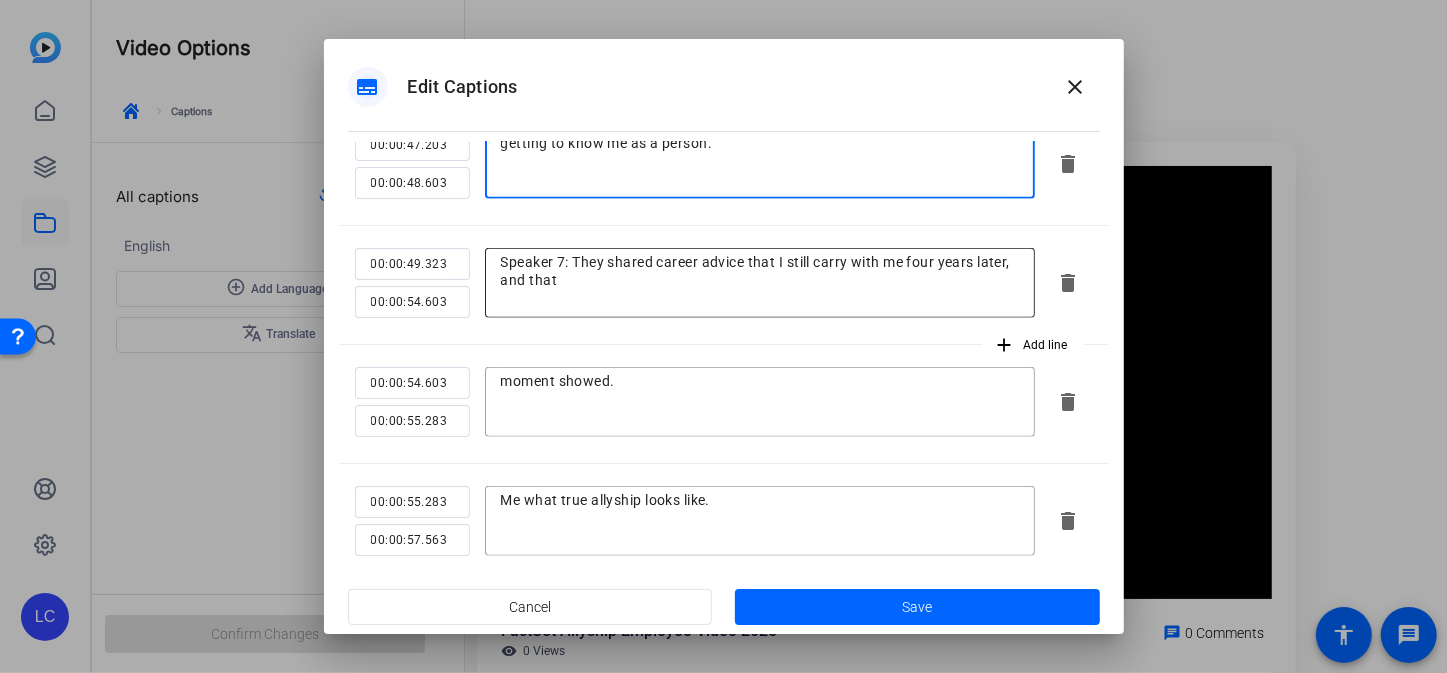 click on "Speaker 7: They shared career advice that I still carry with me four years later, and that" at bounding box center [760, 283] 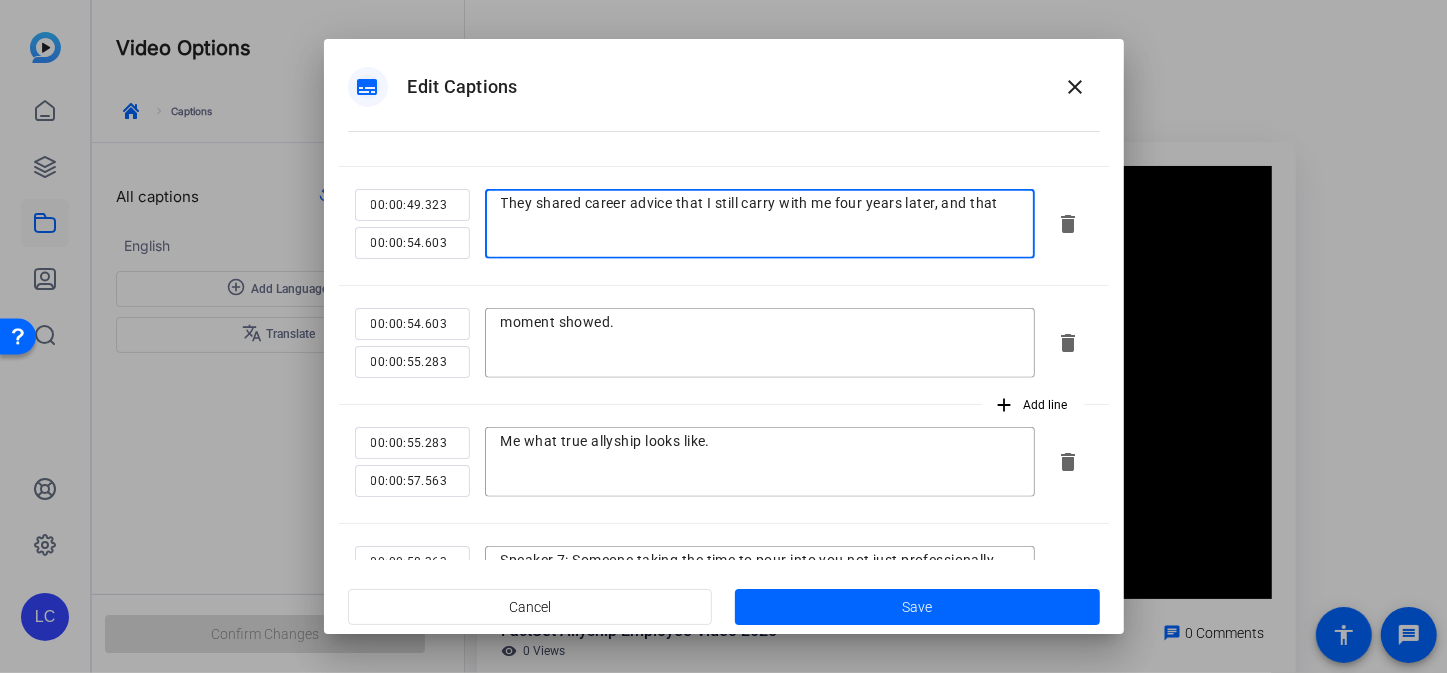 scroll, scrollTop: 1545, scrollLeft: 0, axis: vertical 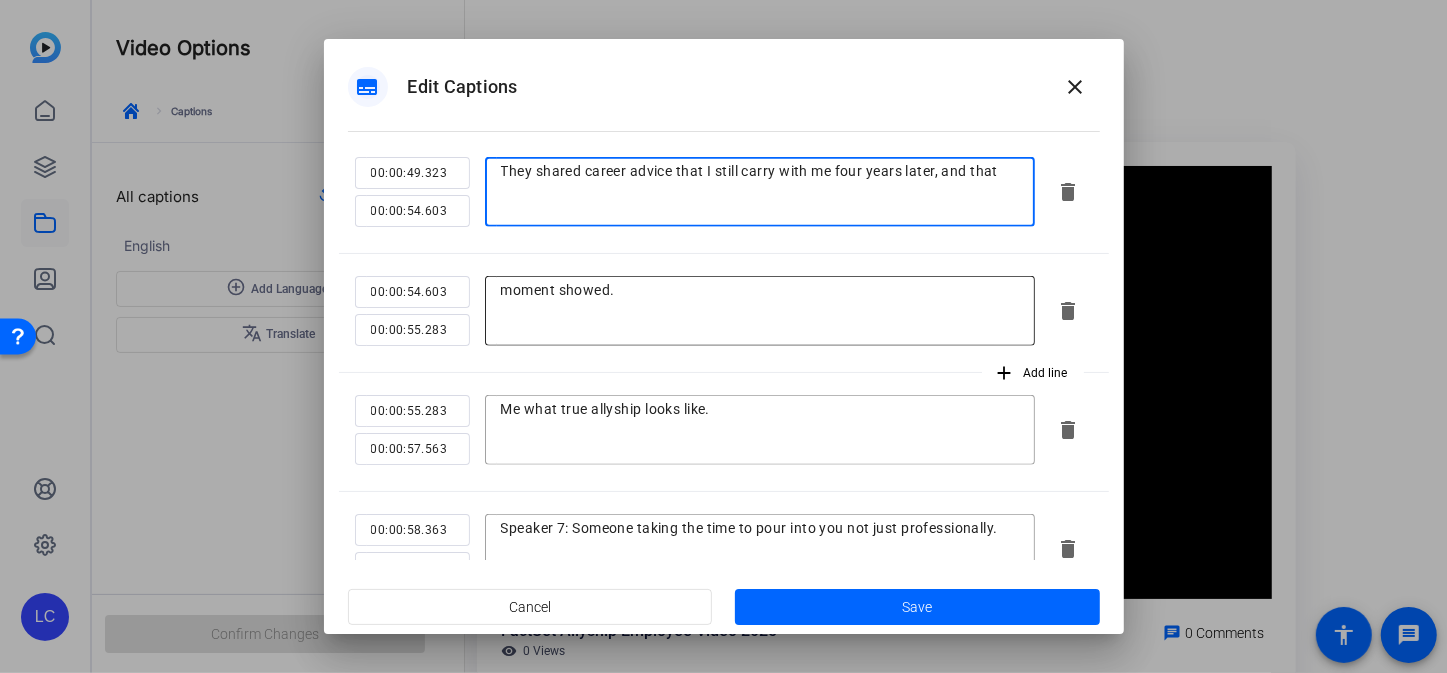type on "They shared career advice that I still carry with me four years later, and that" 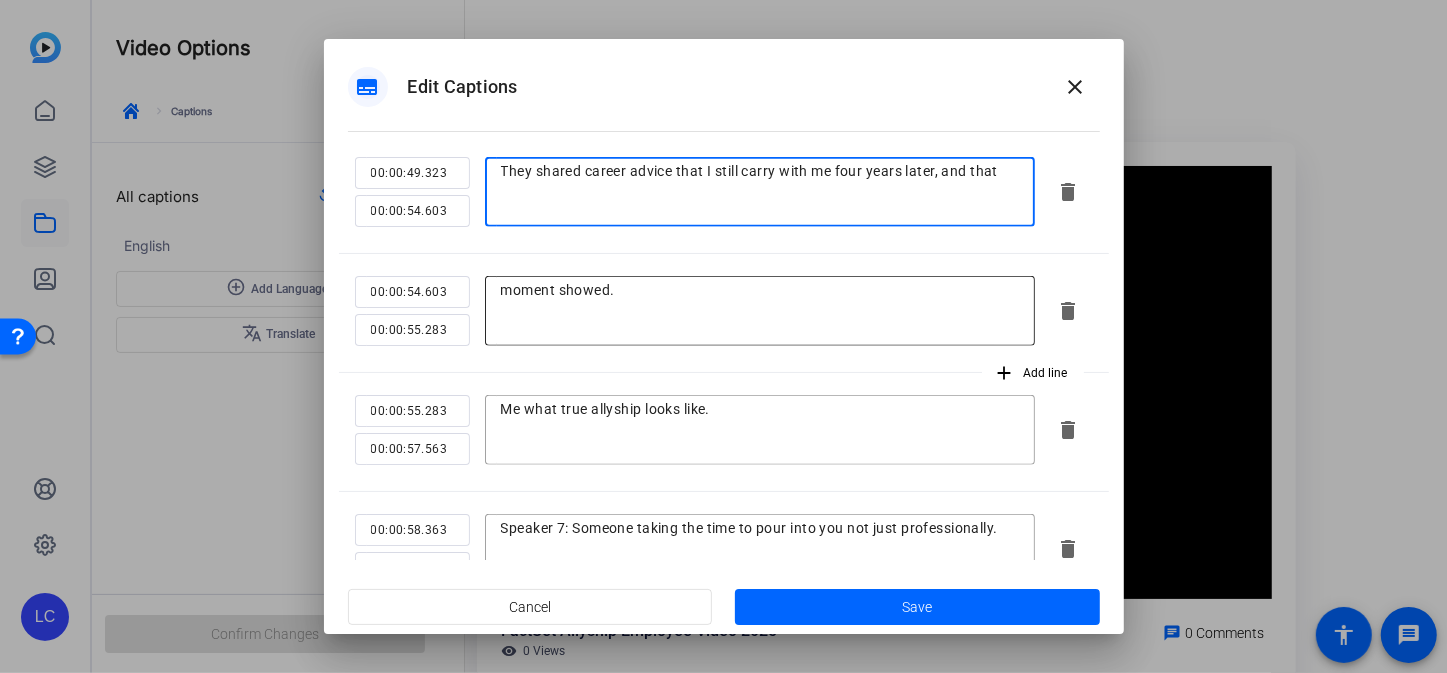 click on "moment showed." at bounding box center [760, 311] 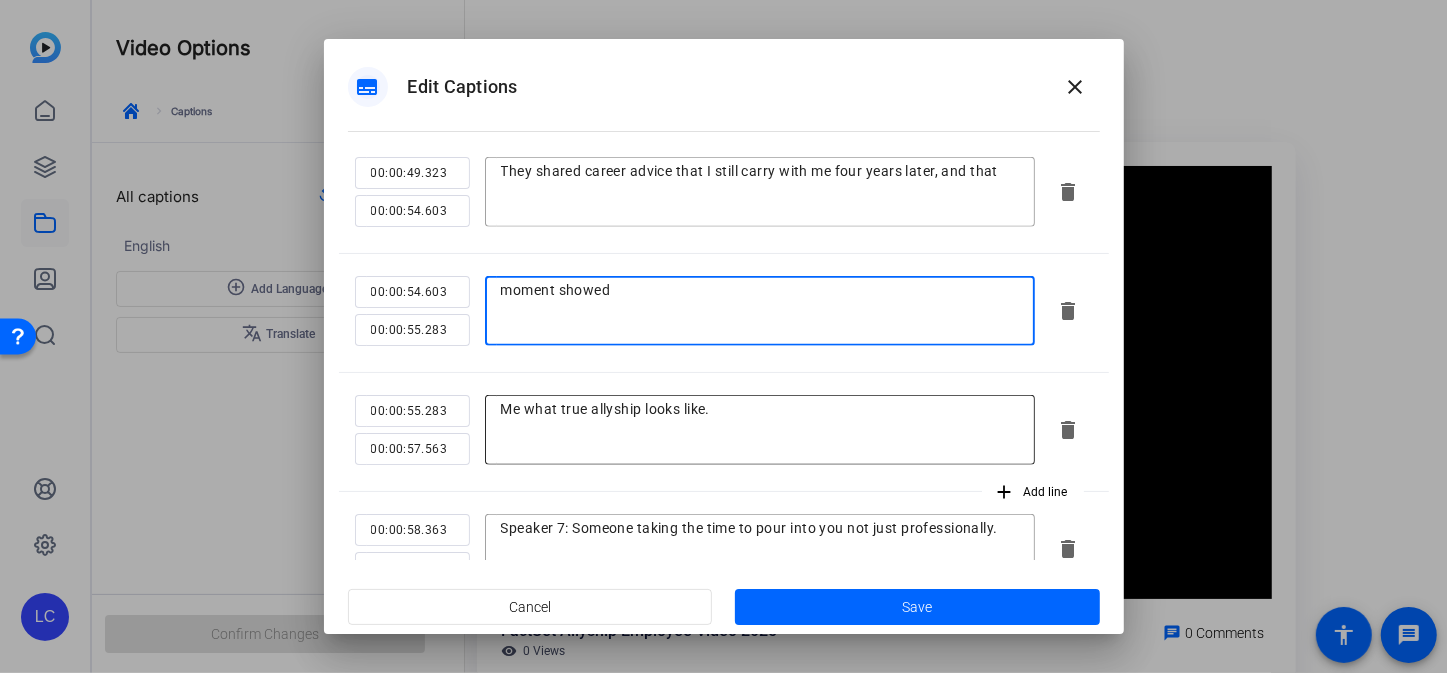 type on "moment showed" 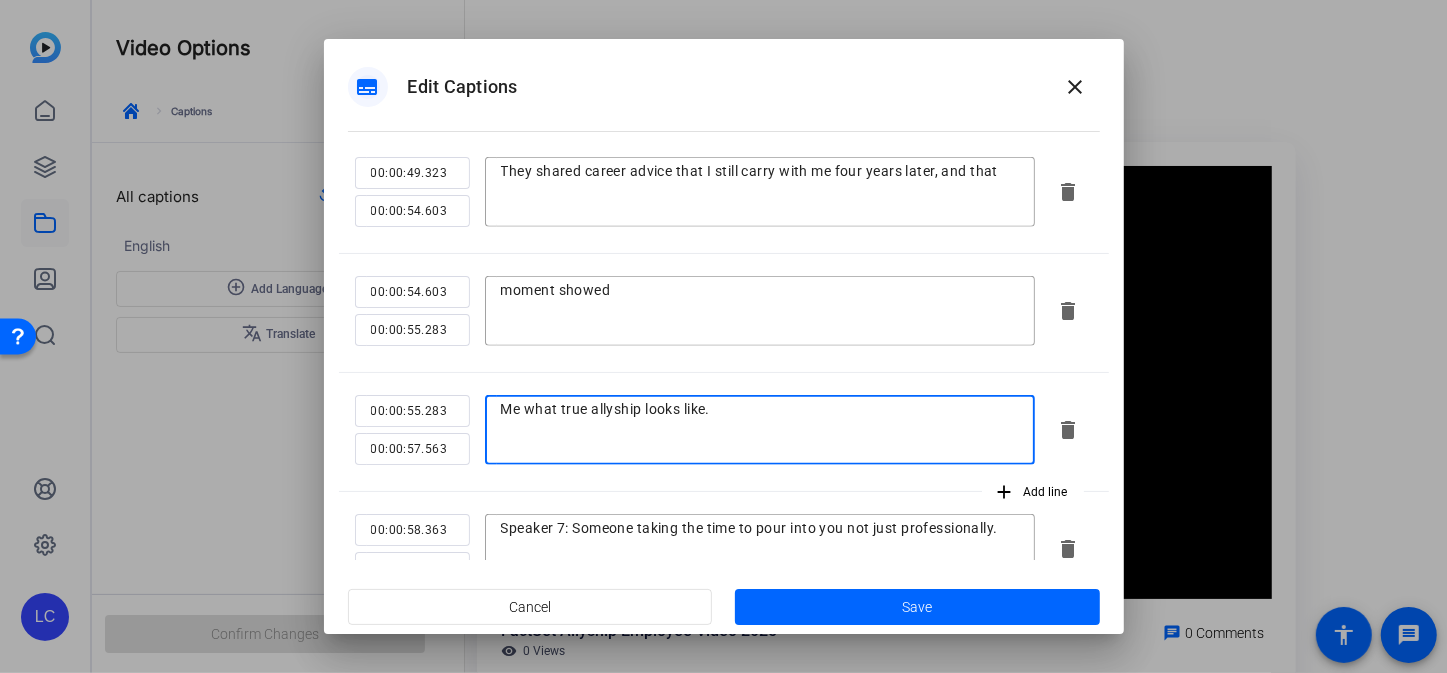 click on "Me what true allyship looks like." at bounding box center (760, 430) 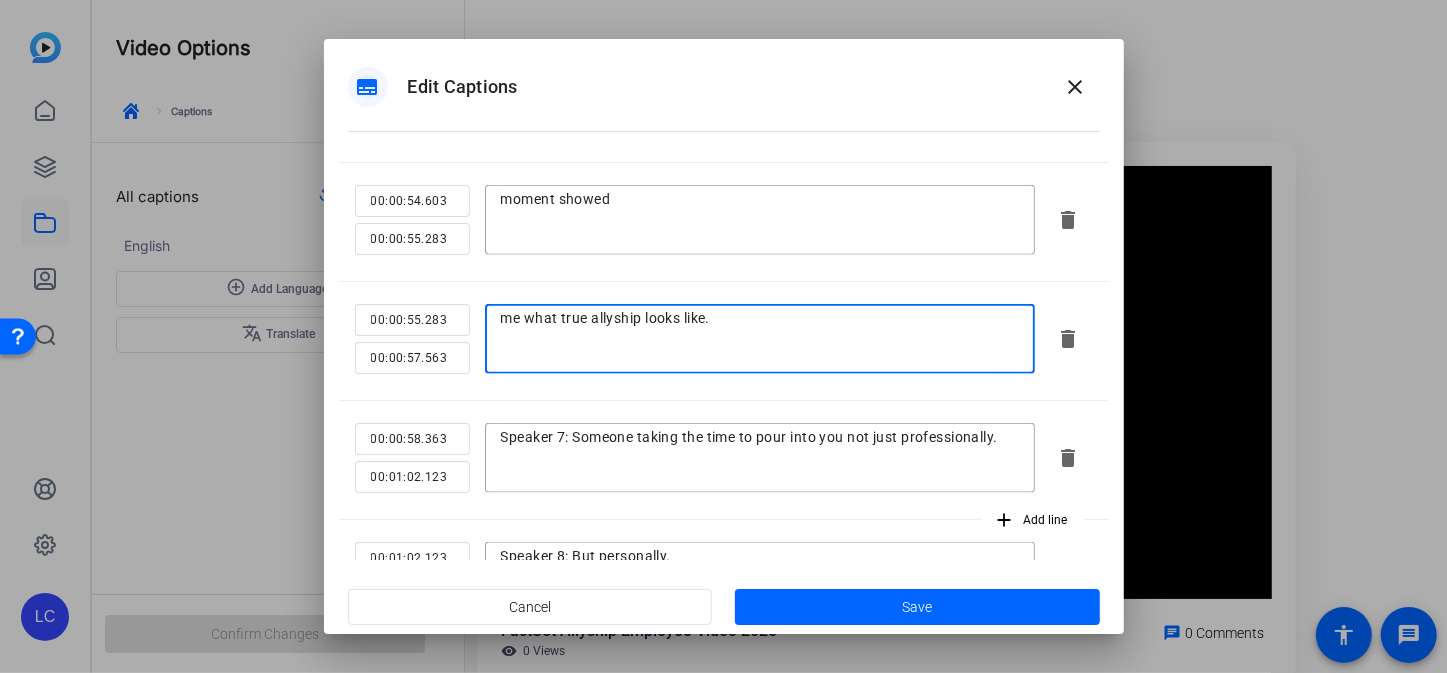 scroll, scrollTop: 1727, scrollLeft: 0, axis: vertical 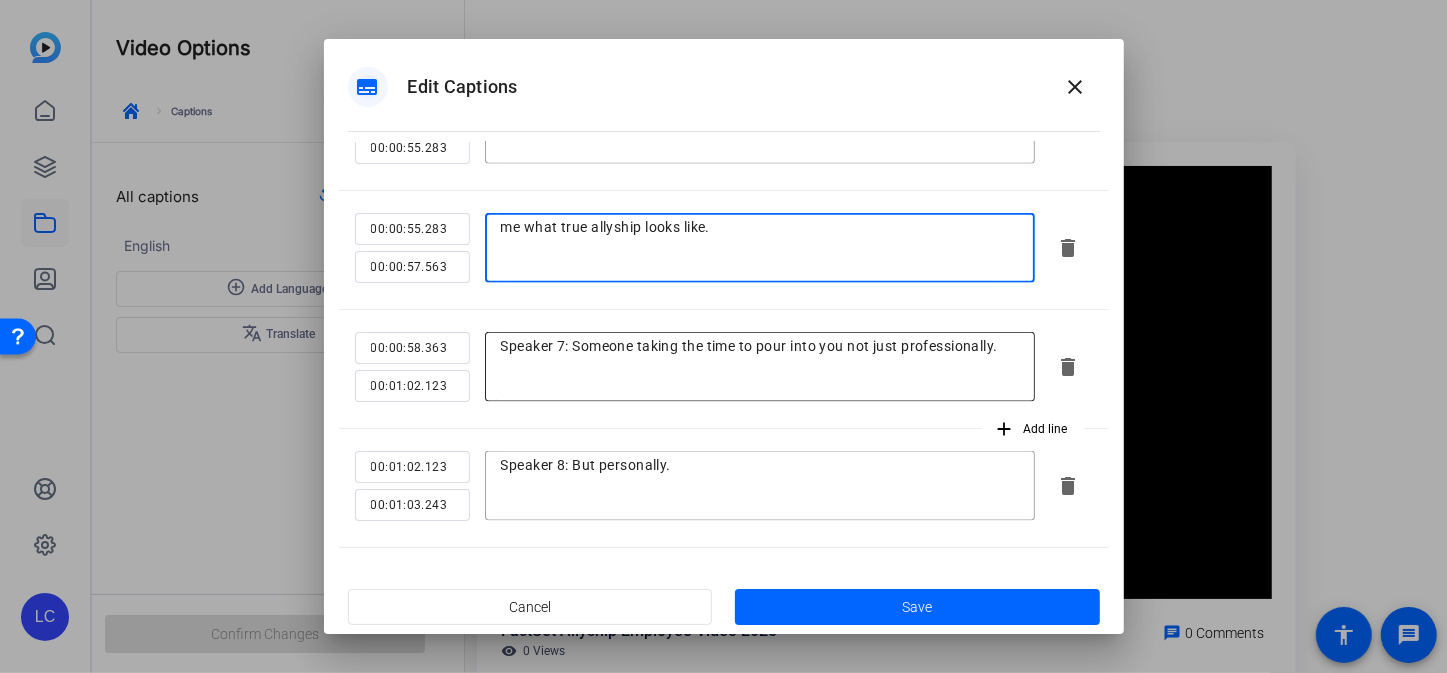 type on "me what true allyship looks like." 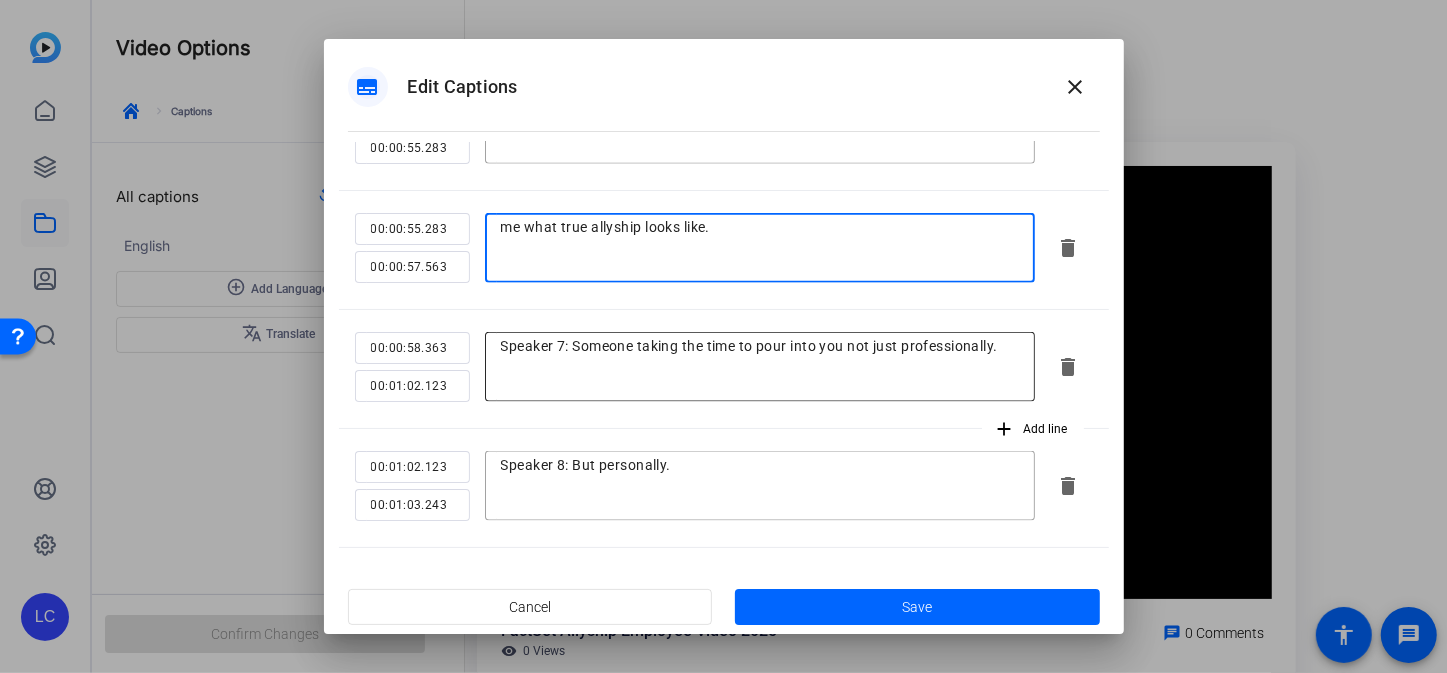 click on "Speaker 7: Someone taking the time to pour into you not just professionally." at bounding box center [760, 367] 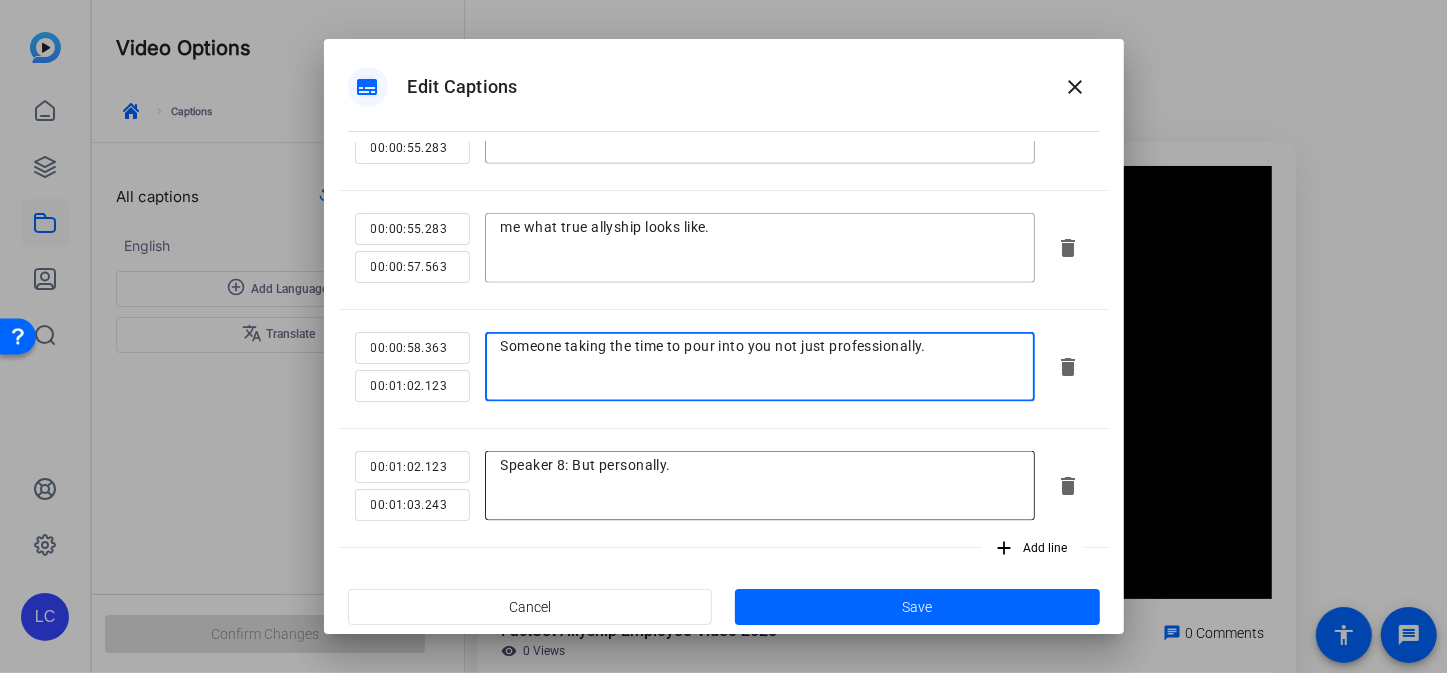 type on "Someone taking the time to pour into you not just professionally." 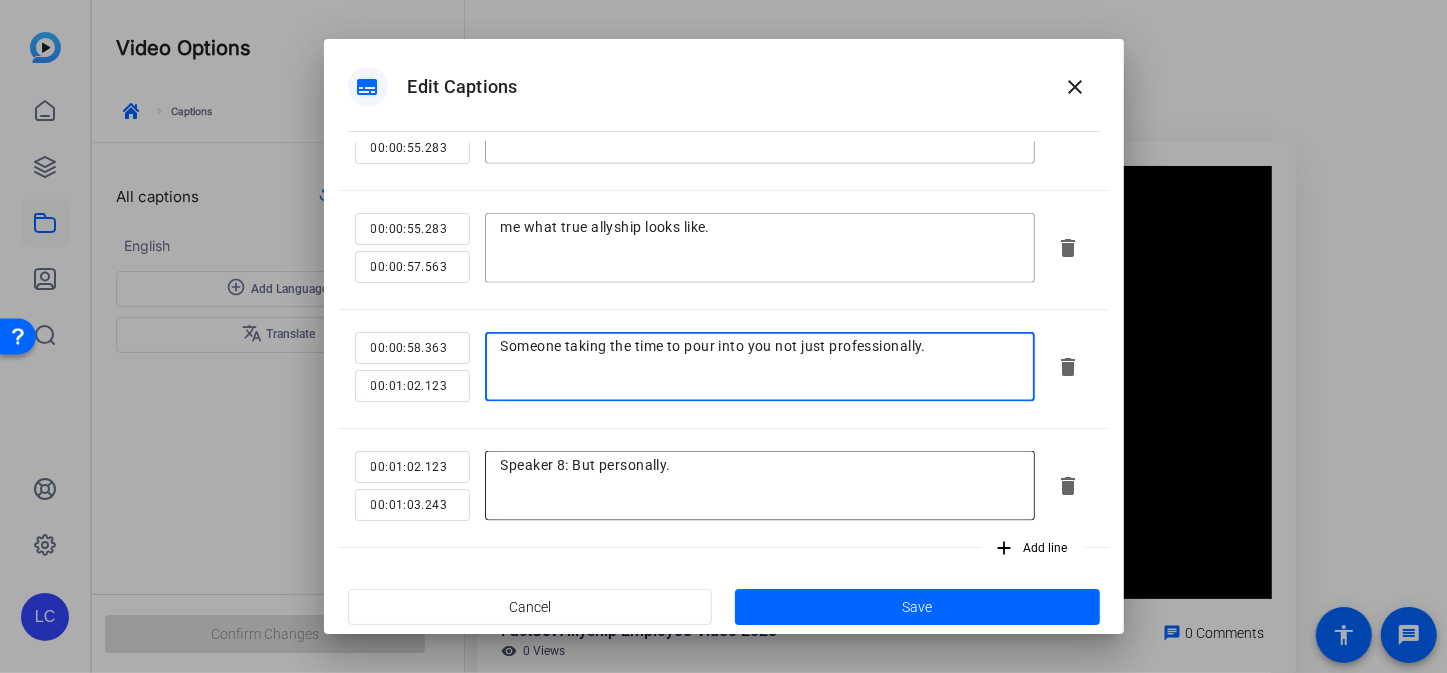 click on "Speaker 8: But personally." at bounding box center (760, 486) 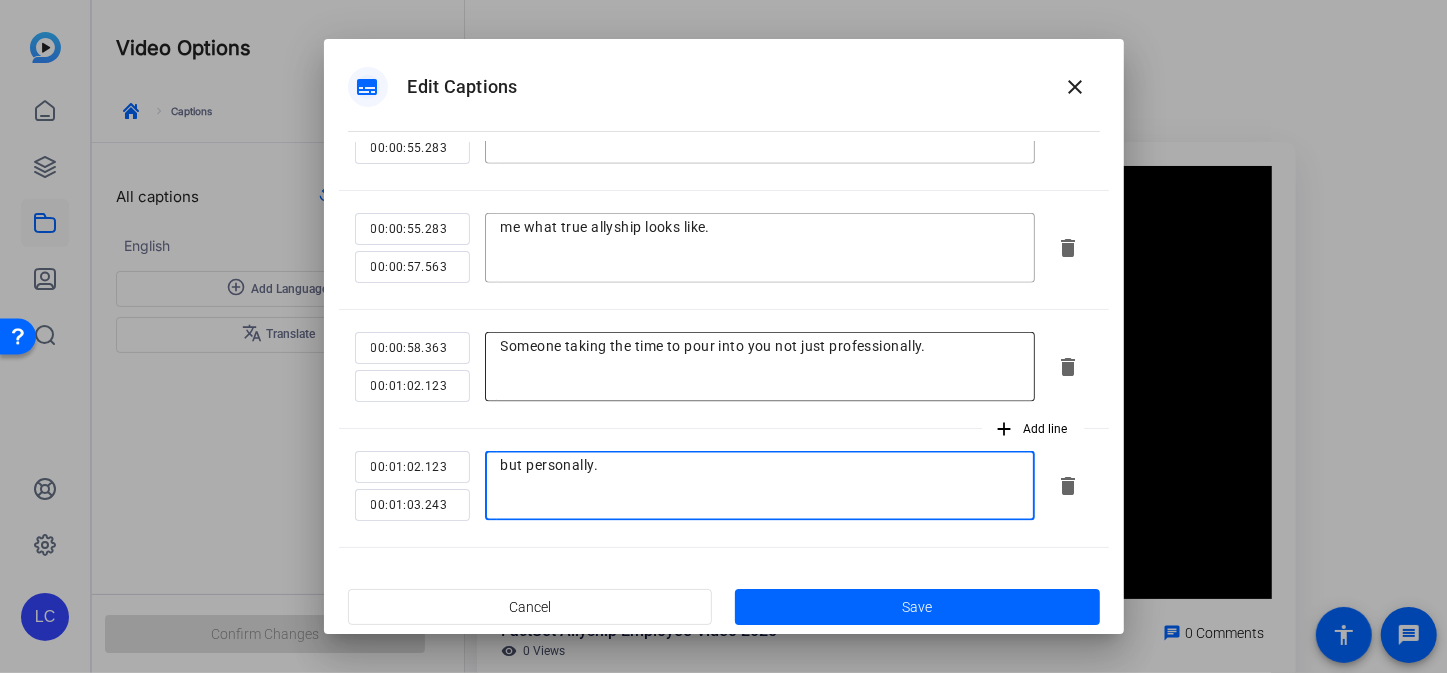 type on "but personally." 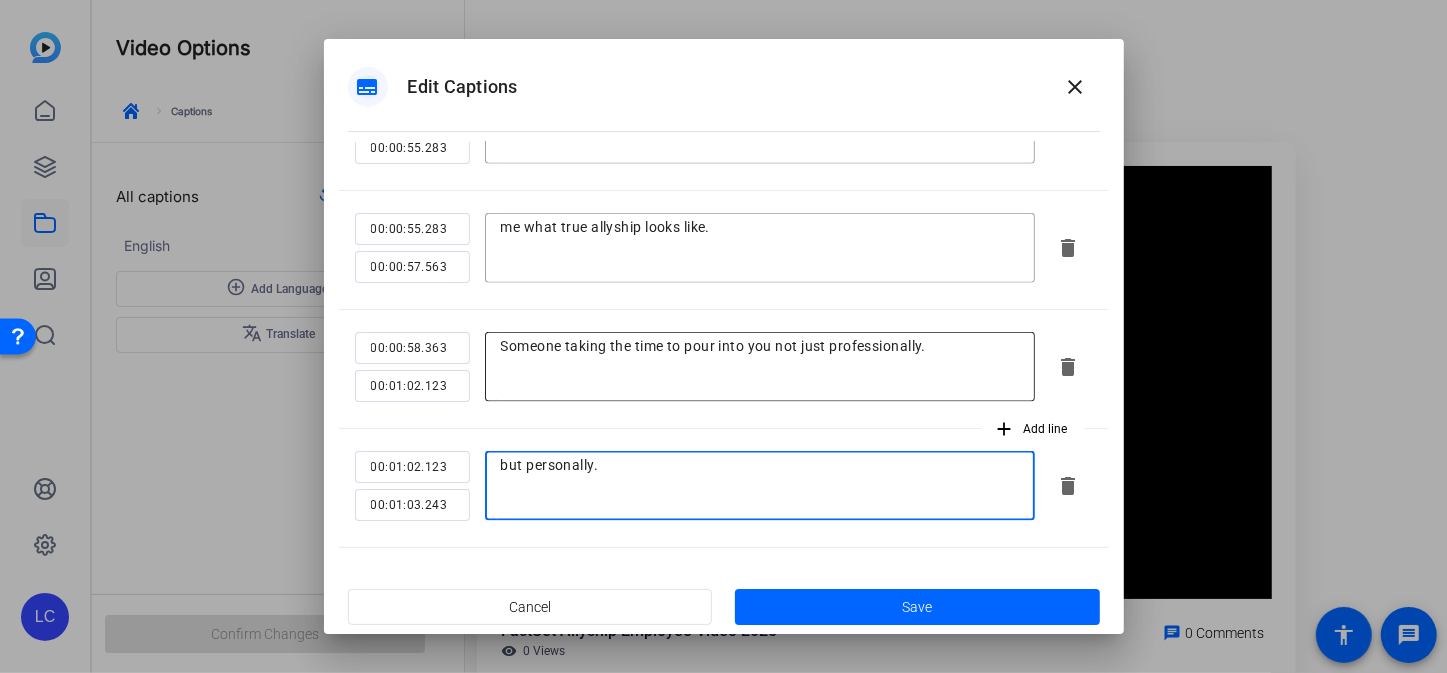 click on "Someone taking the time to pour into you not just professionally." at bounding box center (760, 367) 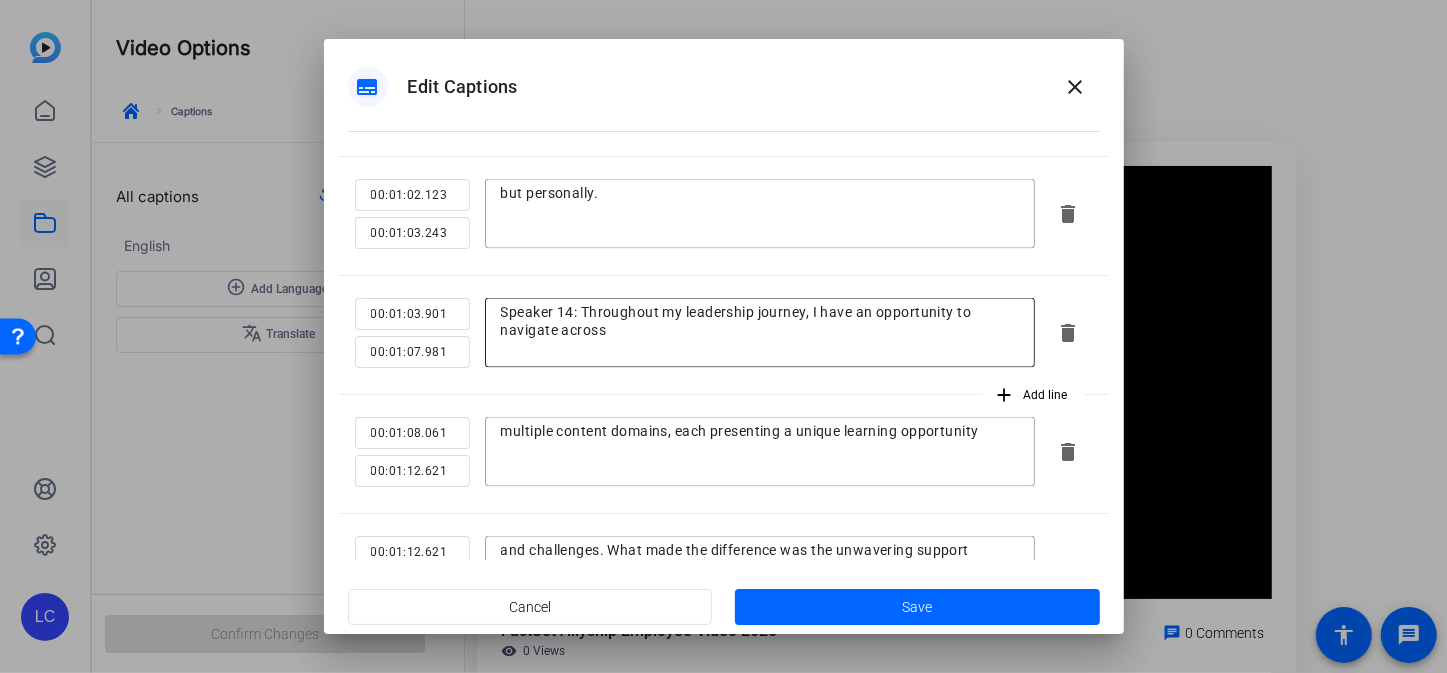 scroll, scrollTop: 2000, scrollLeft: 0, axis: vertical 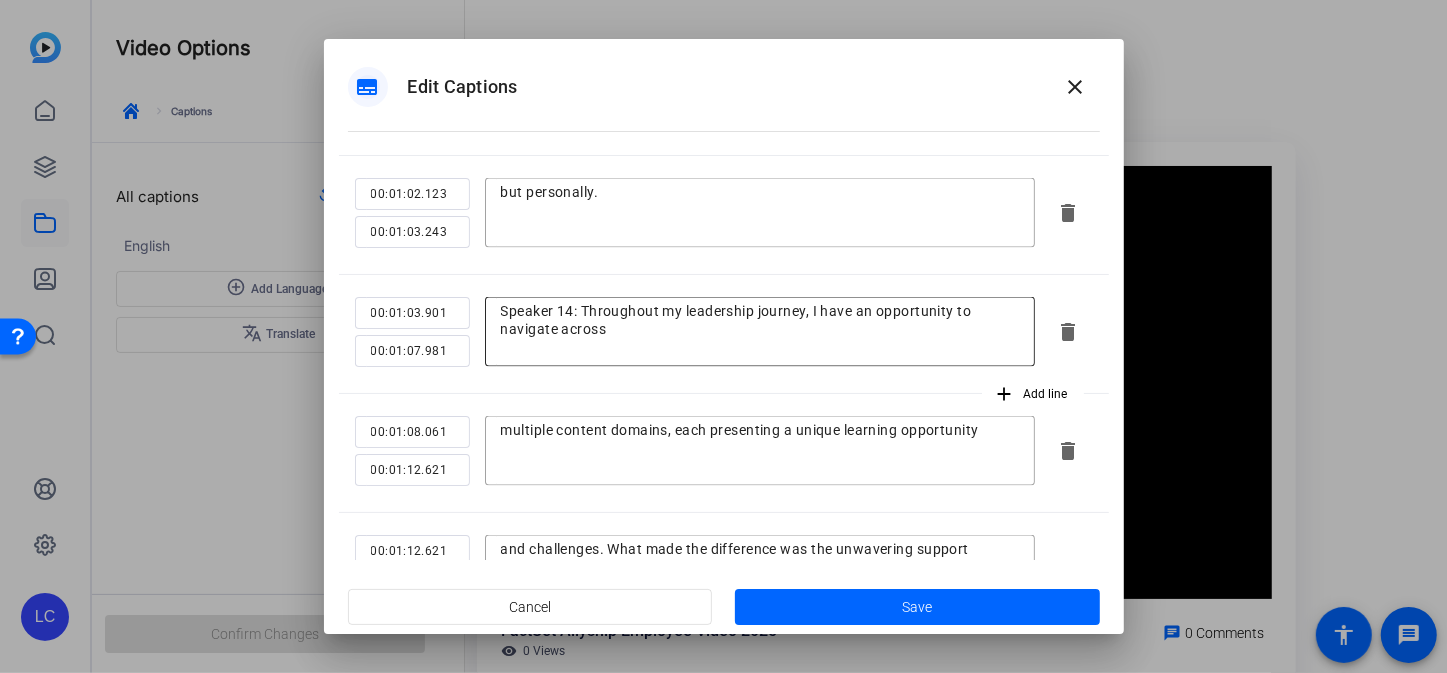 type on "Someone taking the time to pour into you not just professionally," 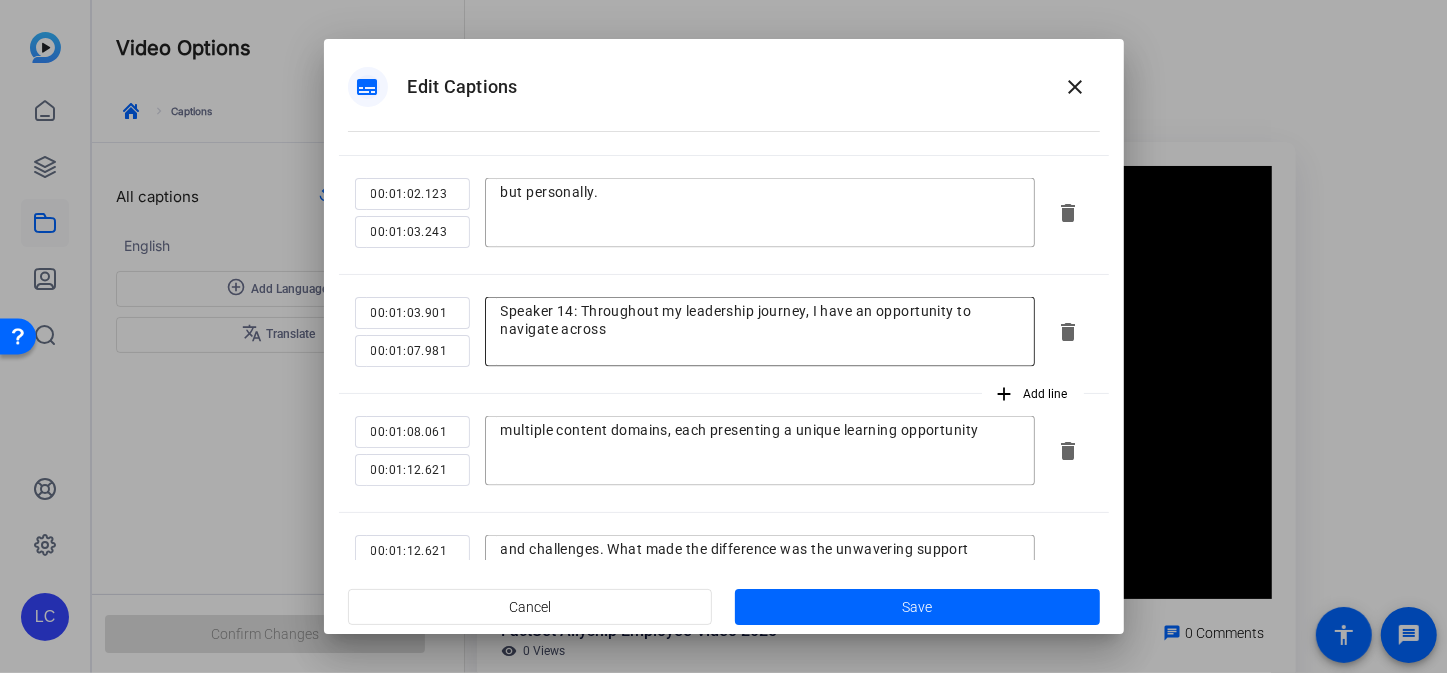 click on "Speaker 14: Throughout my leadership journey, I have an opportunity to navigate across" at bounding box center [760, 332] 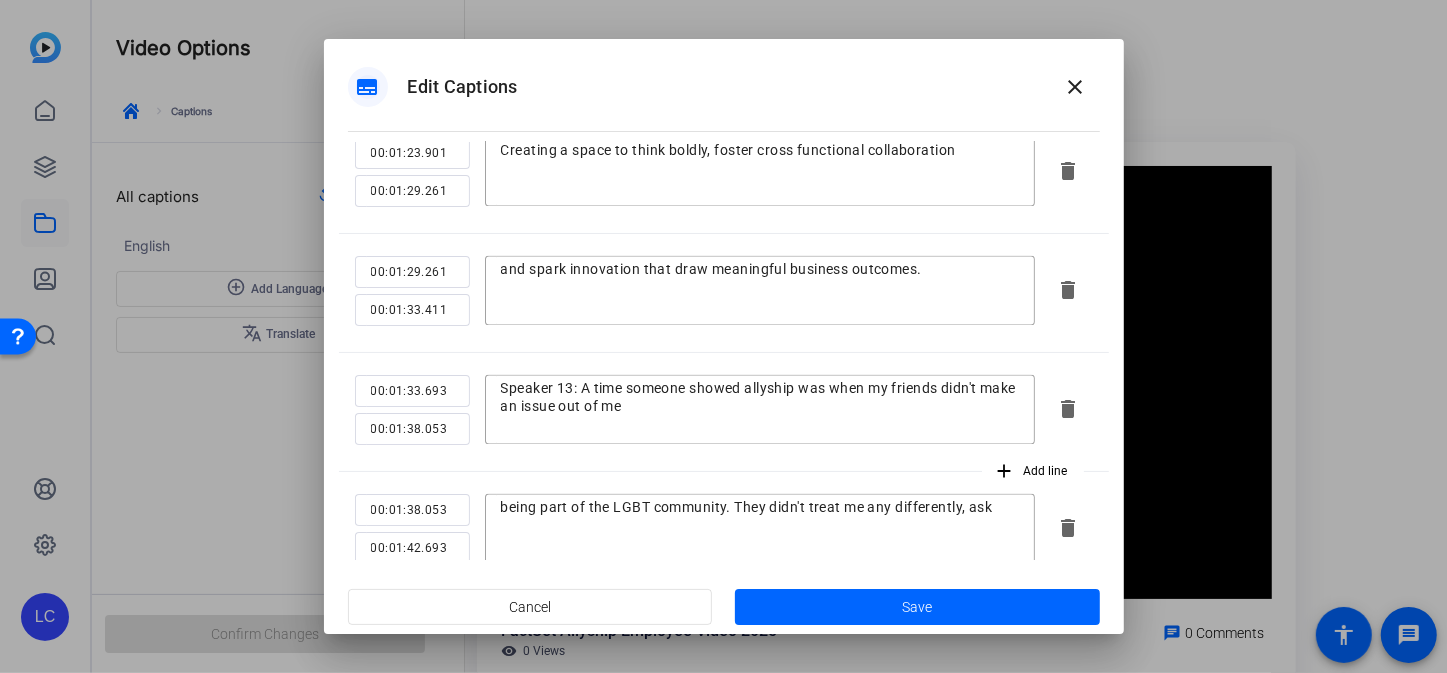 scroll, scrollTop: 2727, scrollLeft: 0, axis: vertical 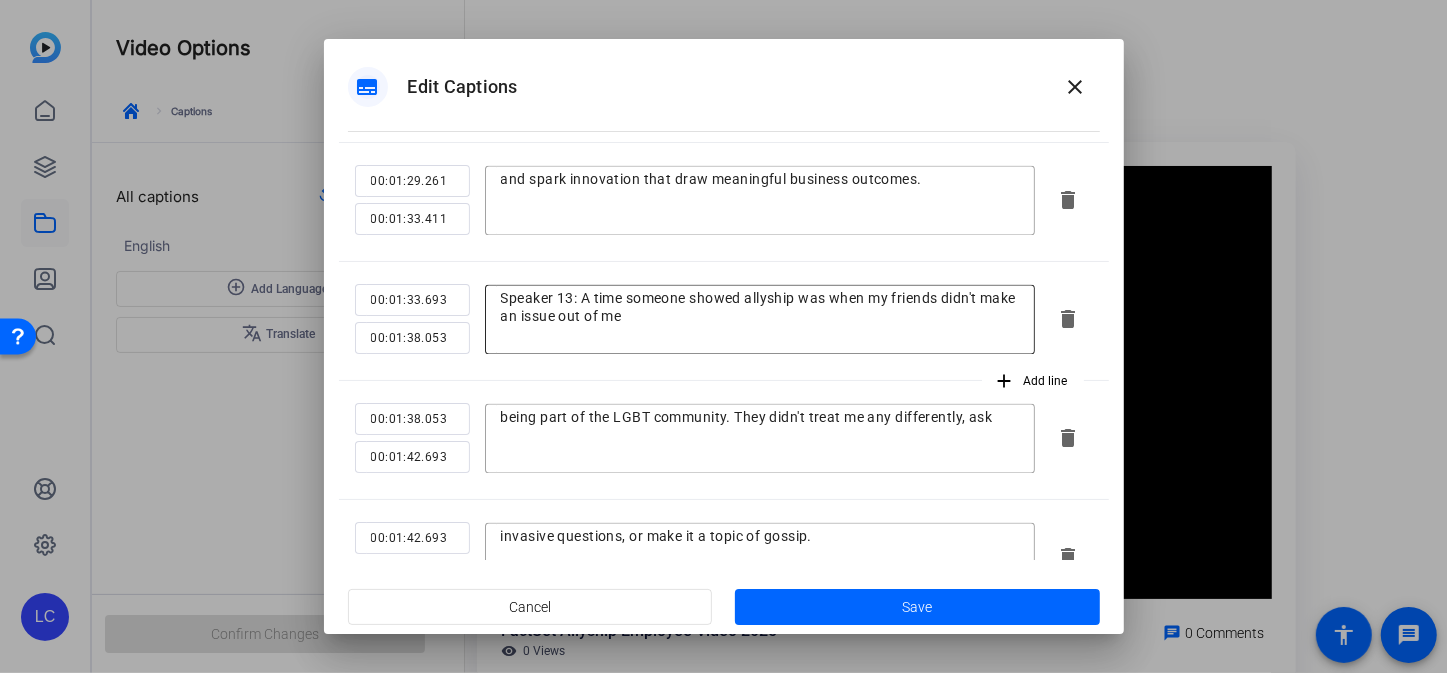 type on "Throughout my leadership journey, I have an opportunity to navigate across" 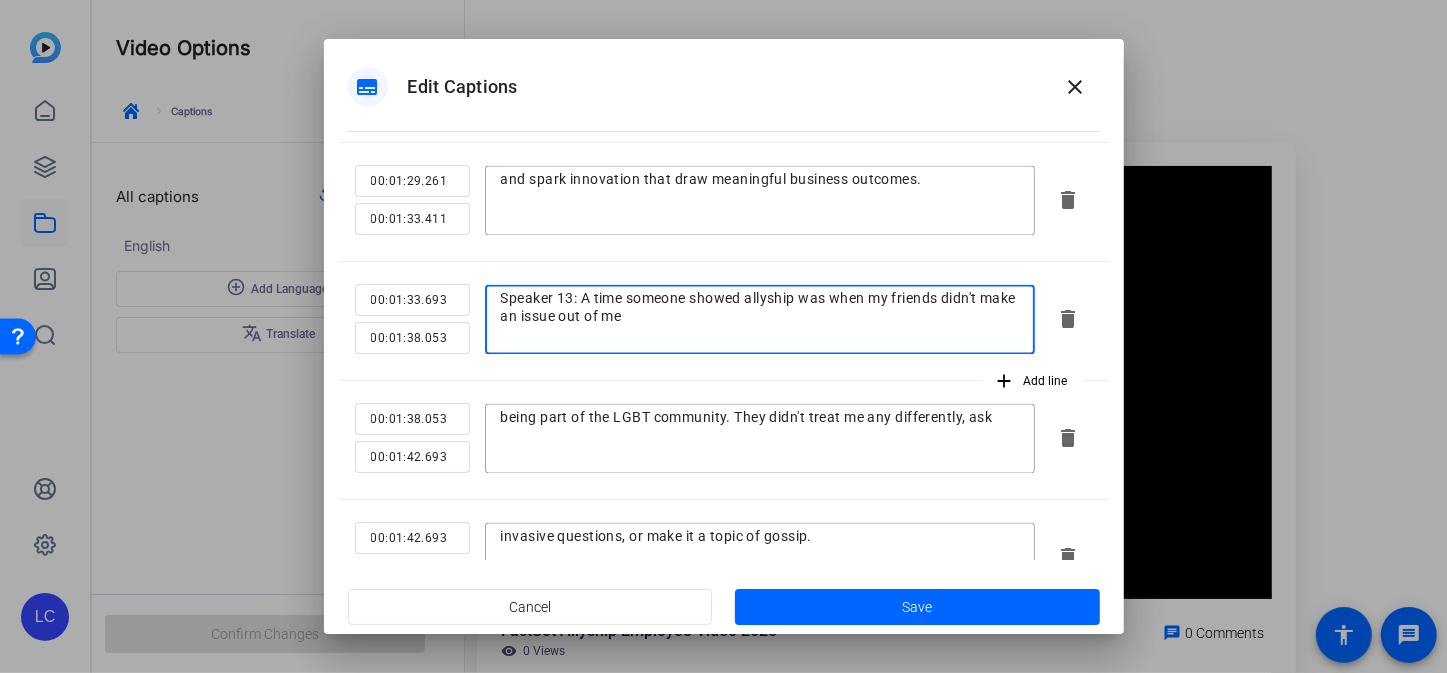 click on "Speaker 13: A time someone showed allyship was when my friends didn't make an issue out of me" at bounding box center (760, 319) 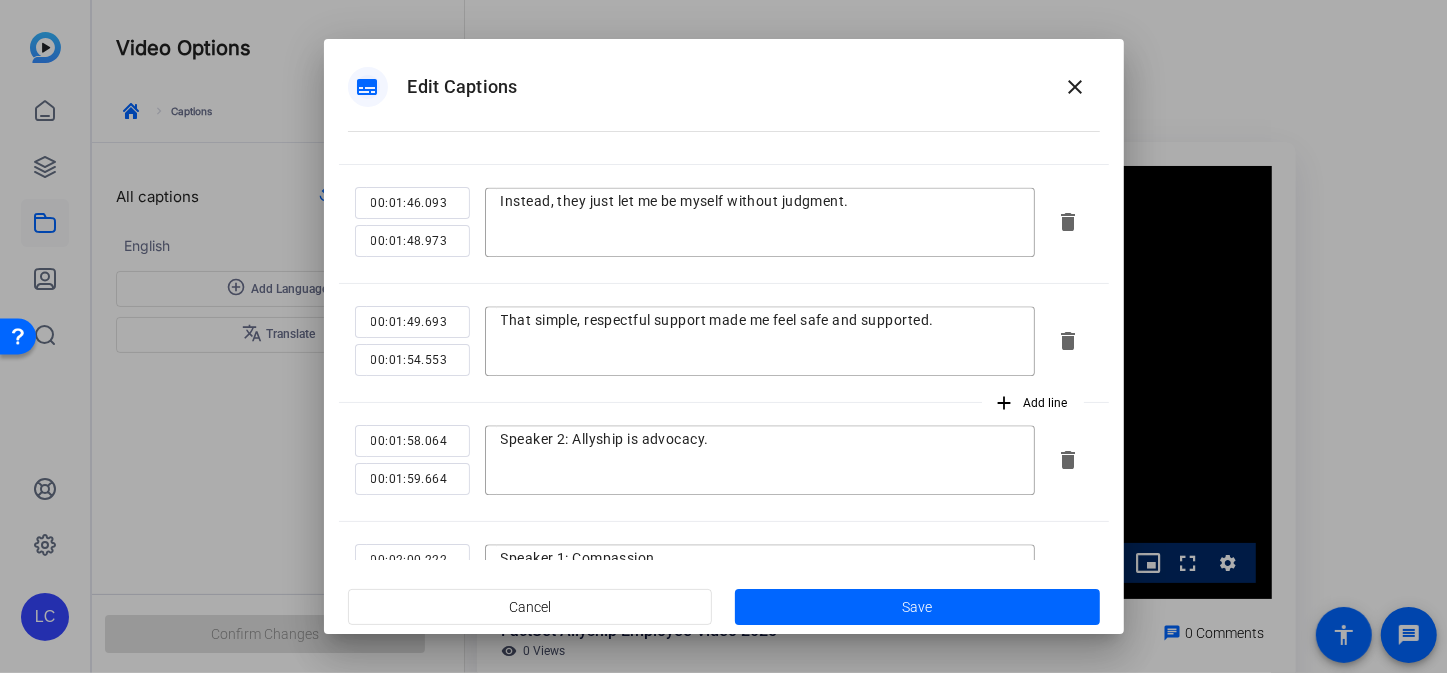 scroll, scrollTop: 3272, scrollLeft: 0, axis: vertical 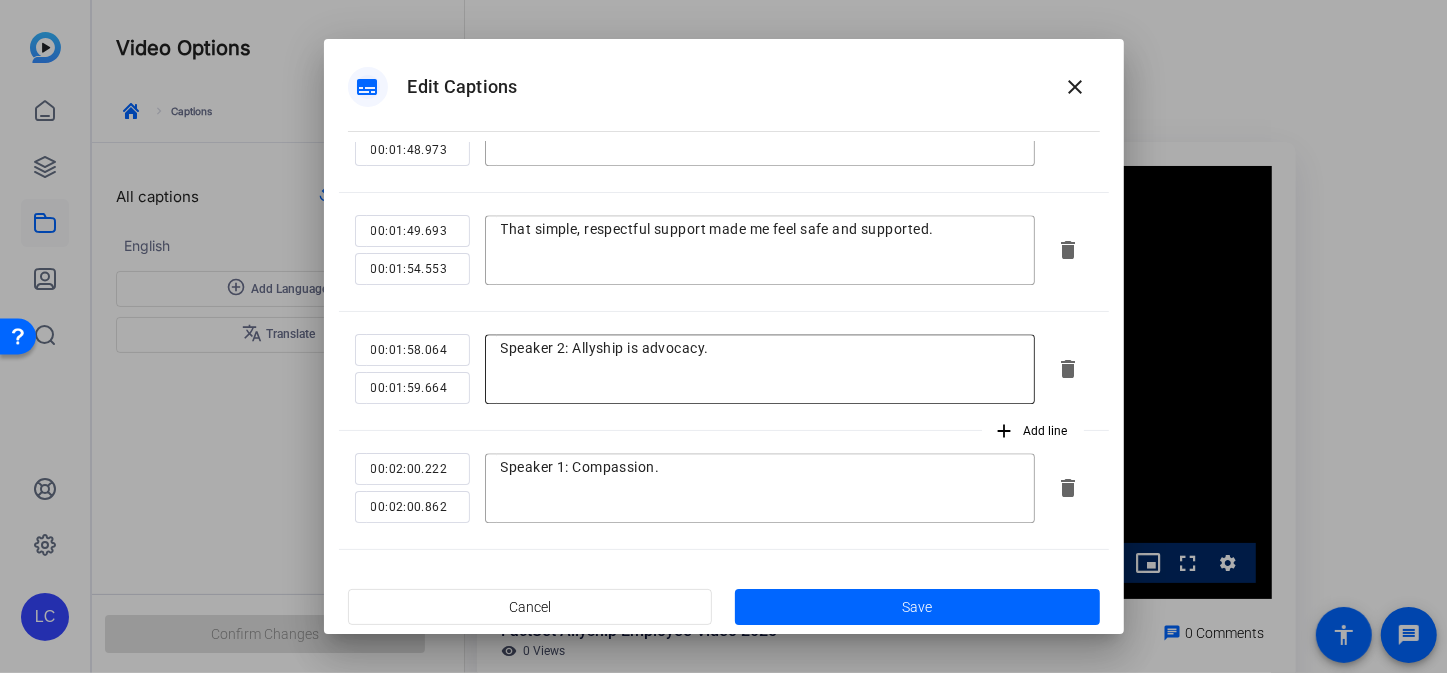 type on "A time someone showed allyship was when my friends didn't make an issue out of me" 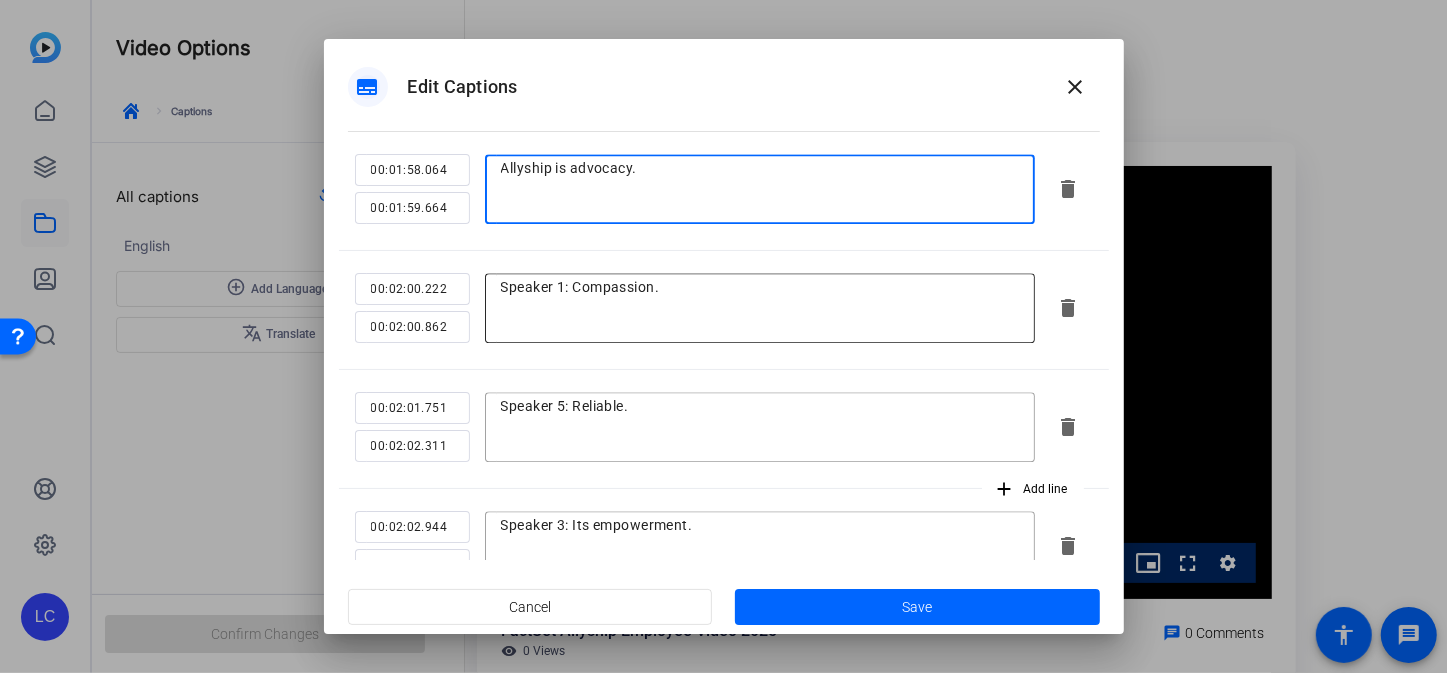 scroll, scrollTop: 3454, scrollLeft: 0, axis: vertical 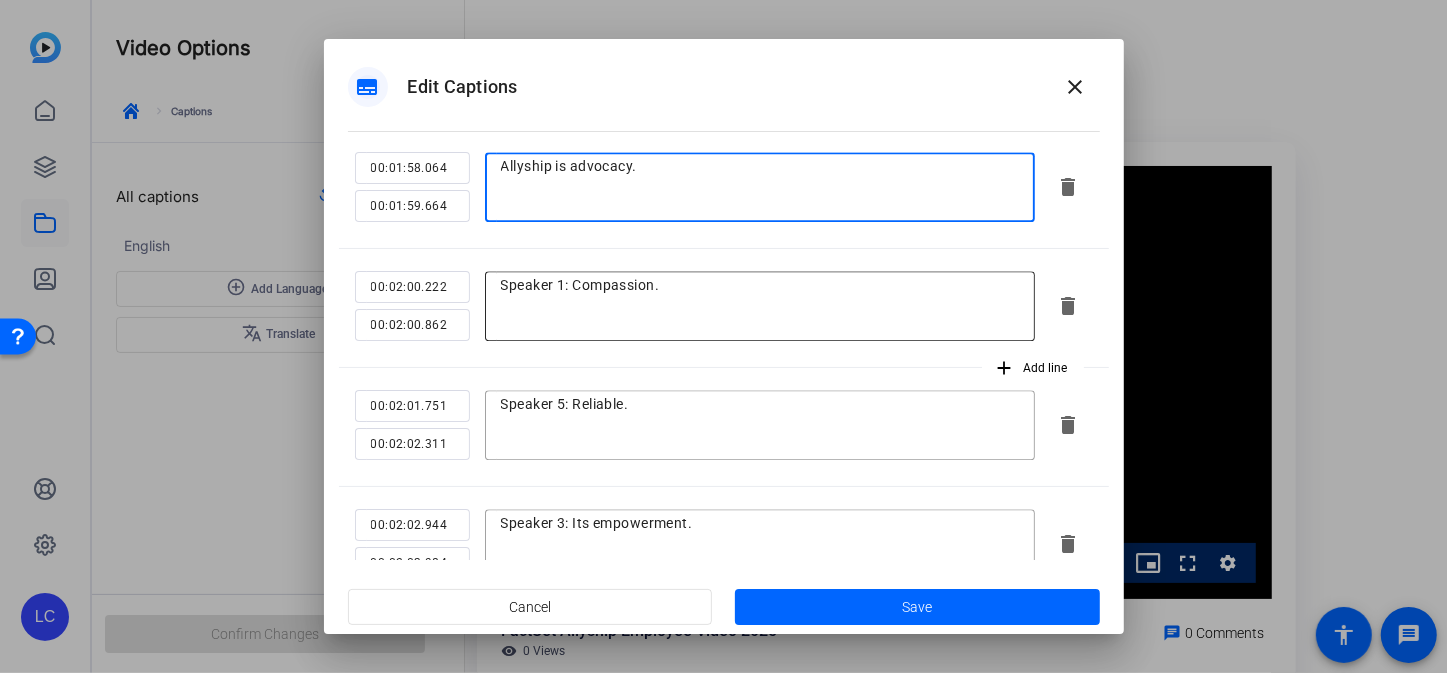 type on "Allyship is advocacy." 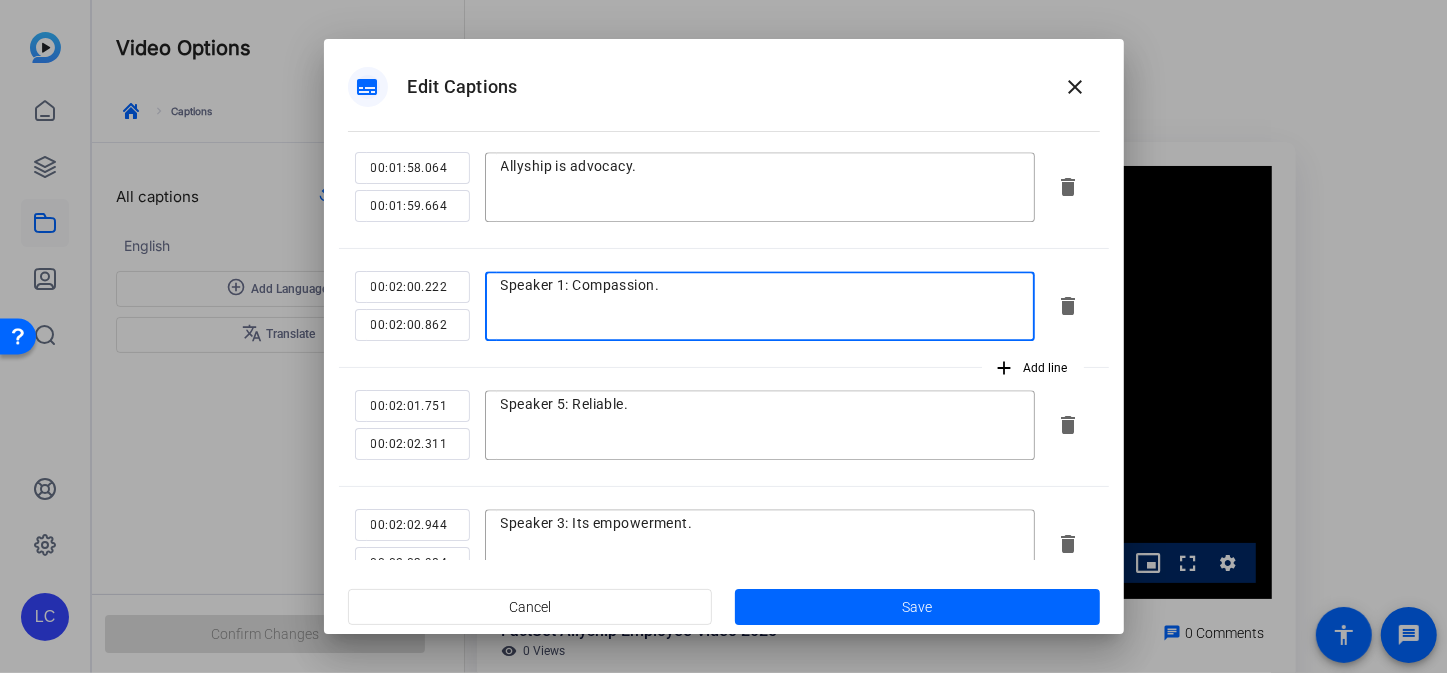 click on "Speaker 1: Compassion." at bounding box center (760, 306) 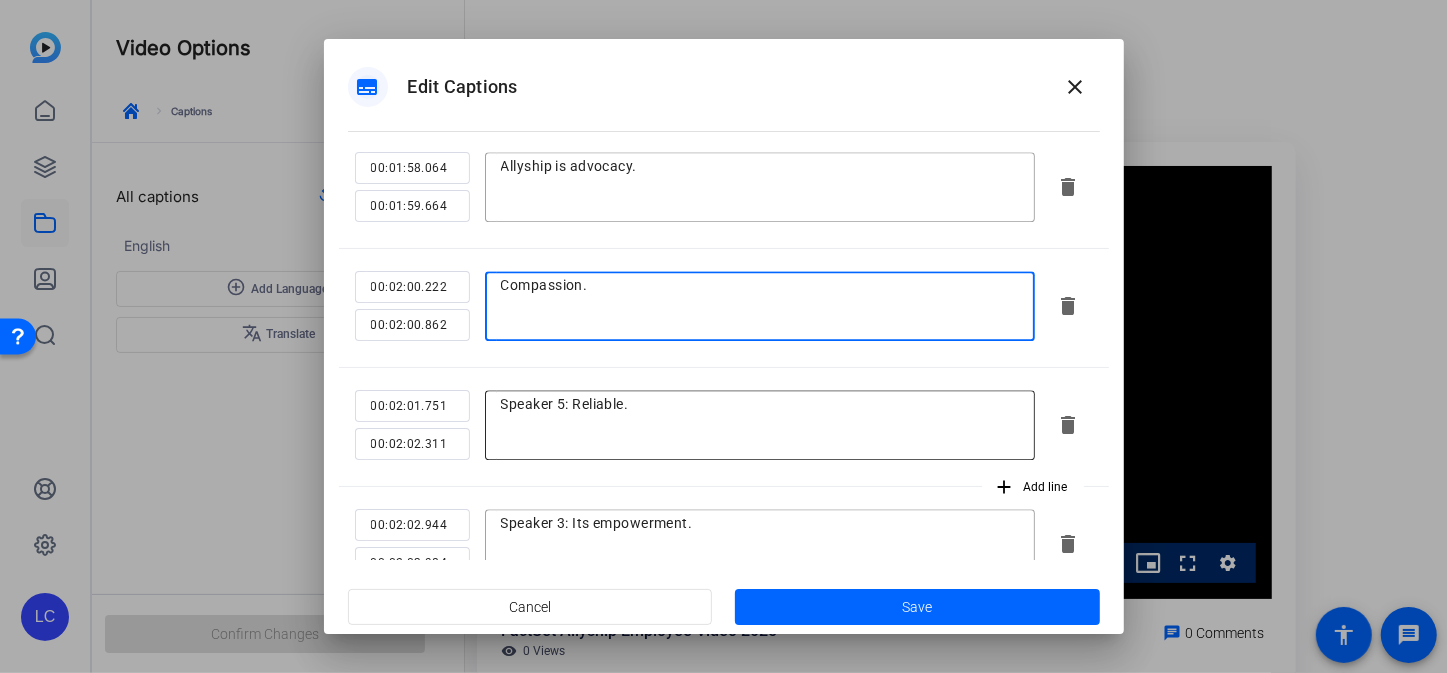 type on "Compassion." 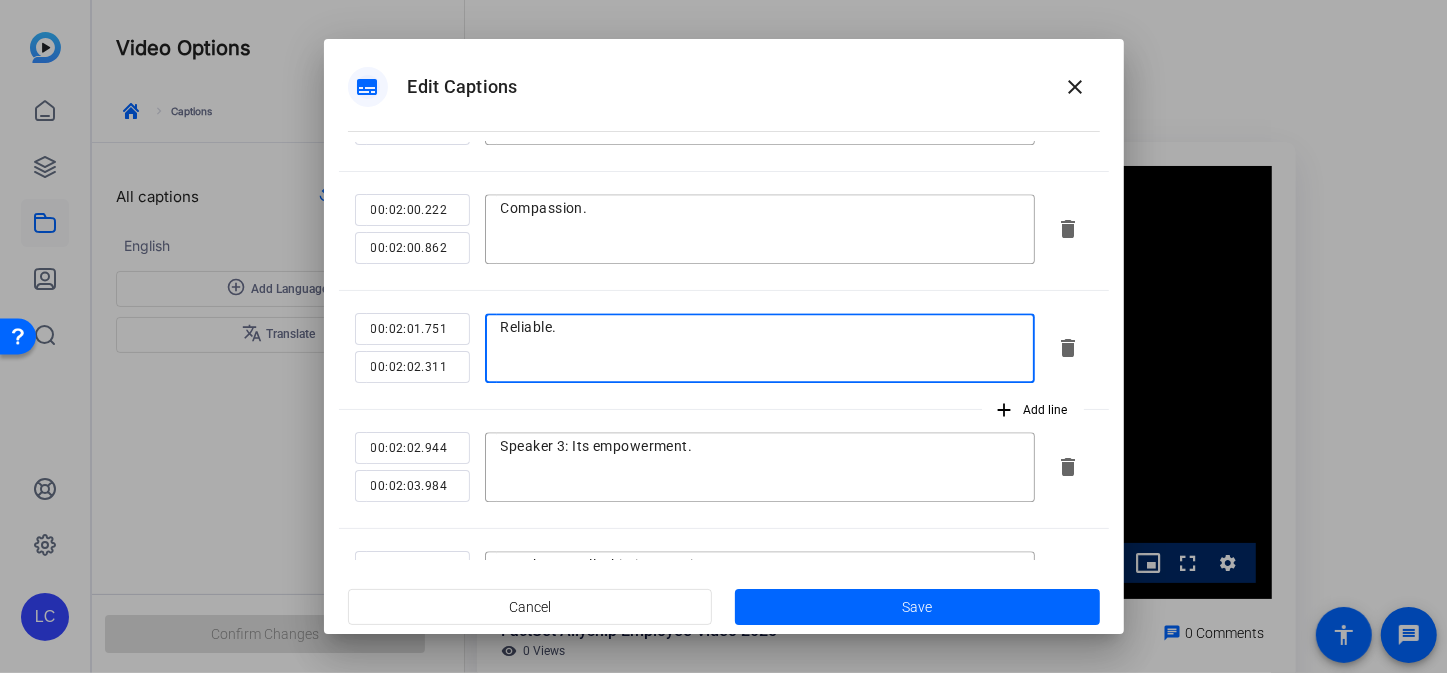 scroll, scrollTop: 3727, scrollLeft: 0, axis: vertical 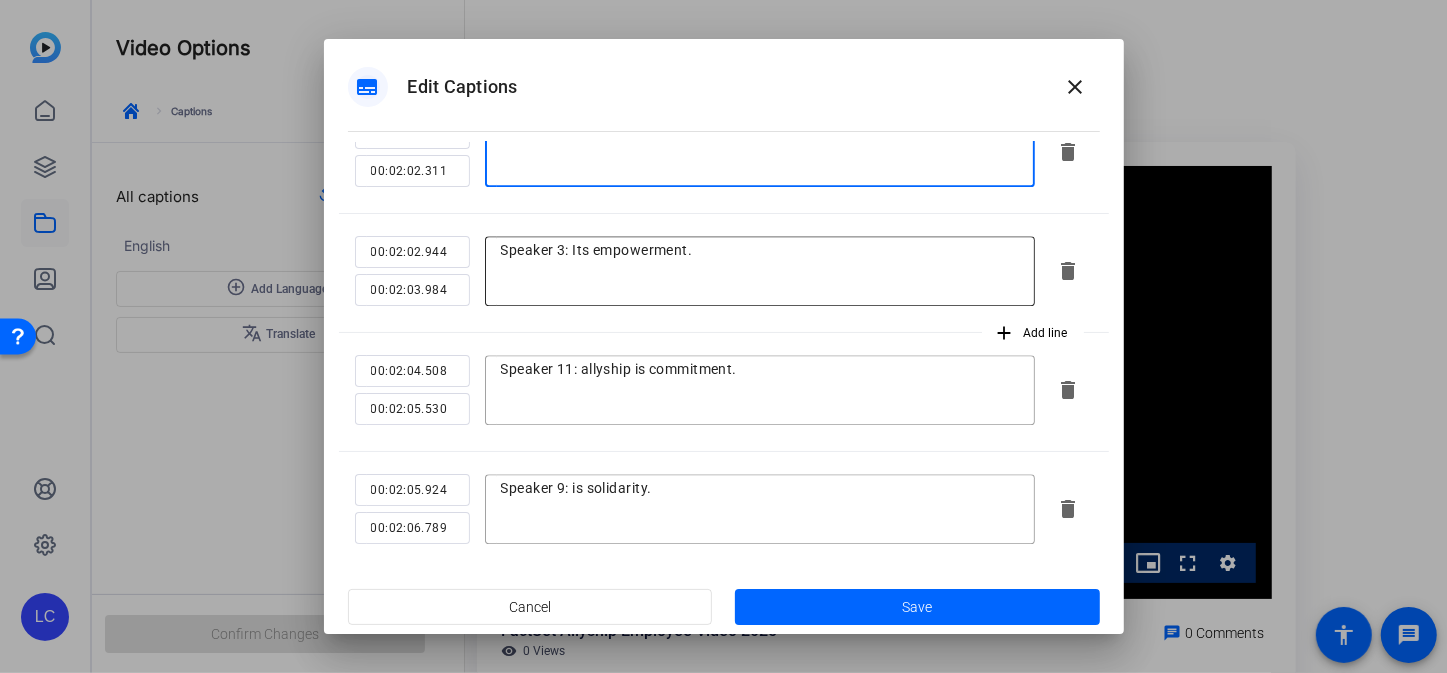 type on "Reliable." 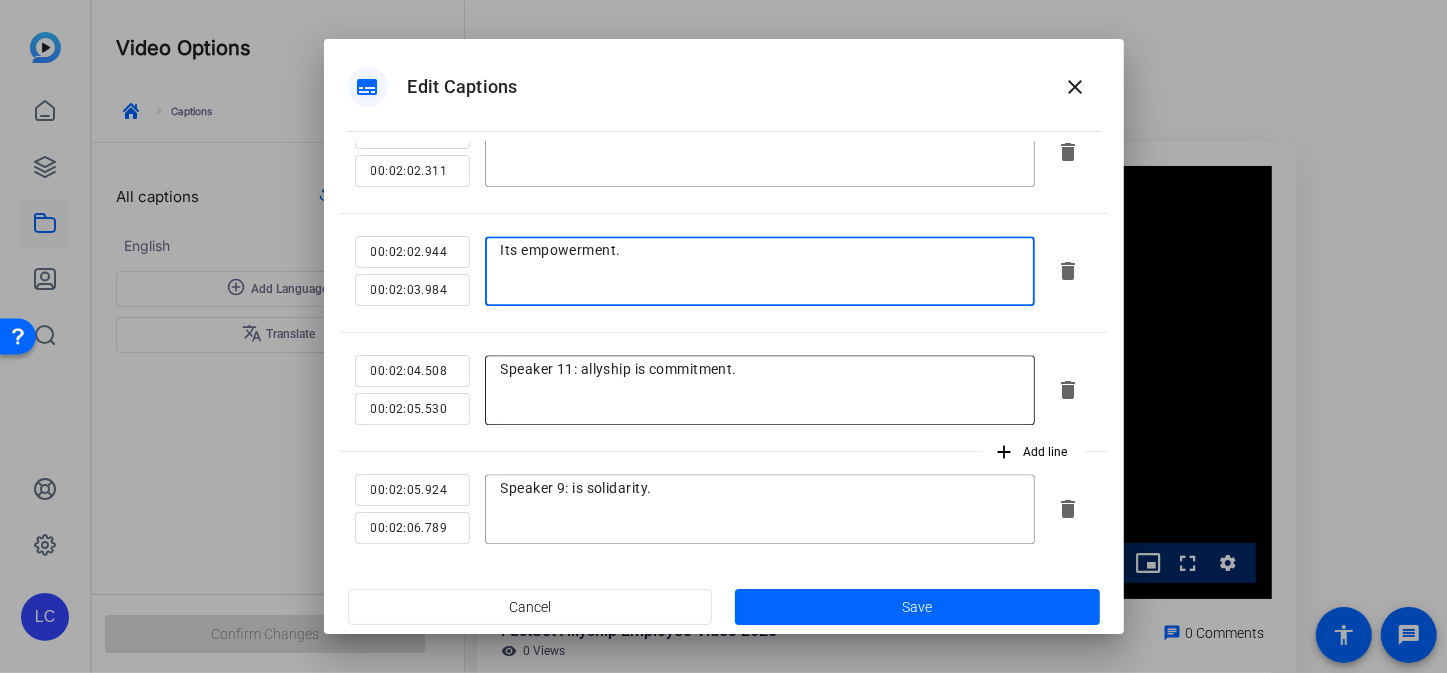 type on "Its empowerment." 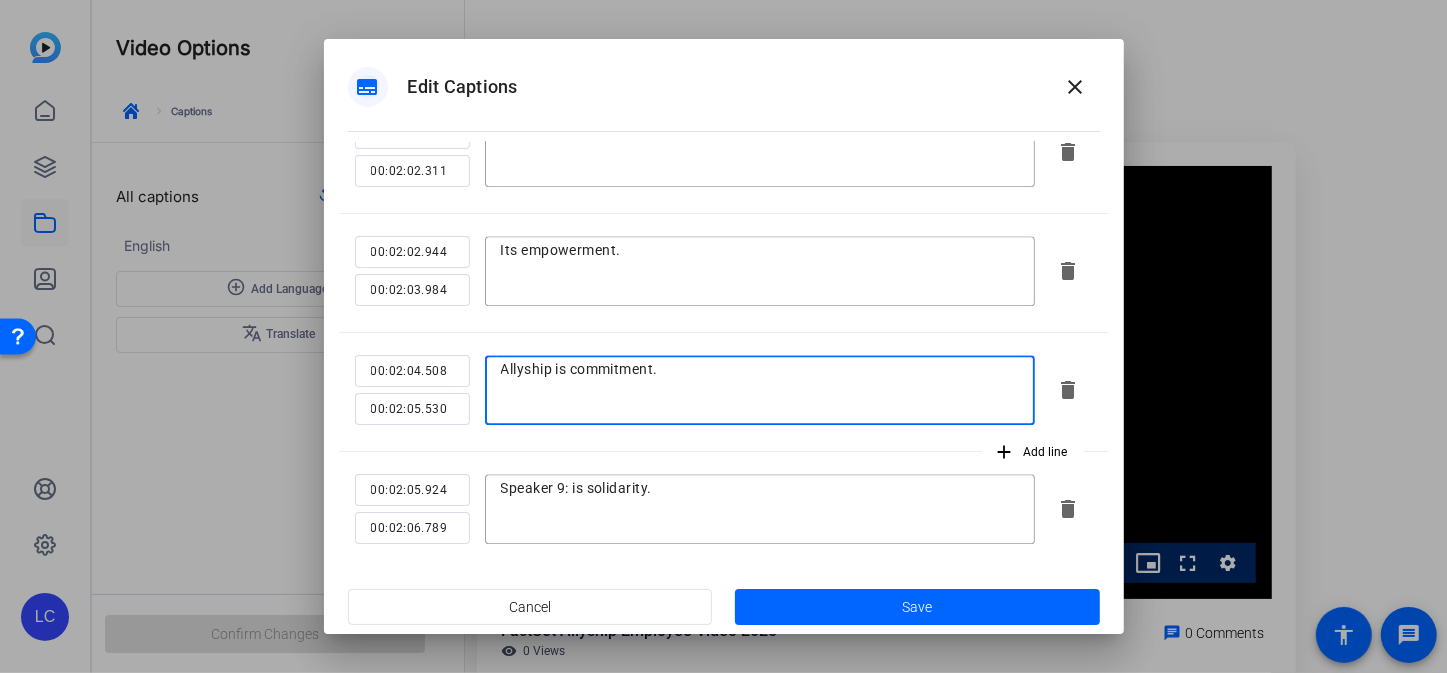 click on "Allyship is commitment." at bounding box center [760, 390] 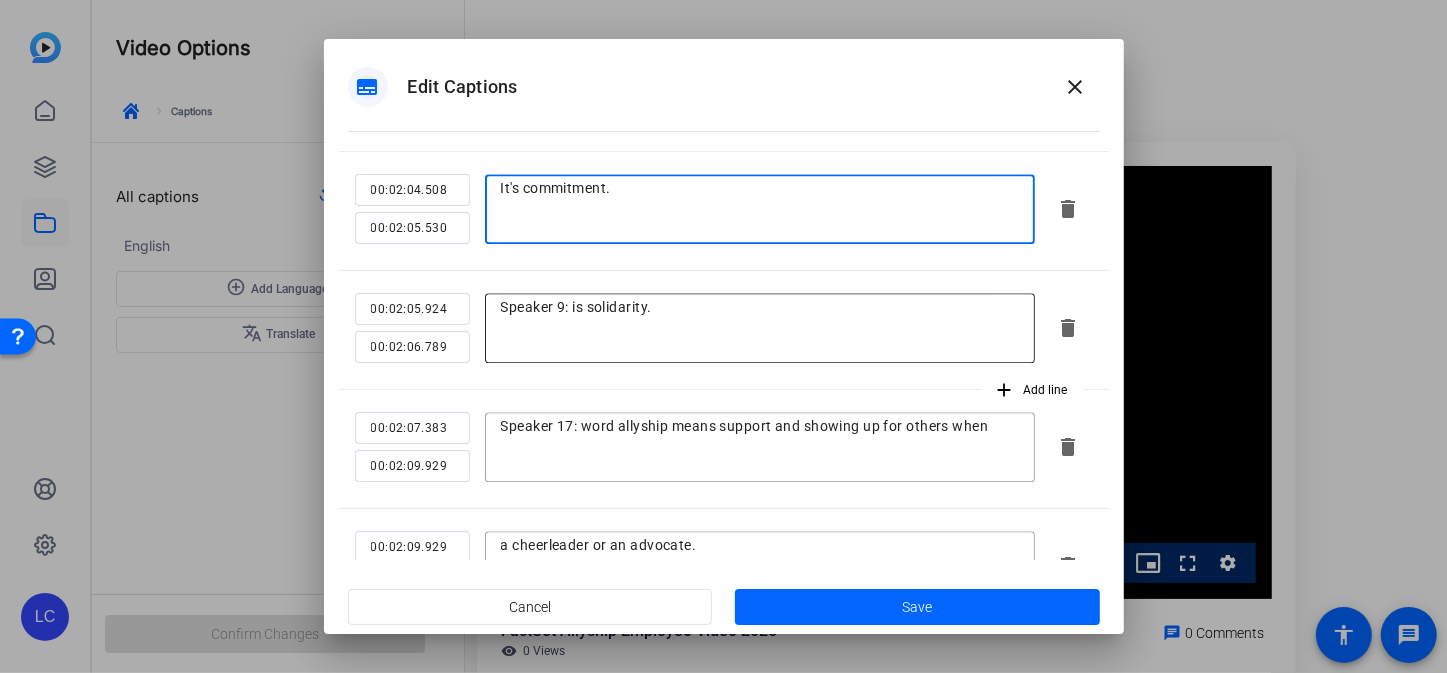 scroll, scrollTop: 3909, scrollLeft: 0, axis: vertical 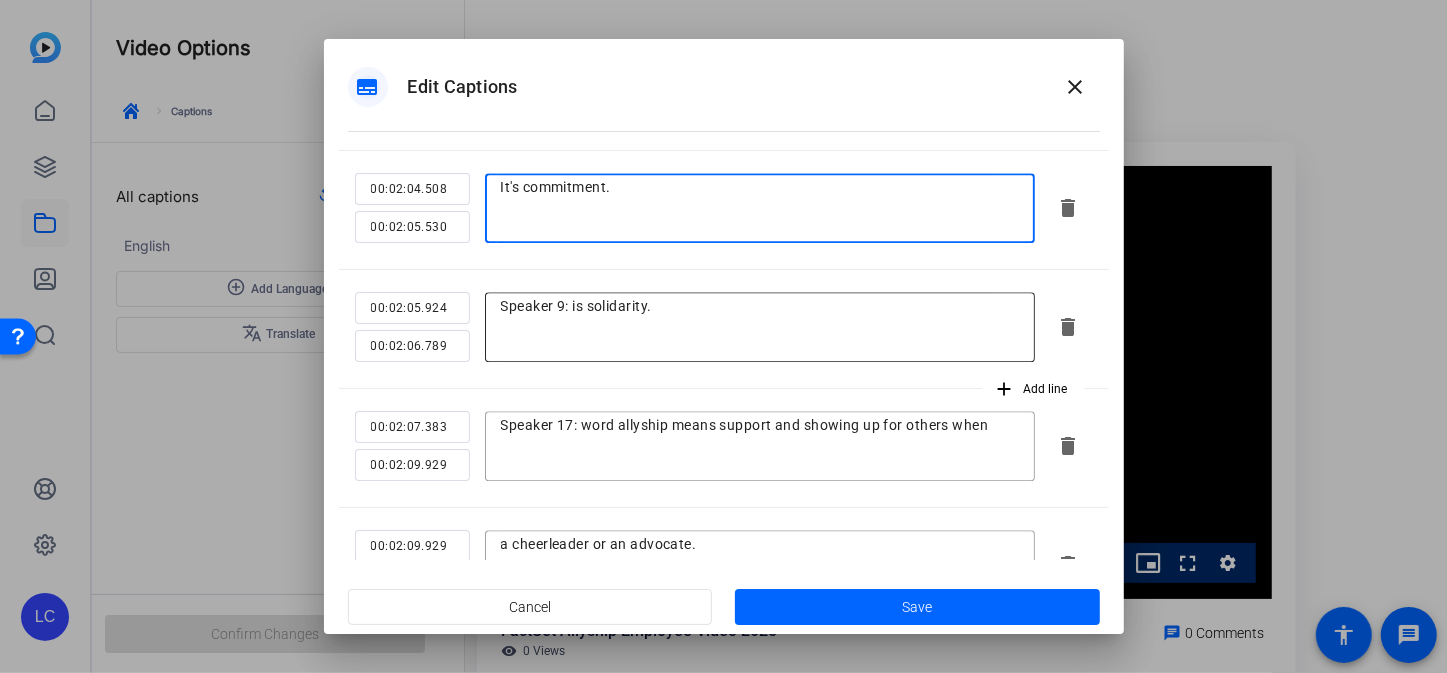 type on "It's commitment." 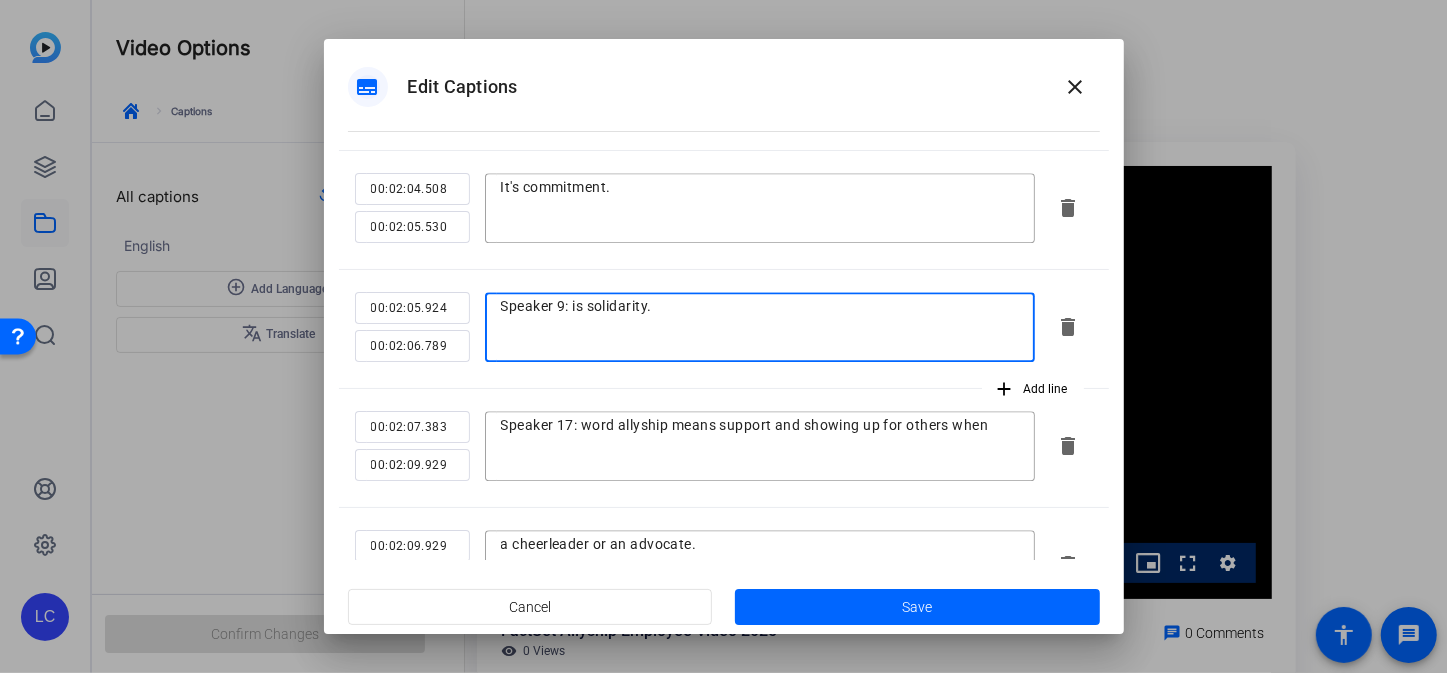 drag, startPoint x: 583, startPoint y: 301, endPoint x: 503, endPoint y: 307, distance: 80.224686 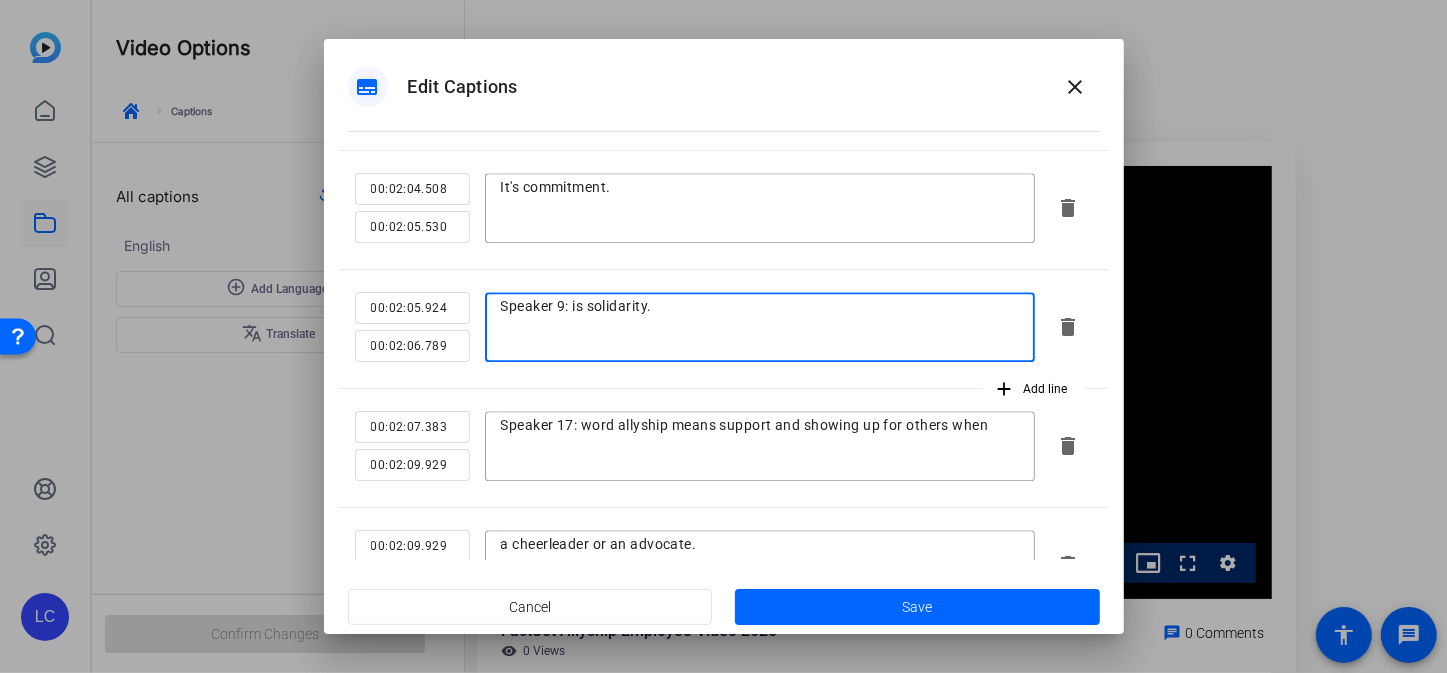 click on "Speaker 9: is solidarity." at bounding box center [760, 327] 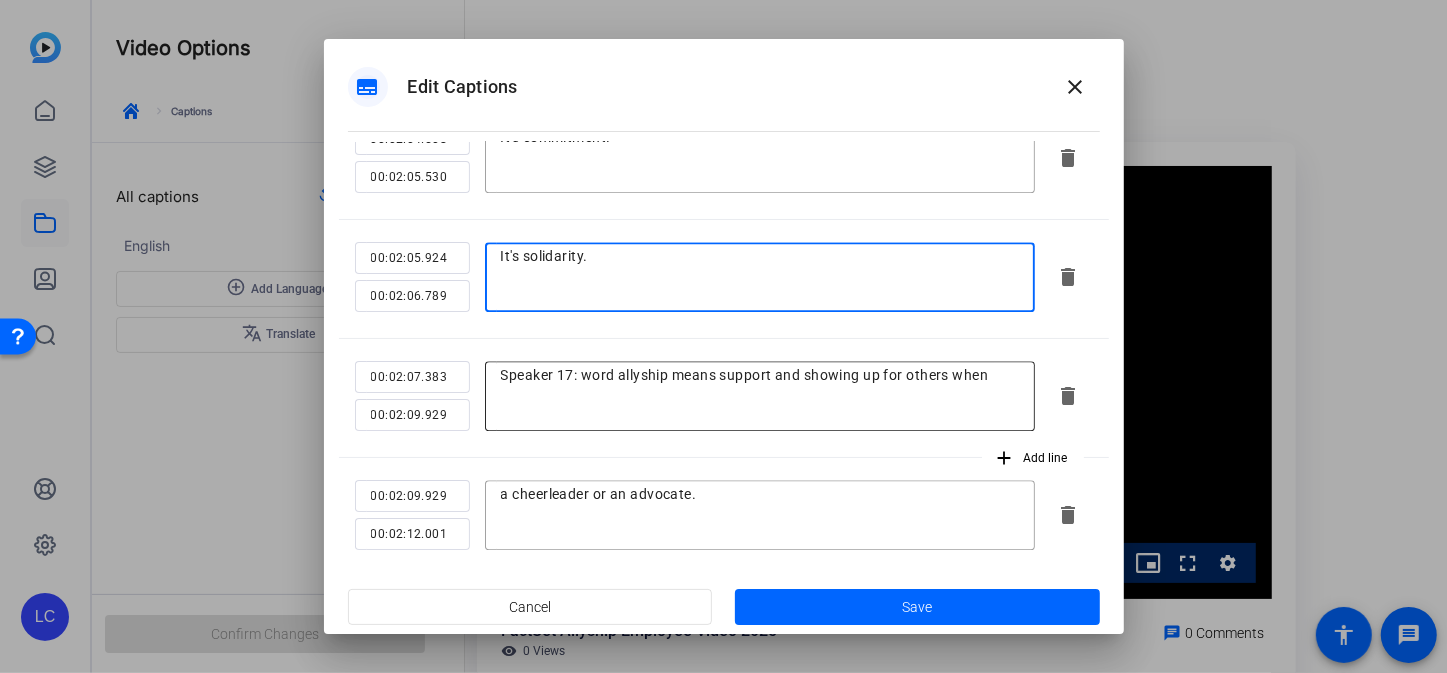 scroll, scrollTop: 4000, scrollLeft: 0, axis: vertical 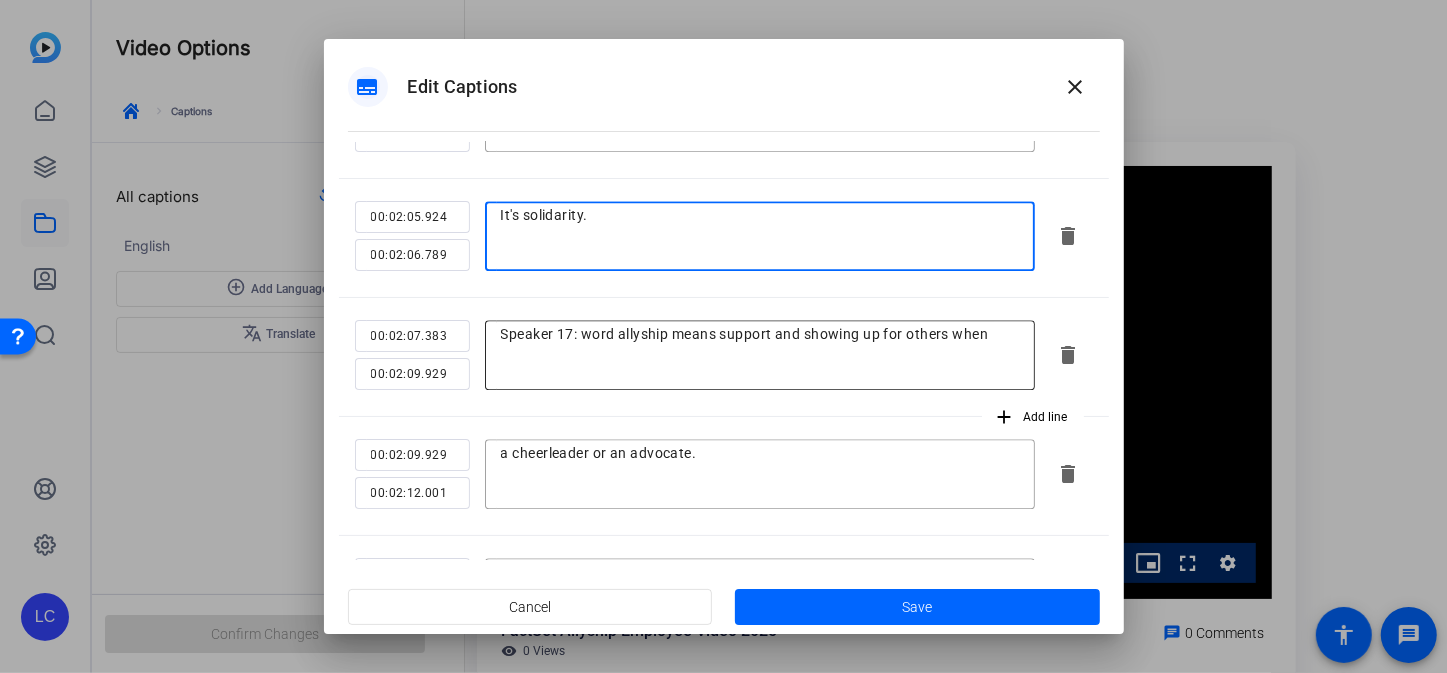 type on "It's solidarity." 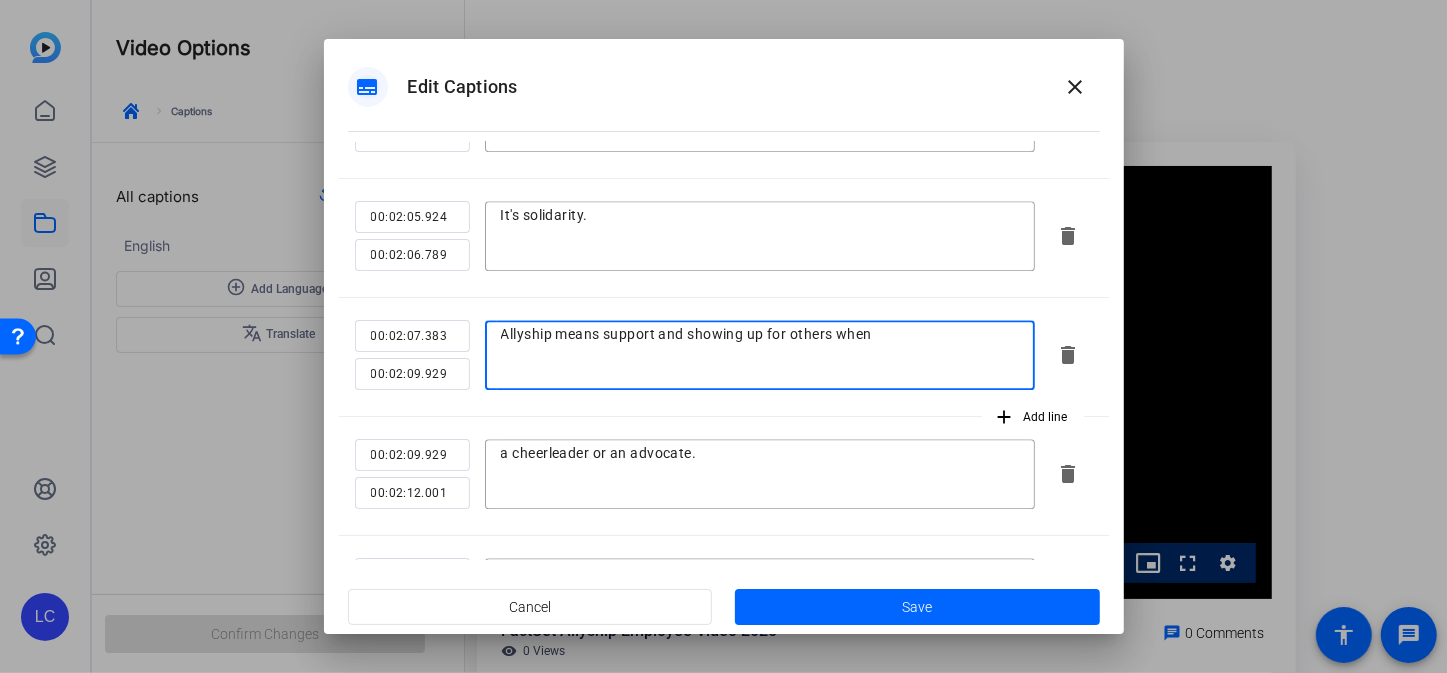 click on "Allyship means support and showing up for others when" at bounding box center [760, 355] 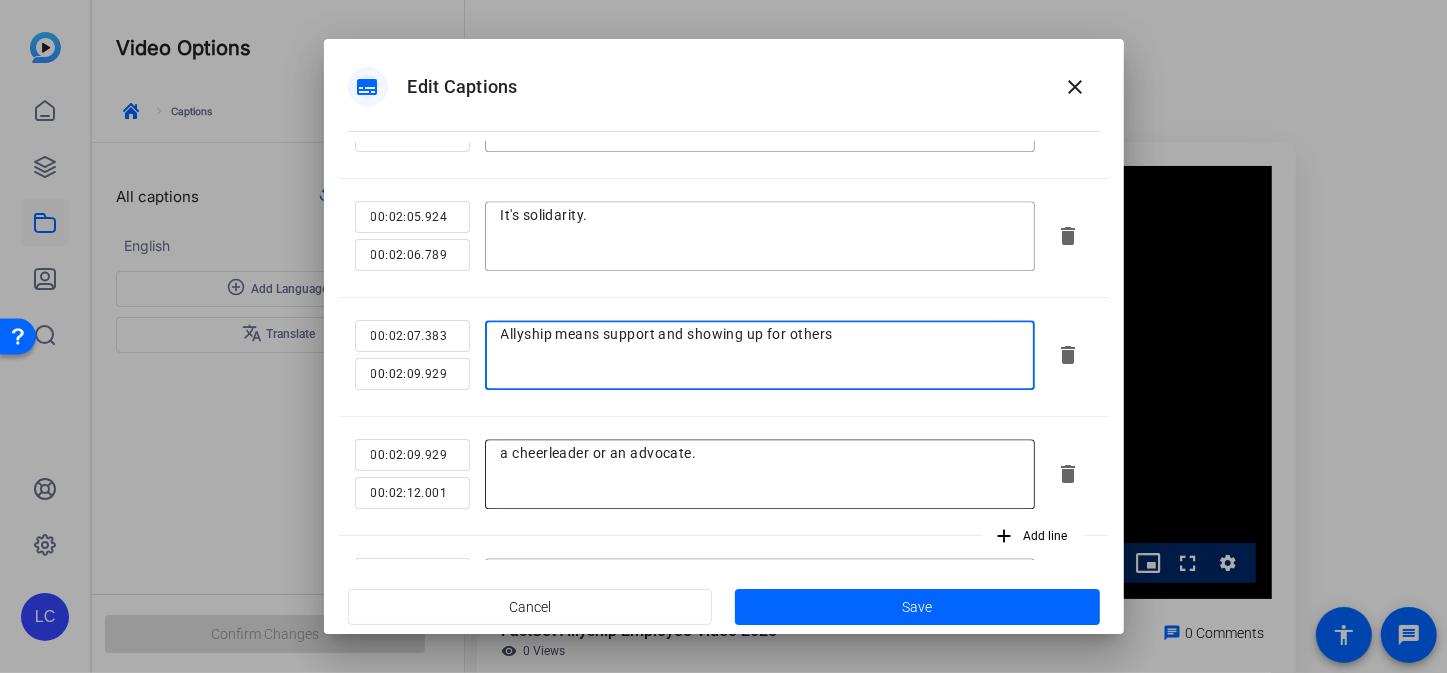 type on "Allyship means support and showing up for others" 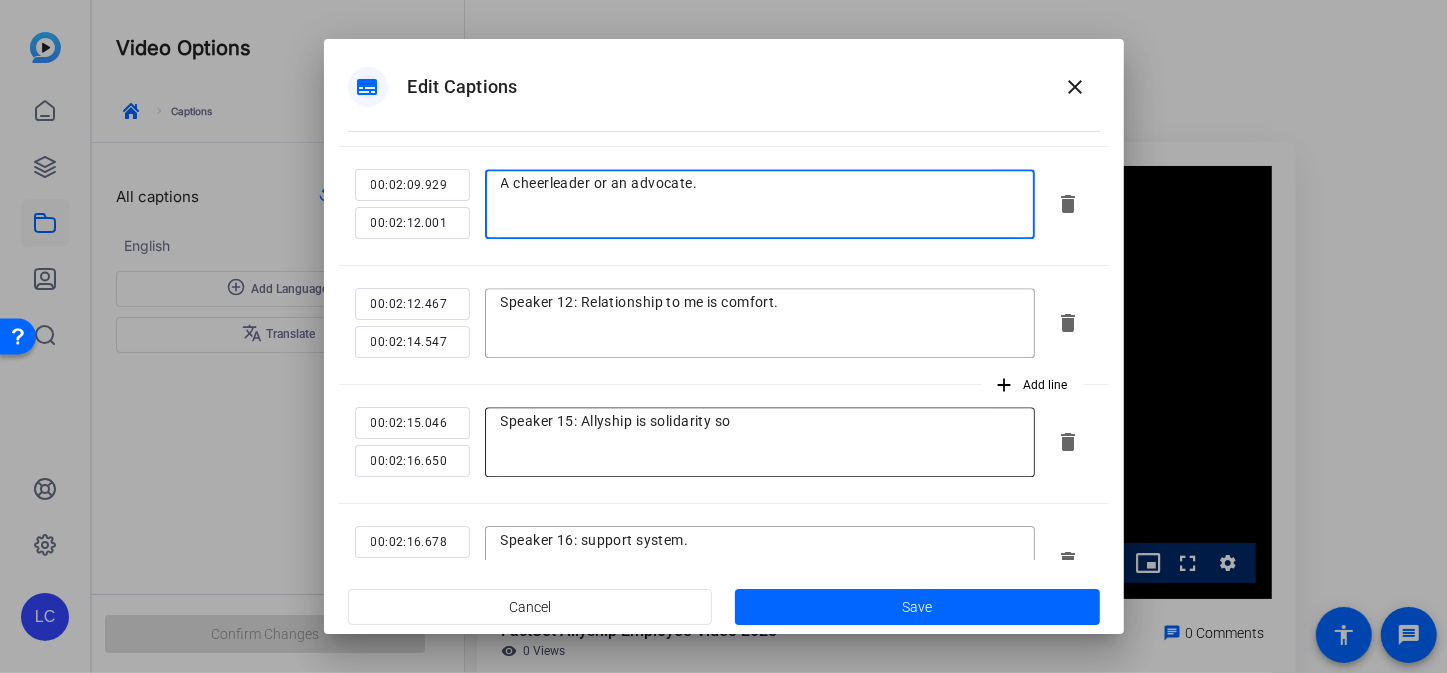 scroll, scrollTop: 4272, scrollLeft: 0, axis: vertical 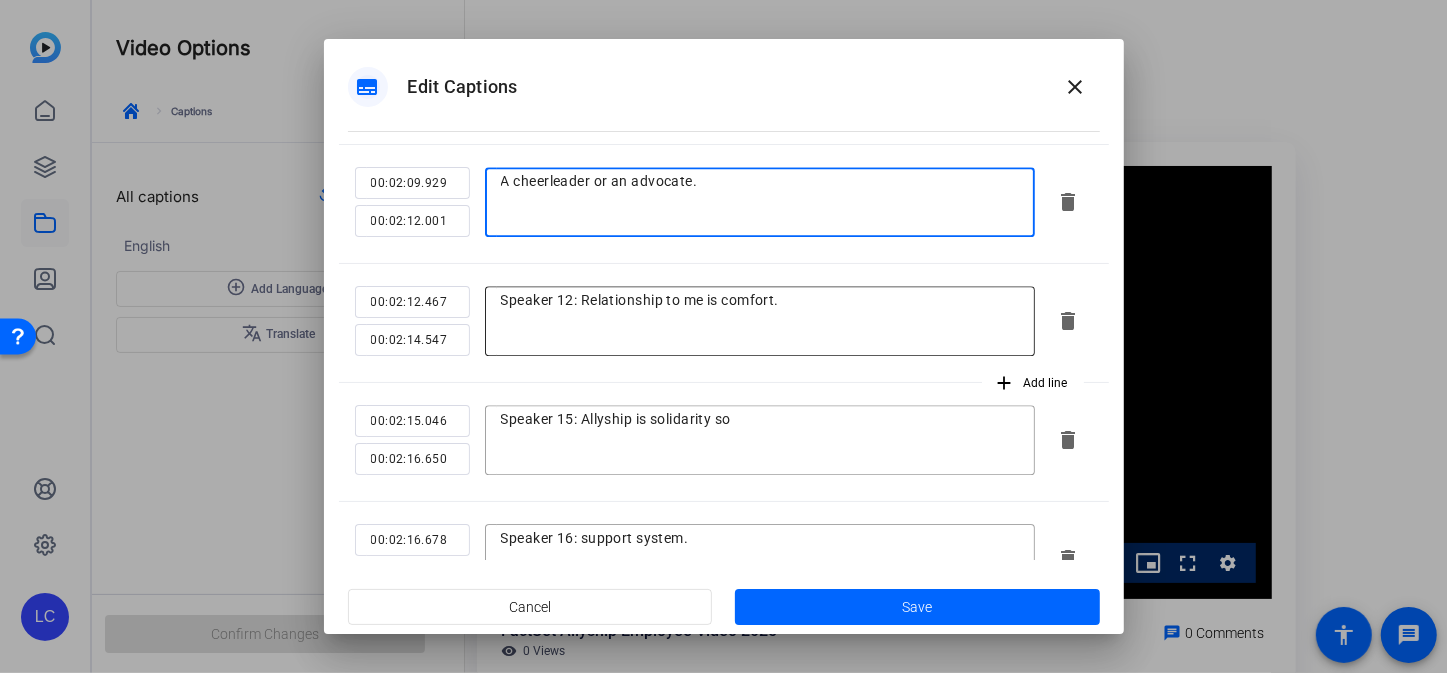 type on "A cheerleader or an advocate." 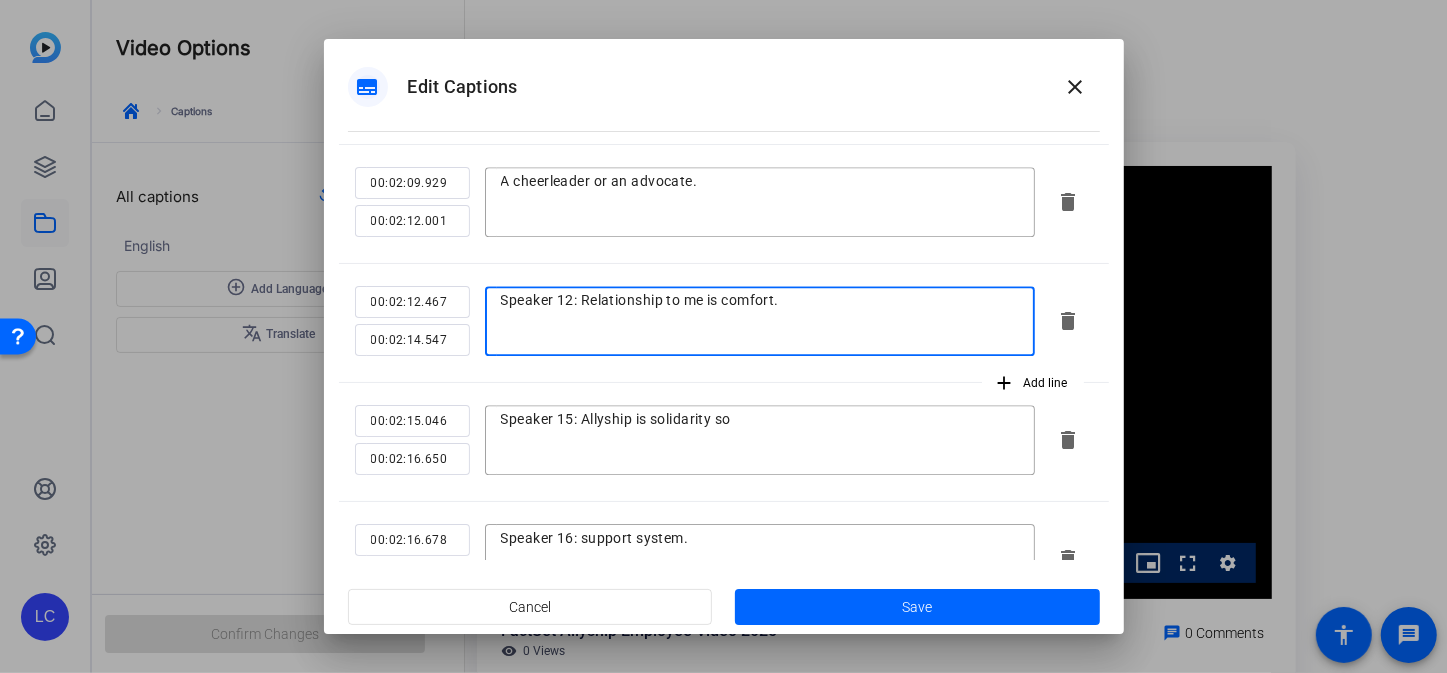 drag, startPoint x: 662, startPoint y: 295, endPoint x: 503, endPoint y: 304, distance: 159.25452 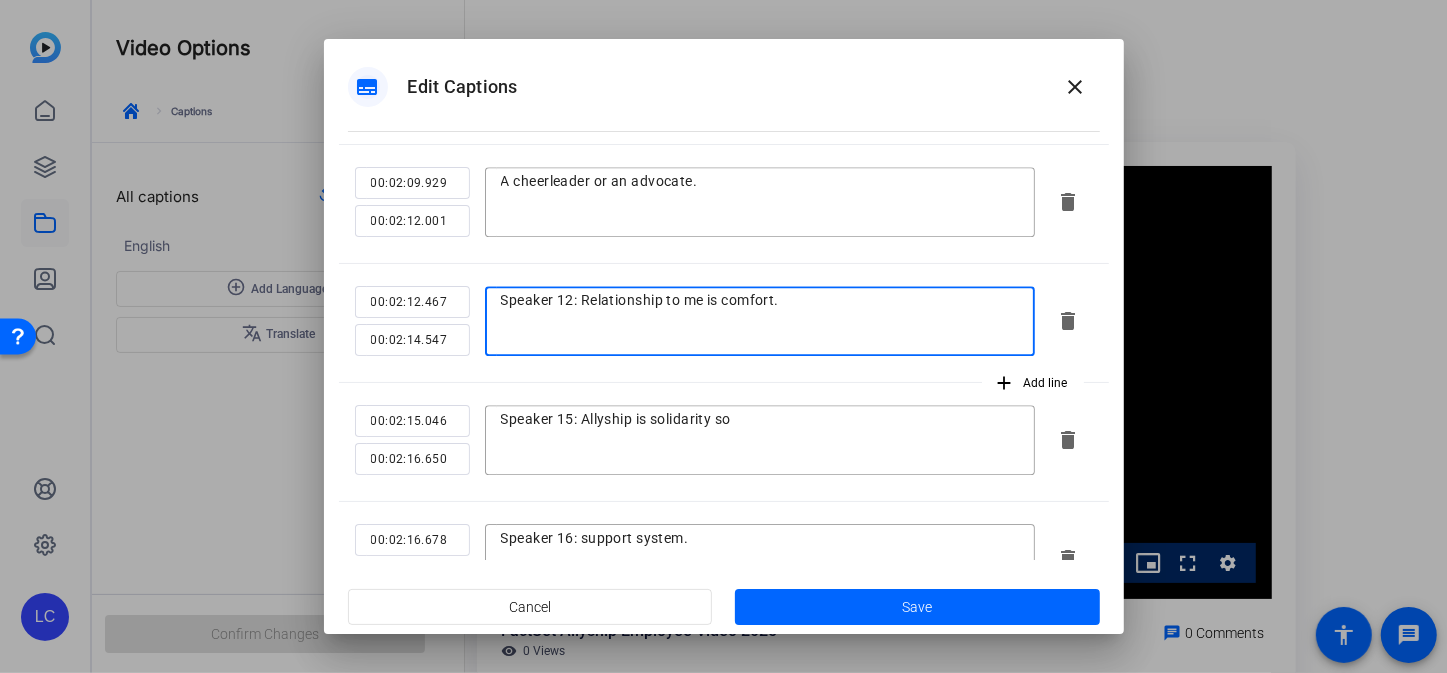 click on "Speaker 12: Relationship to me is comfort." at bounding box center (760, 321) 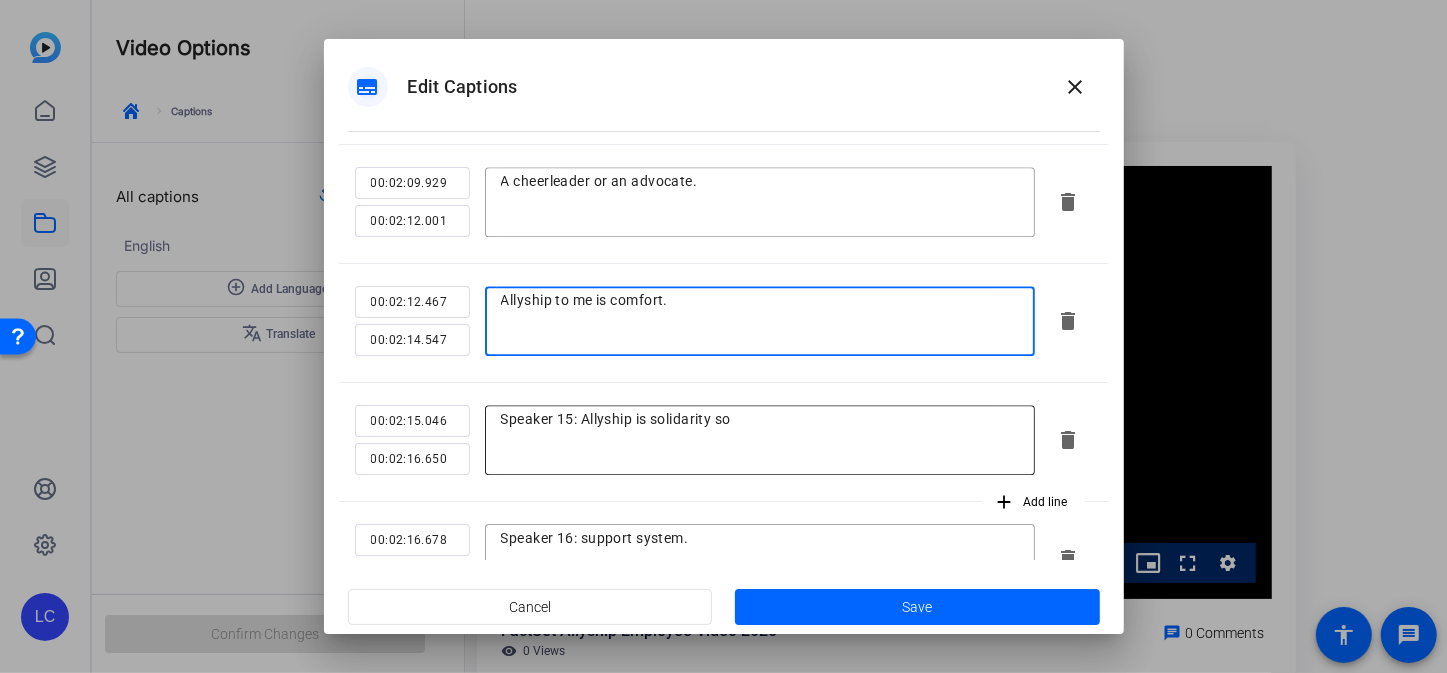 type on "Allyship to me is comfort." 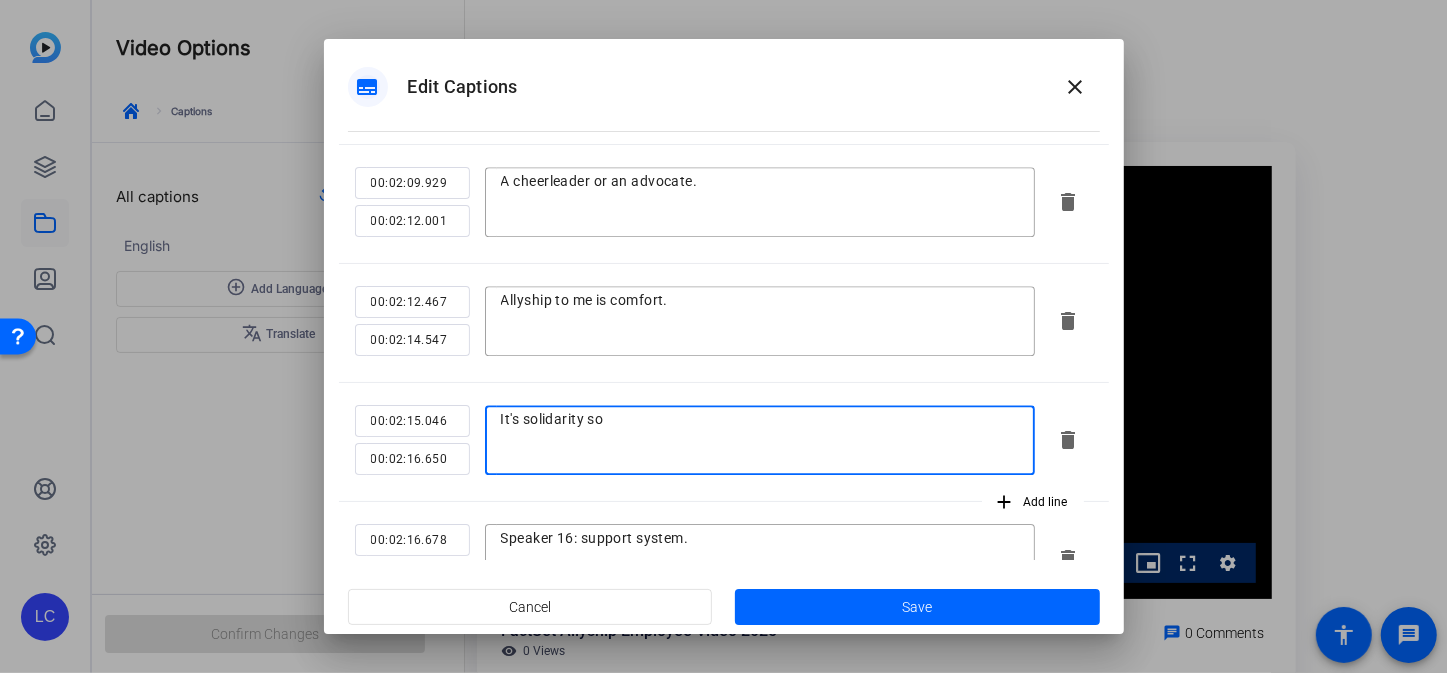 click on "It's solidarity so" at bounding box center [760, 440] 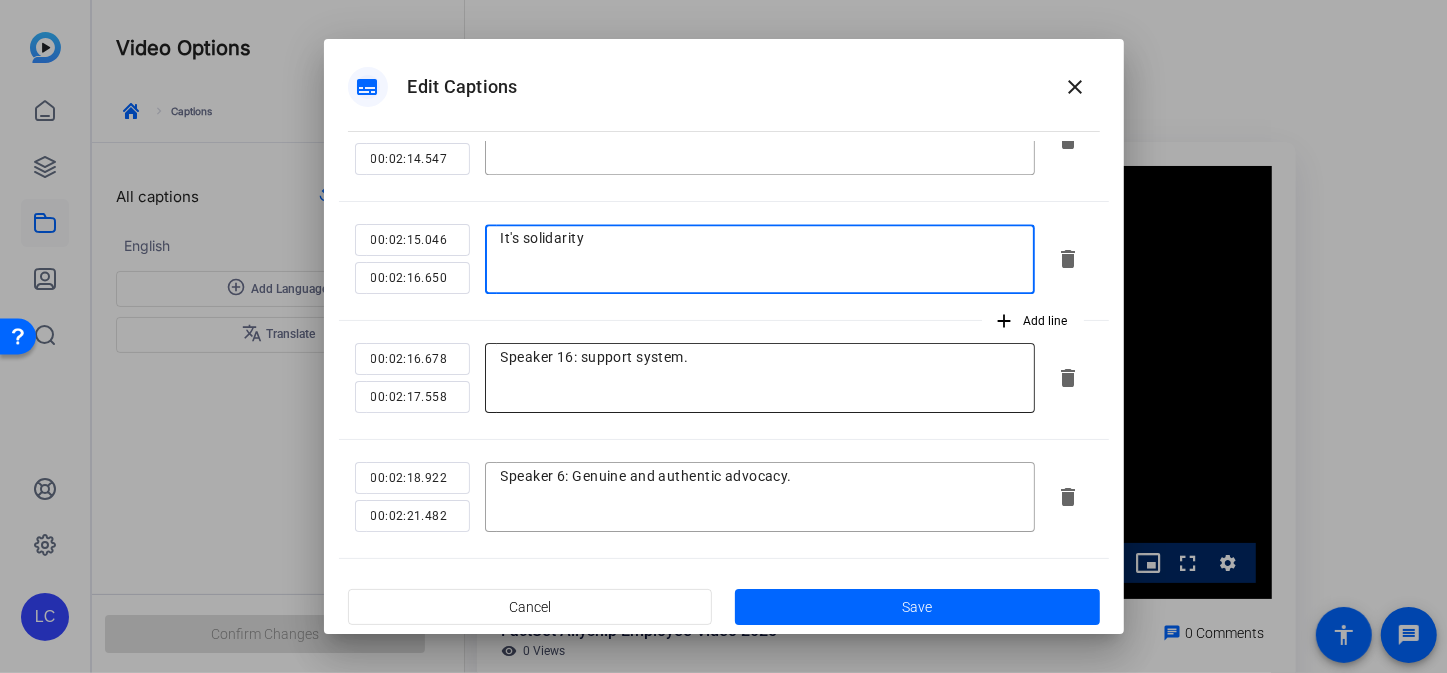 scroll, scrollTop: 4454, scrollLeft: 0, axis: vertical 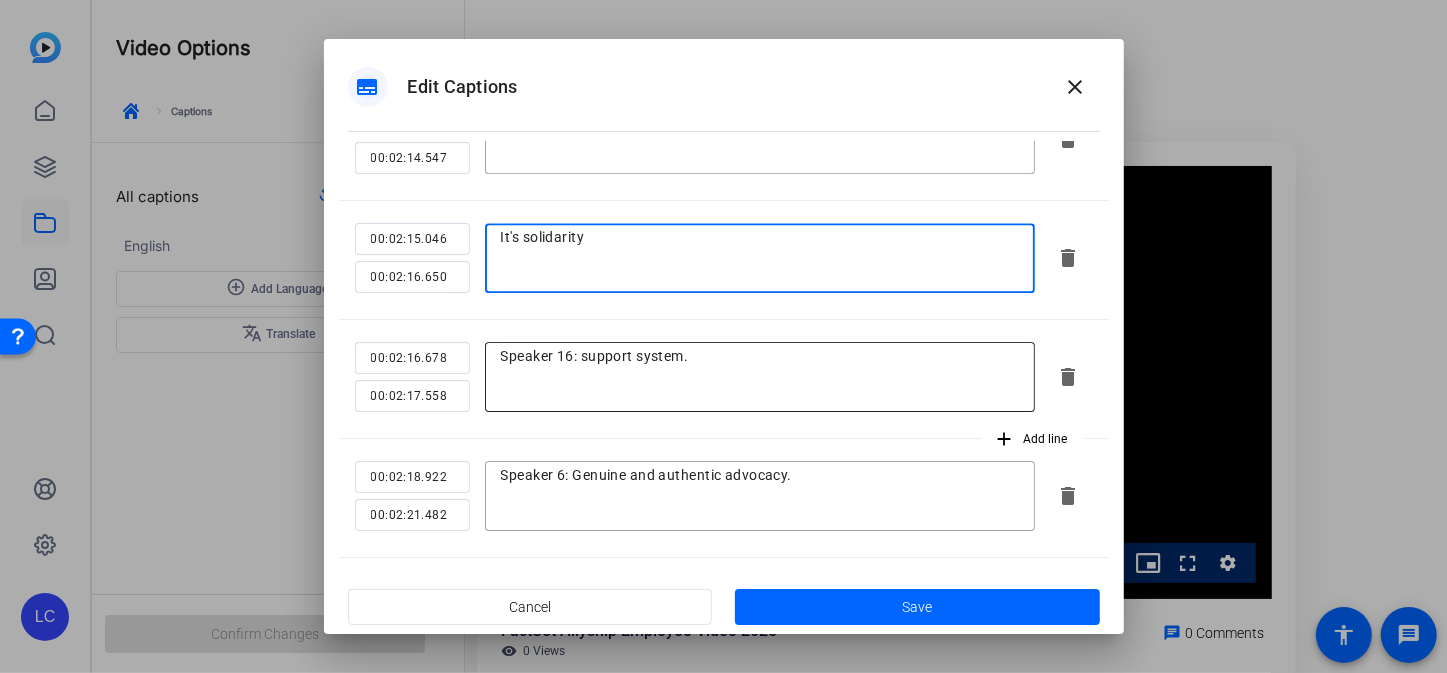 type on "It's solidarity" 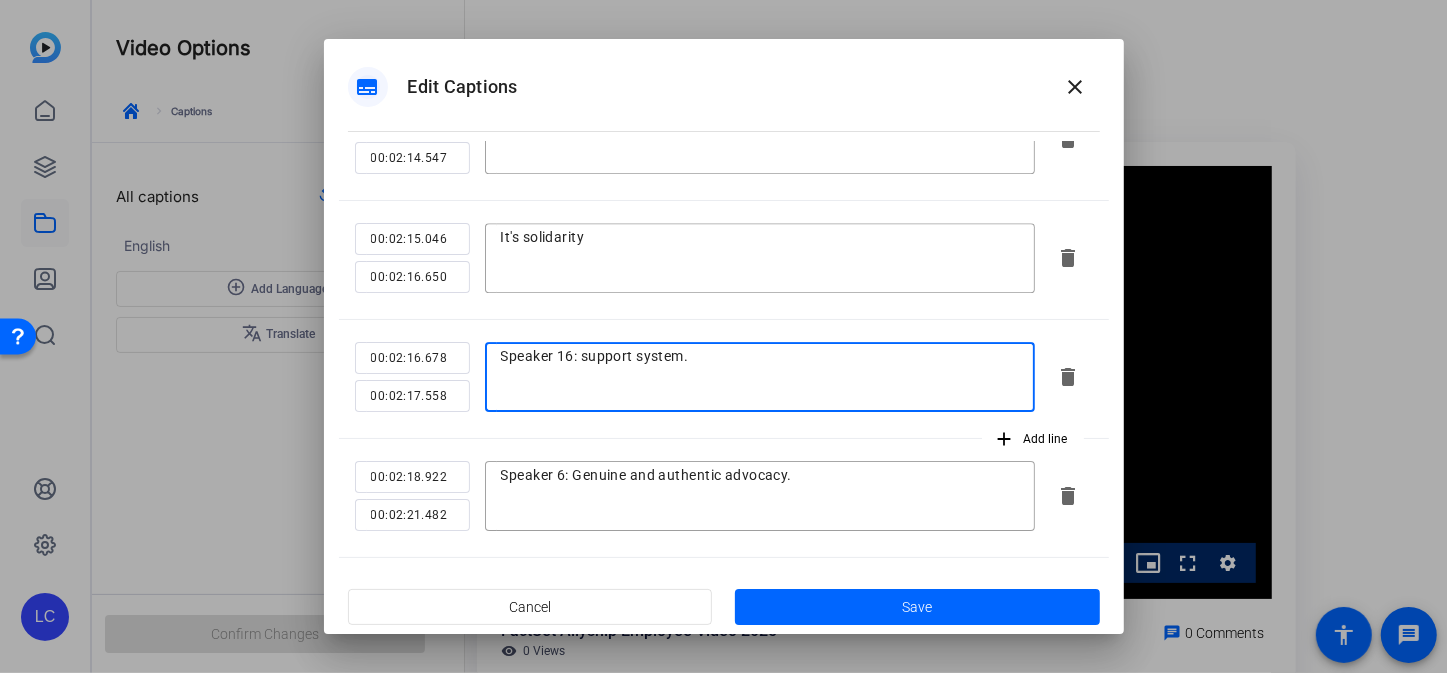 click on "Speaker 16: support system." at bounding box center [760, 377] 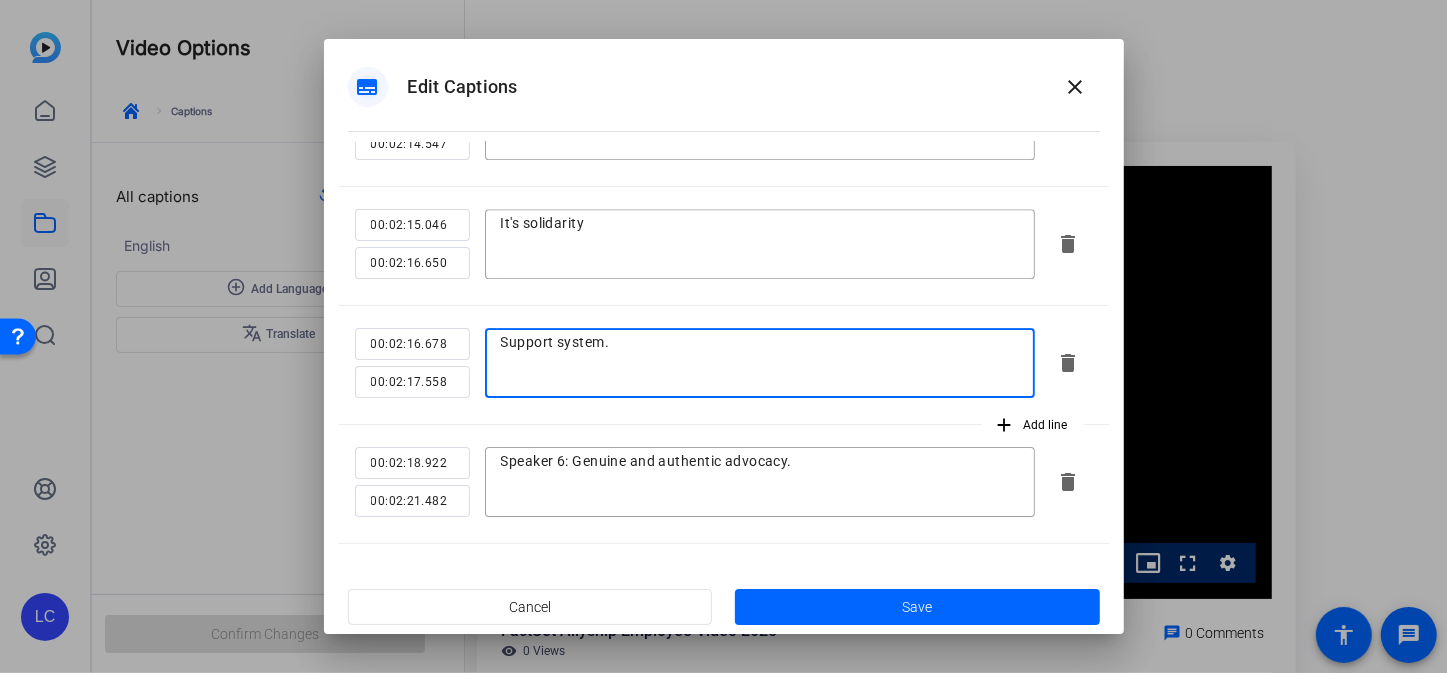 scroll, scrollTop: 4474, scrollLeft: 0, axis: vertical 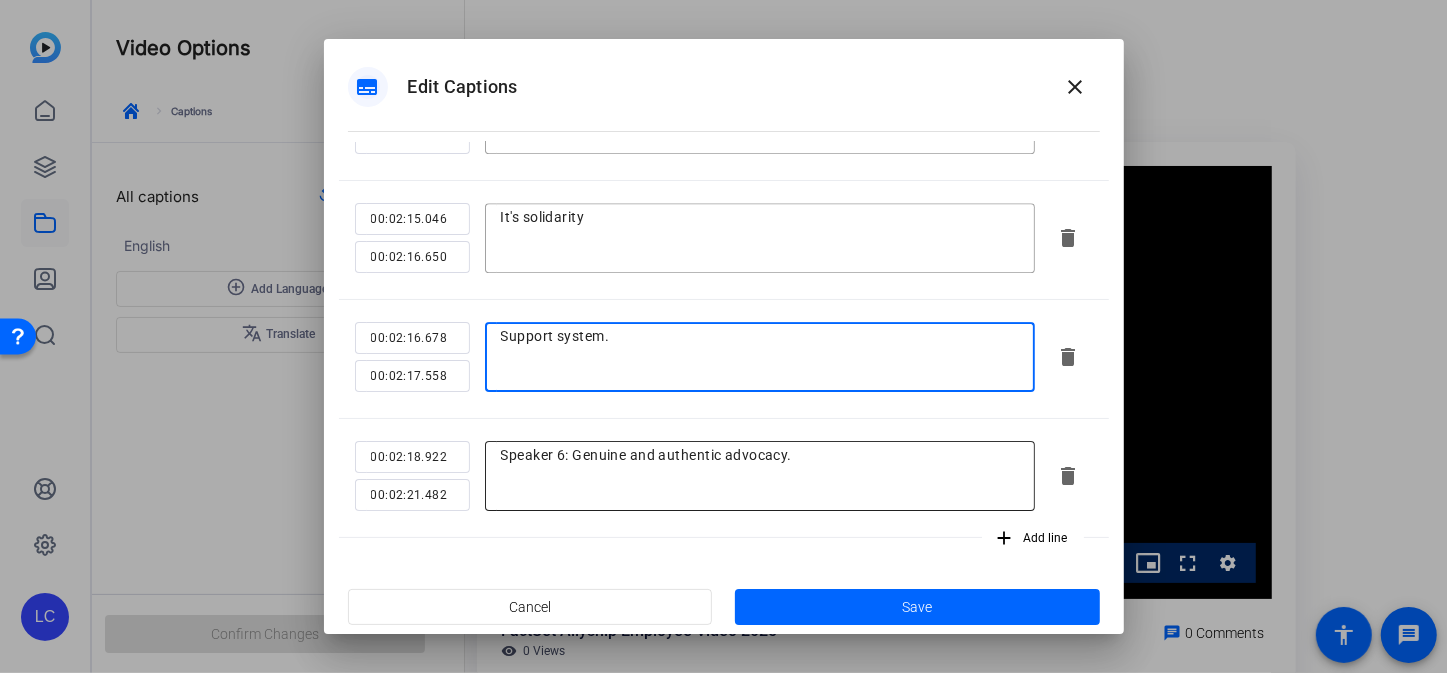 type on "Support system." 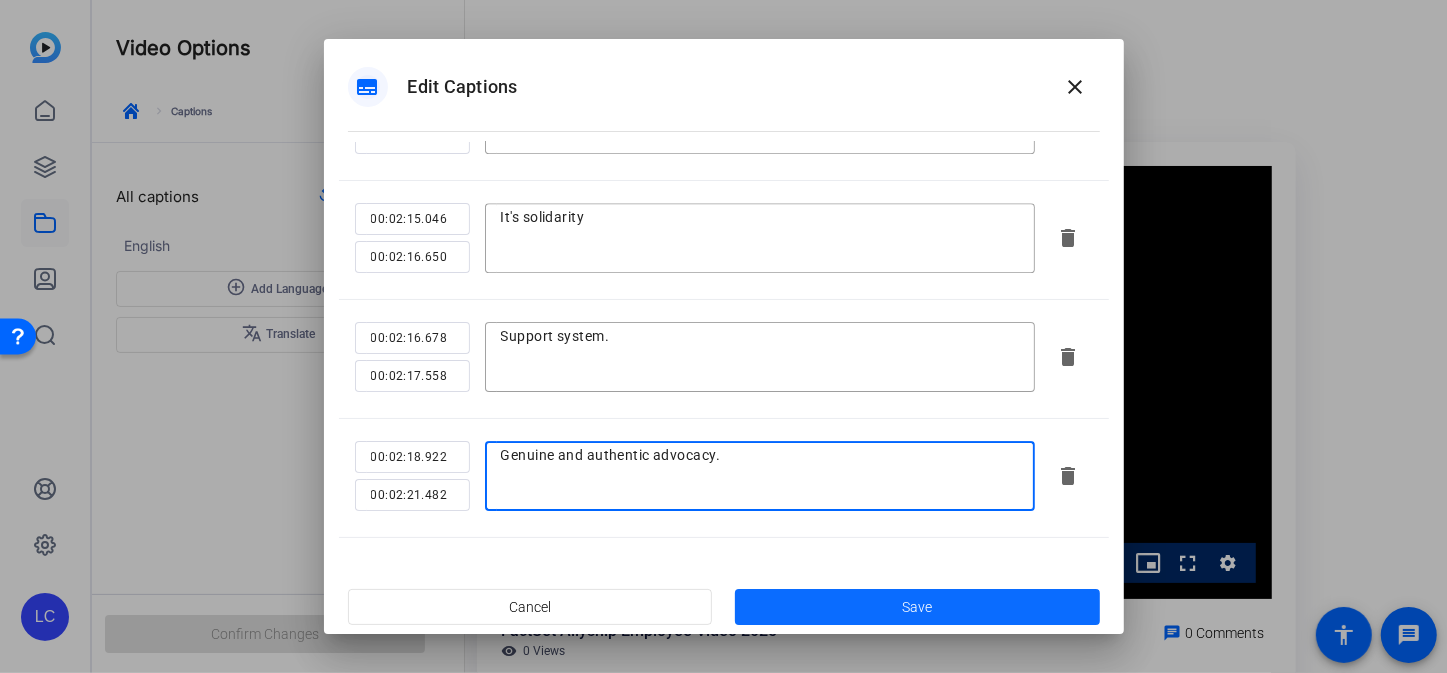 type on "Genuine and authentic advocacy." 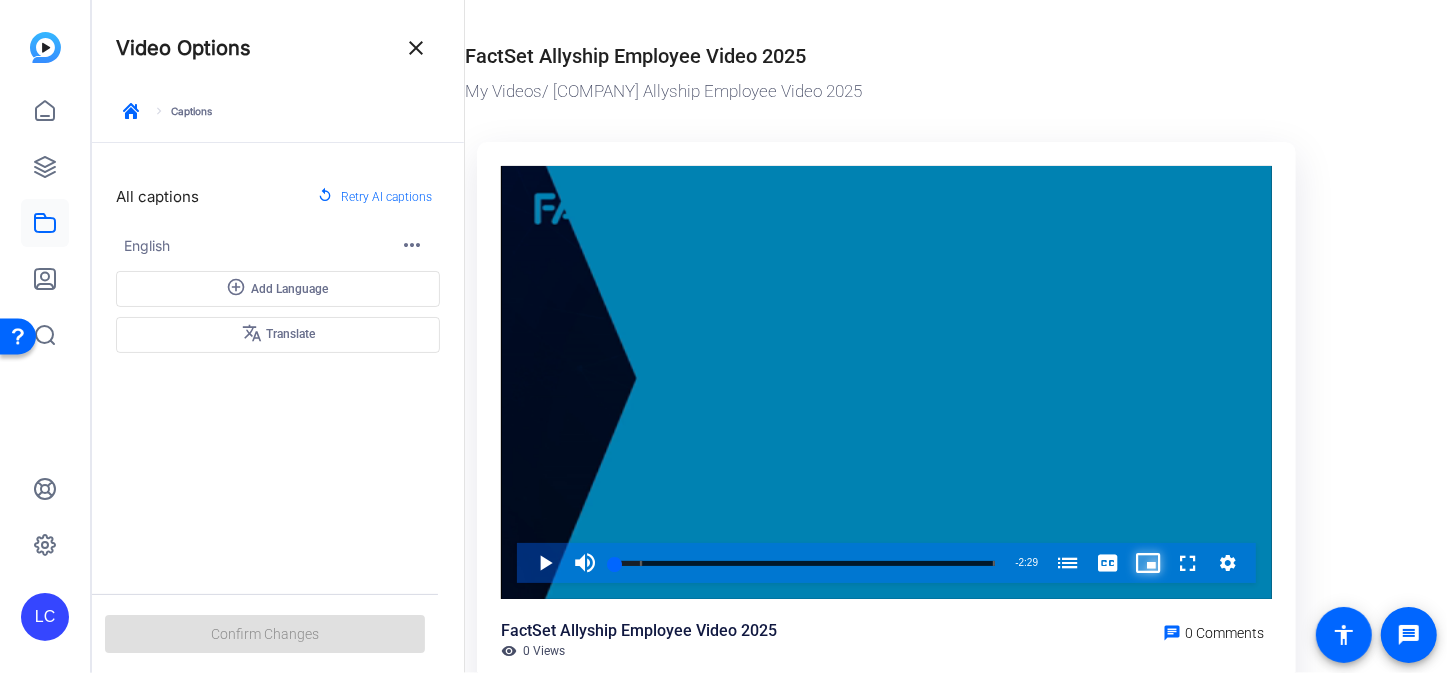 click at bounding box center [1128, 563] 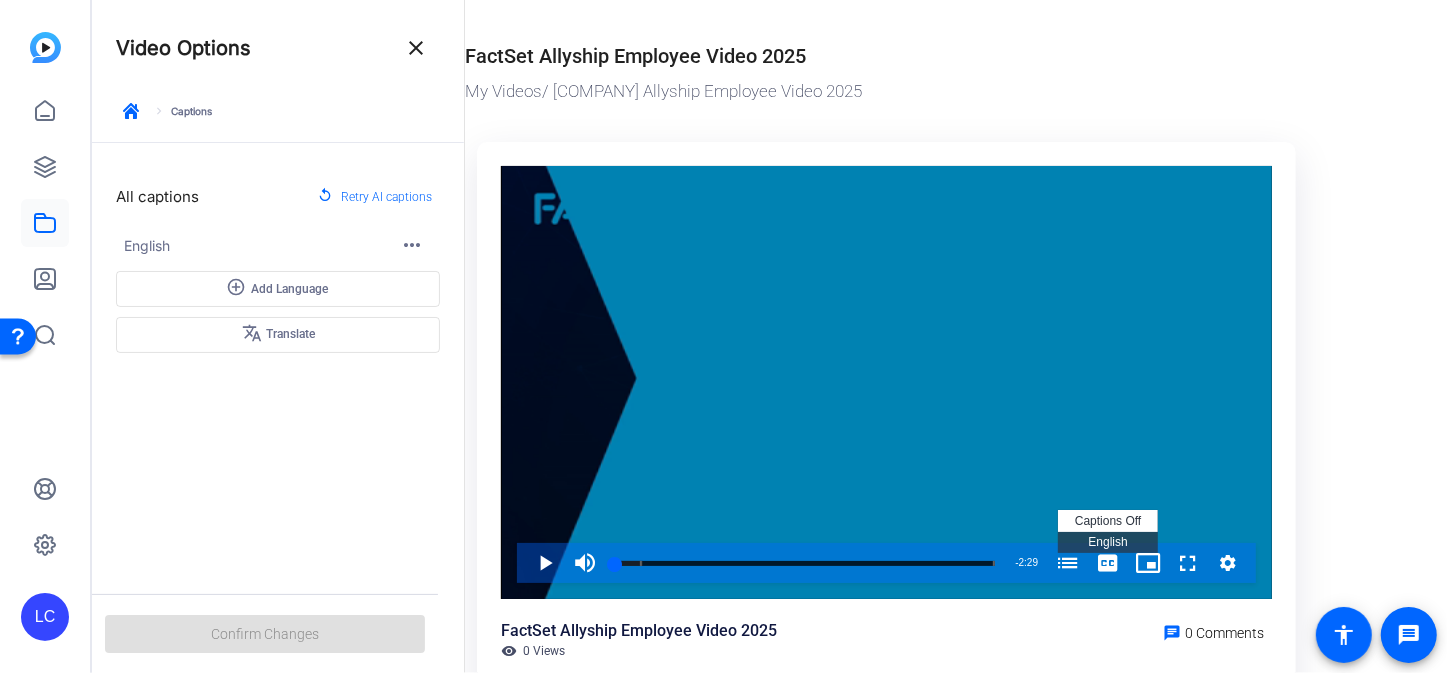 click at bounding box center (1108, 563) 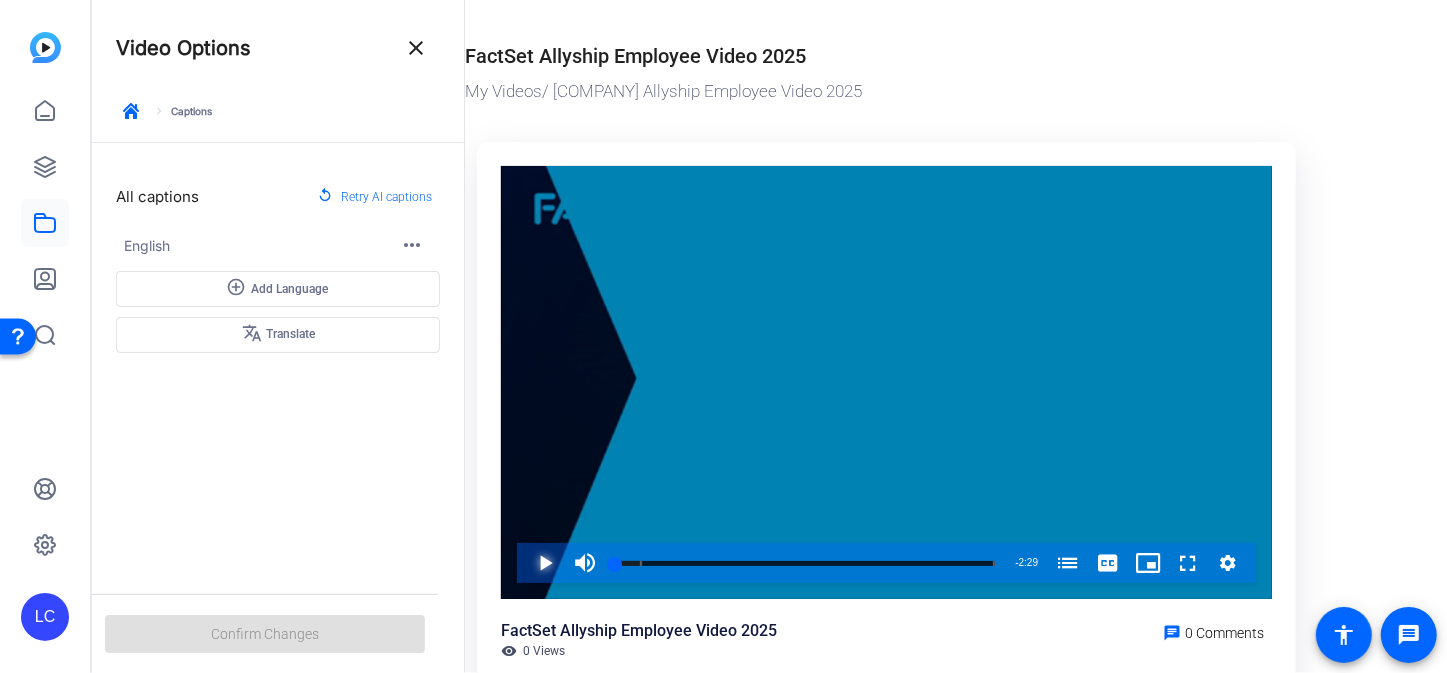 click at bounding box center [525, 563] 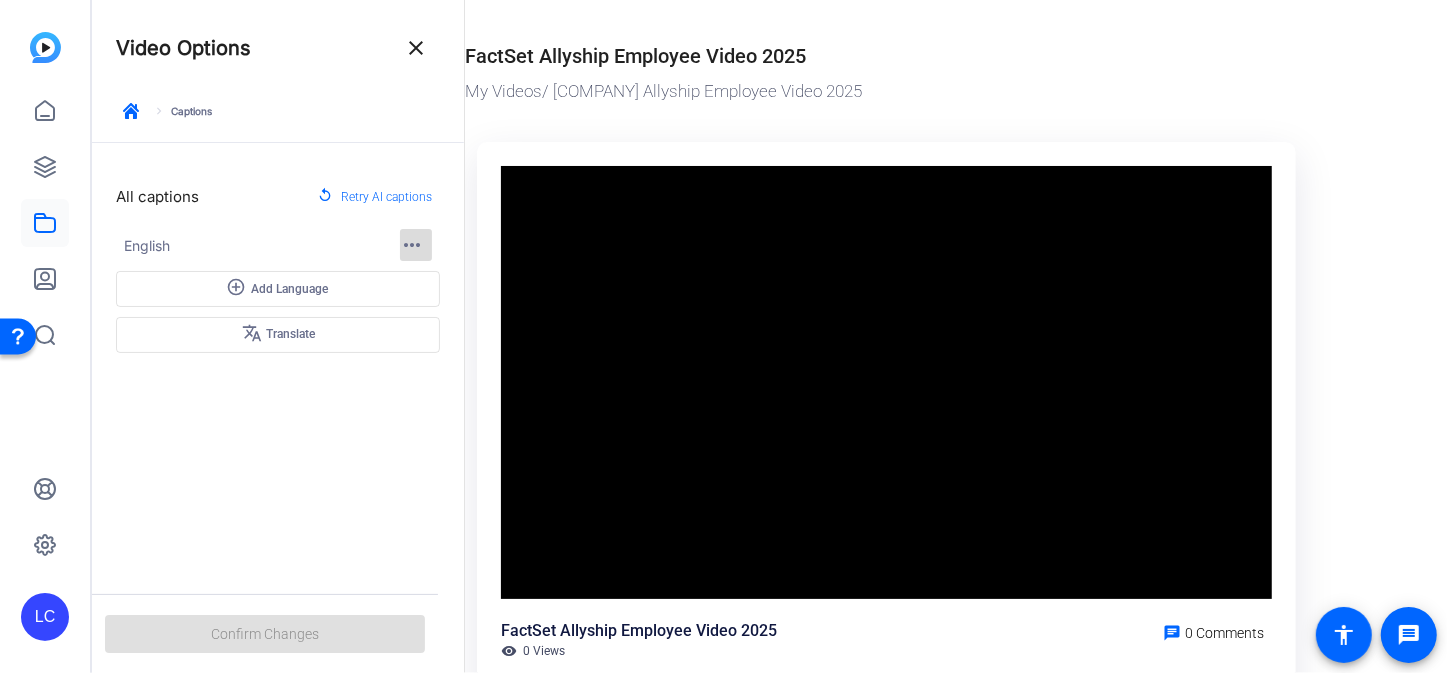 click on "more_horiz" 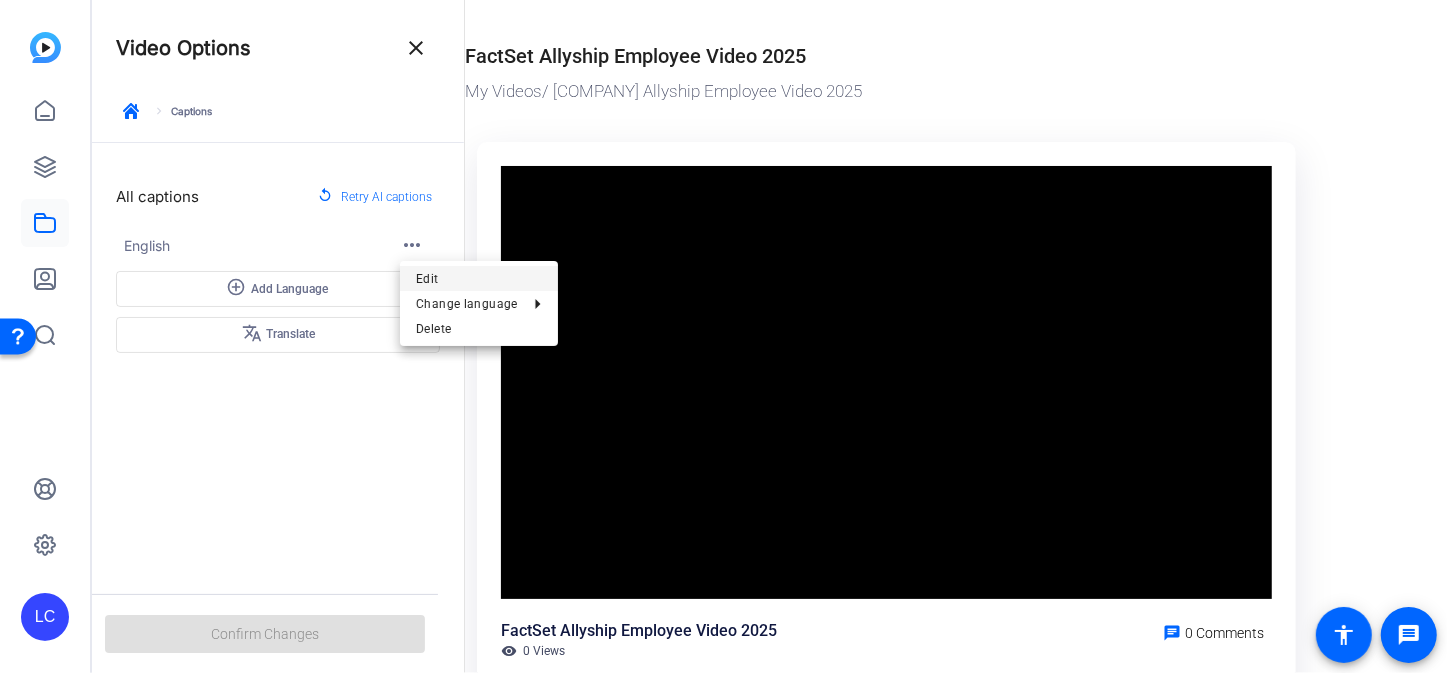 click on "Edit" at bounding box center (427, 278) 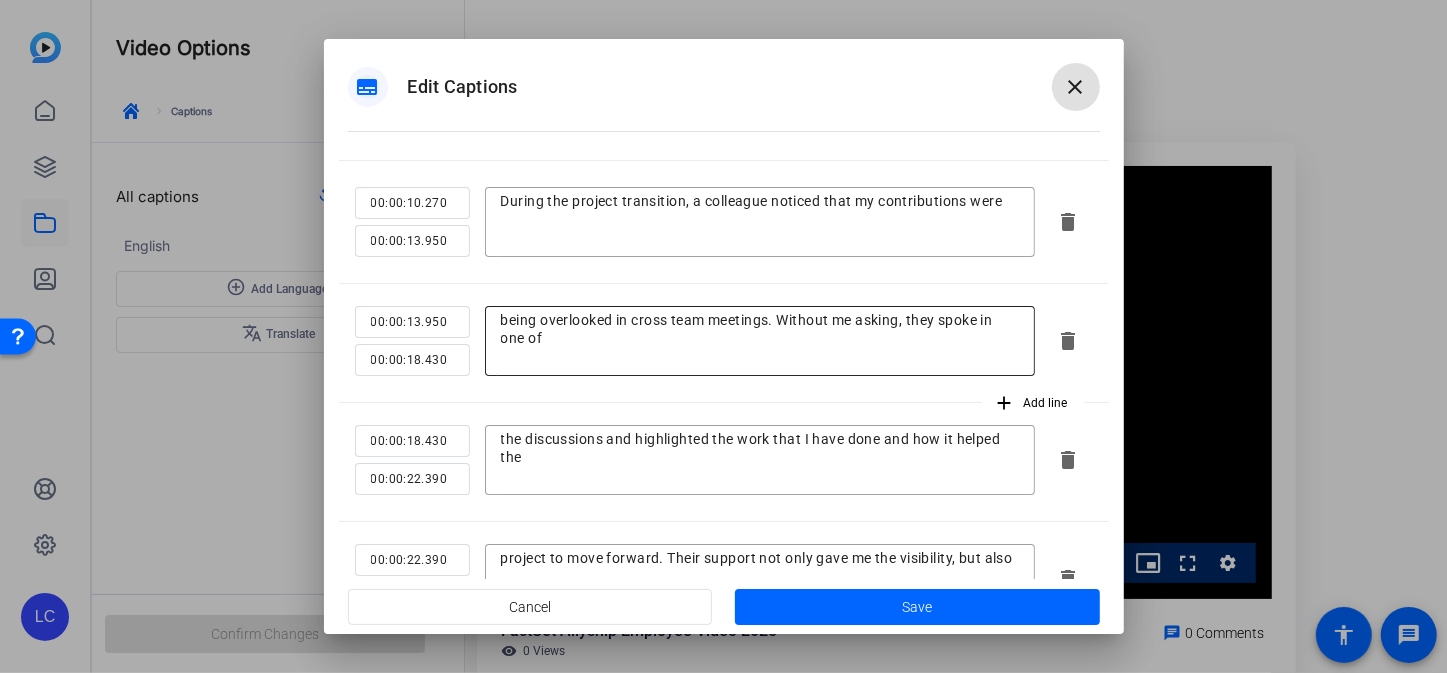 click on "being overlooked in cross team meetings. Without me asking, they spoke in one of" at bounding box center [760, 341] 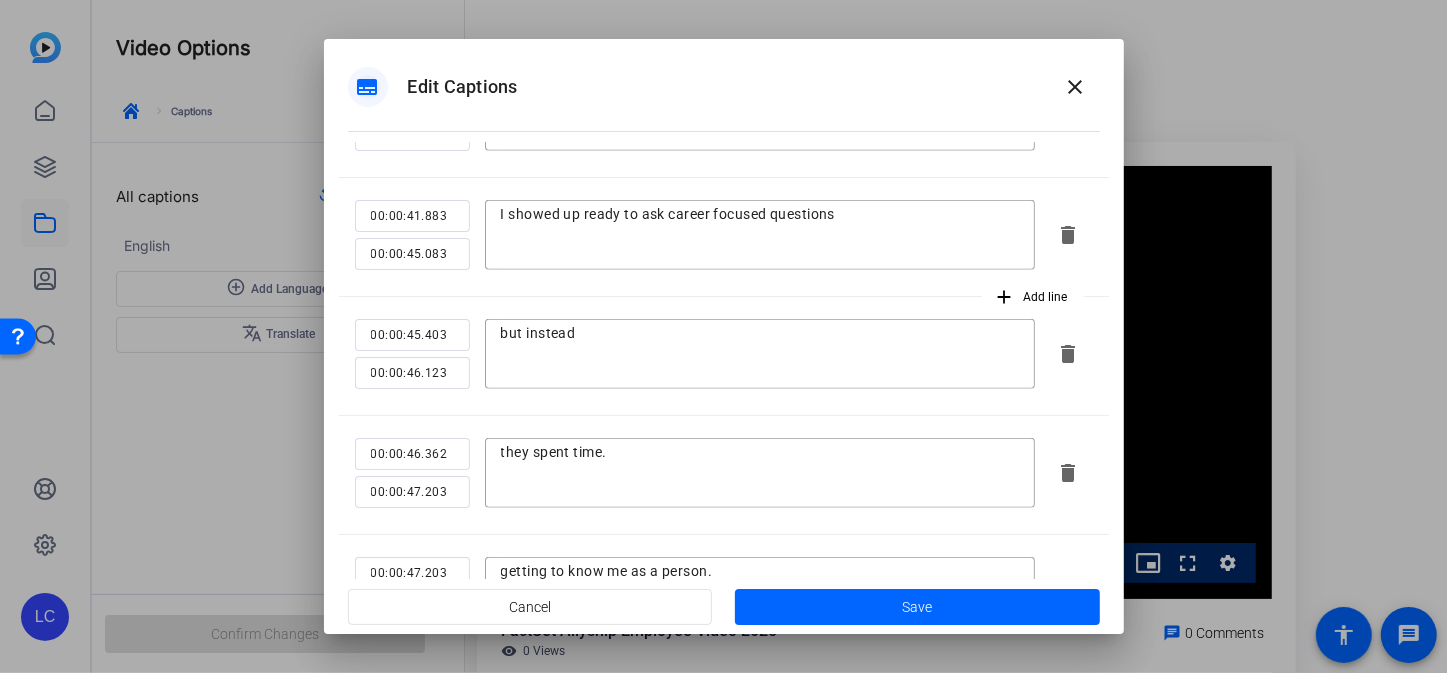 scroll, scrollTop: 1090, scrollLeft: 0, axis: vertical 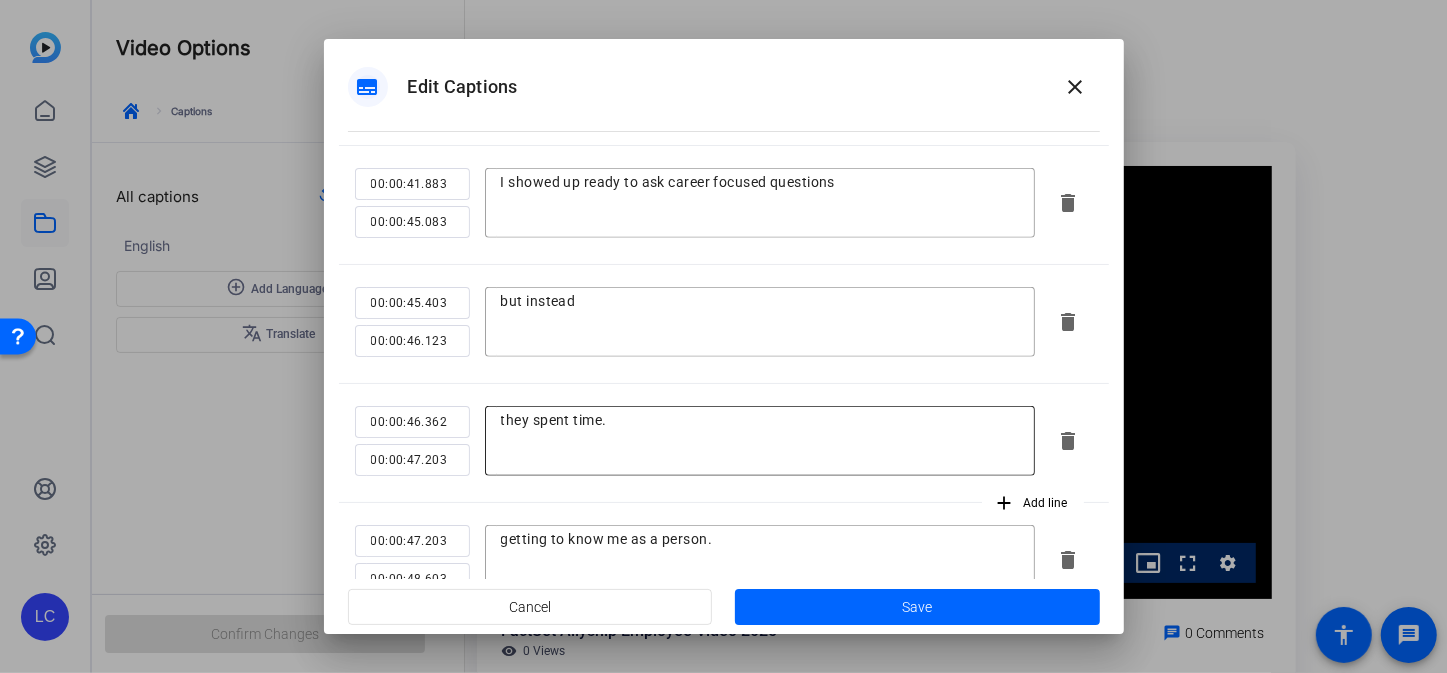 type on "being overlooked across team meetings. Without me asking, they spoke in one of" 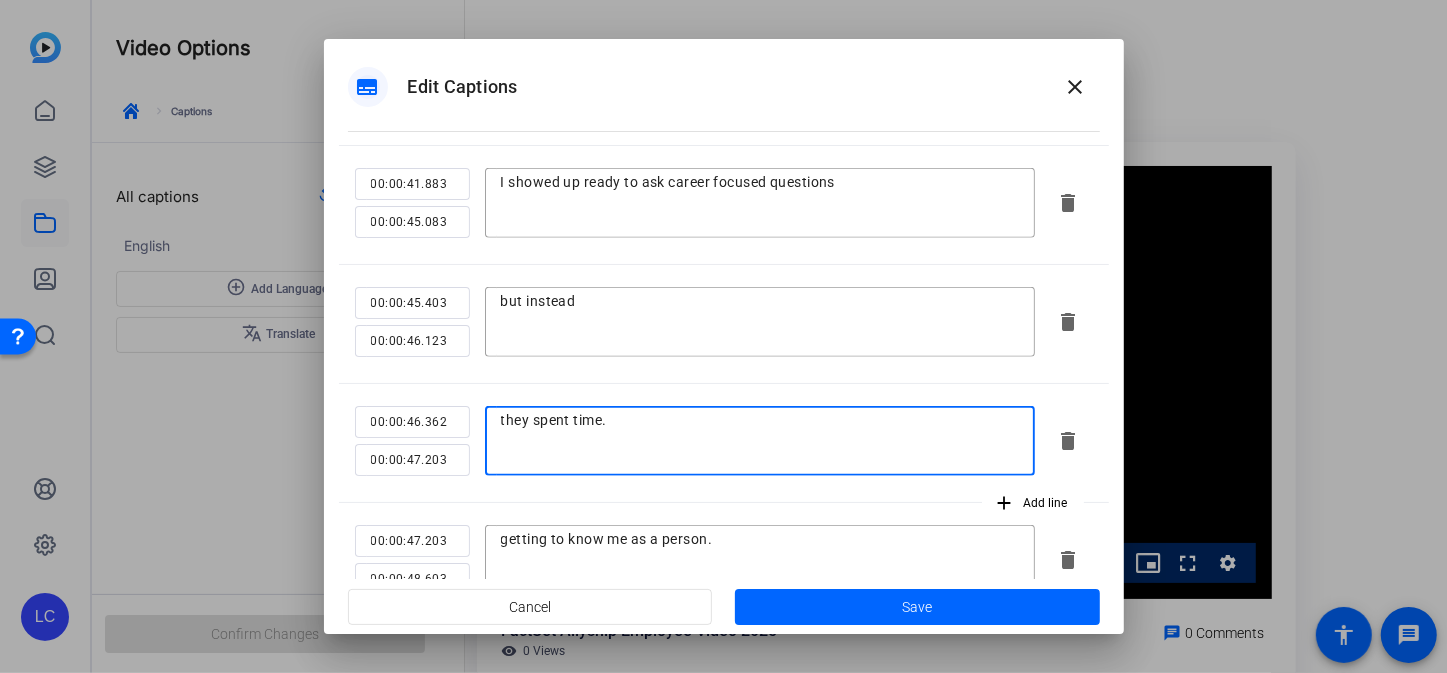 click on "they spent time." at bounding box center [760, 441] 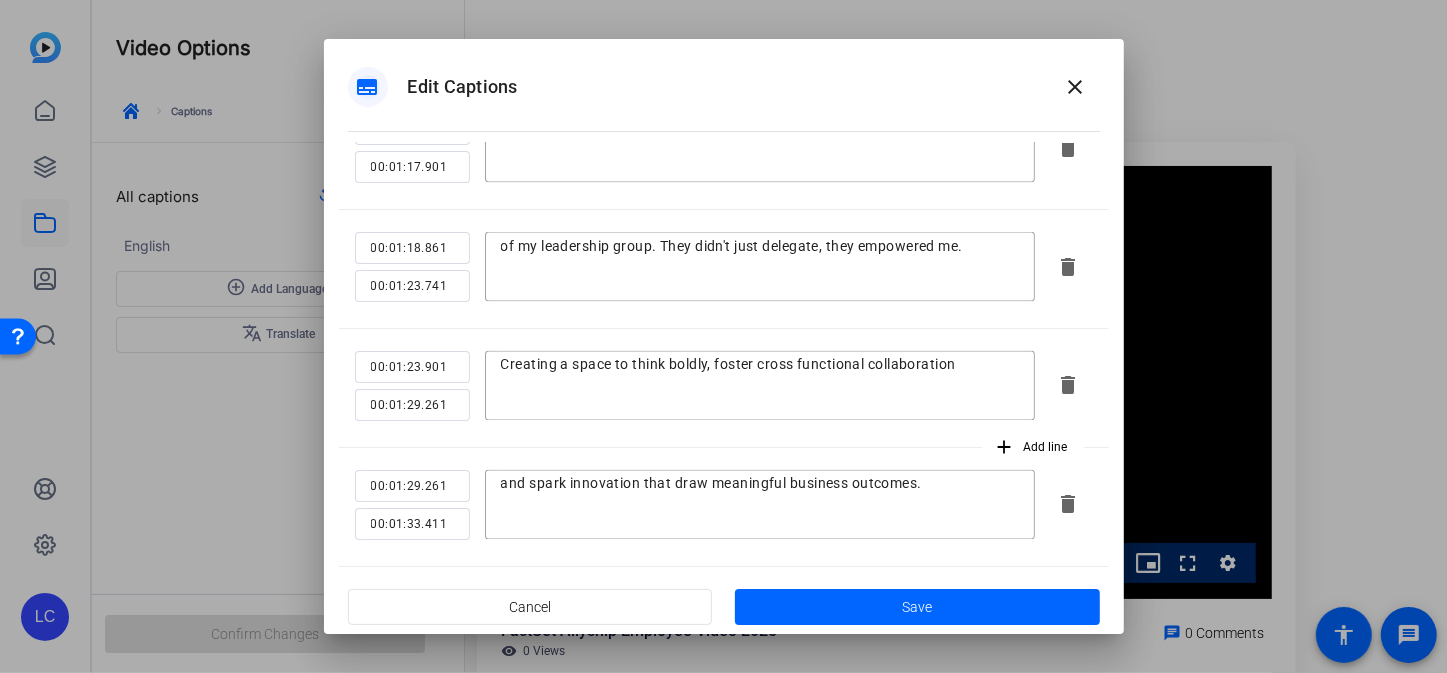 scroll, scrollTop: 2545, scrollLeft: 0, axis: vertical 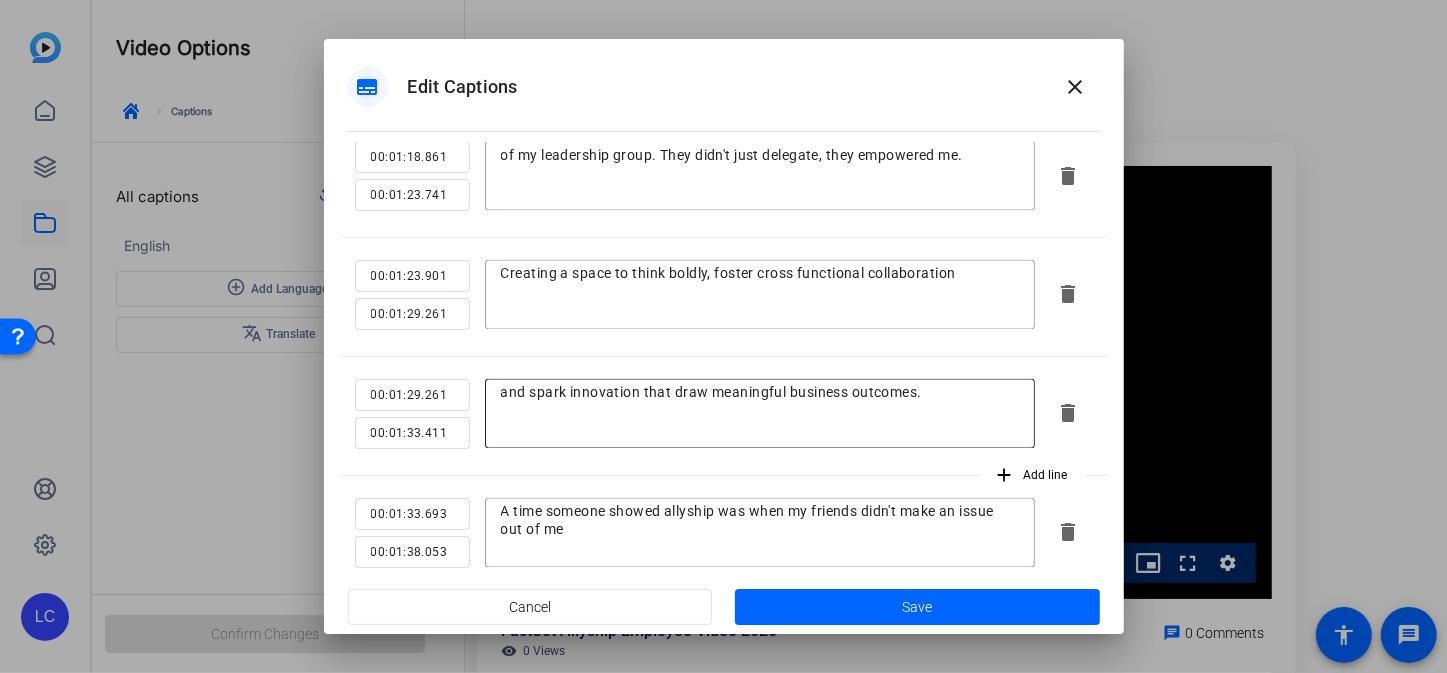 type on "they spent time" 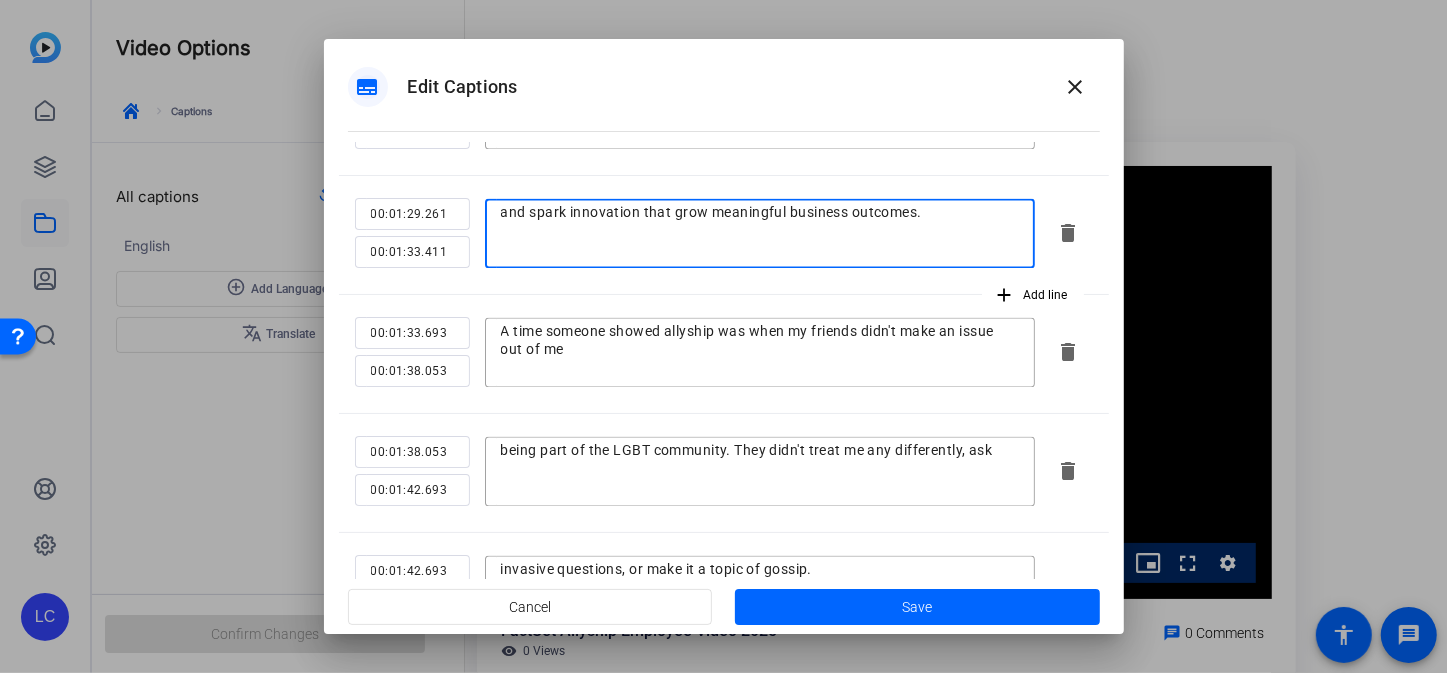 scroll, scrollTop: 2727, scrollLeft: 0, axis: vertical 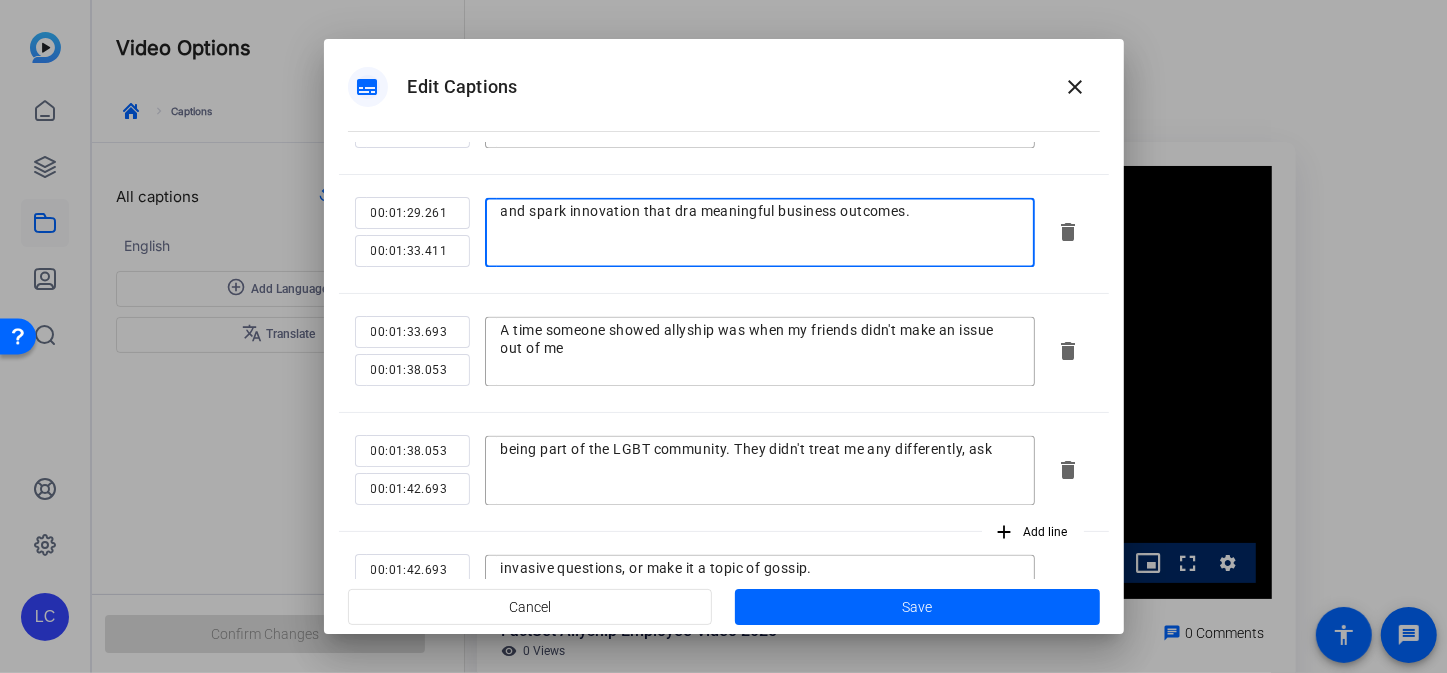 type on "and spark innovation that draw meaningful business outcomes." 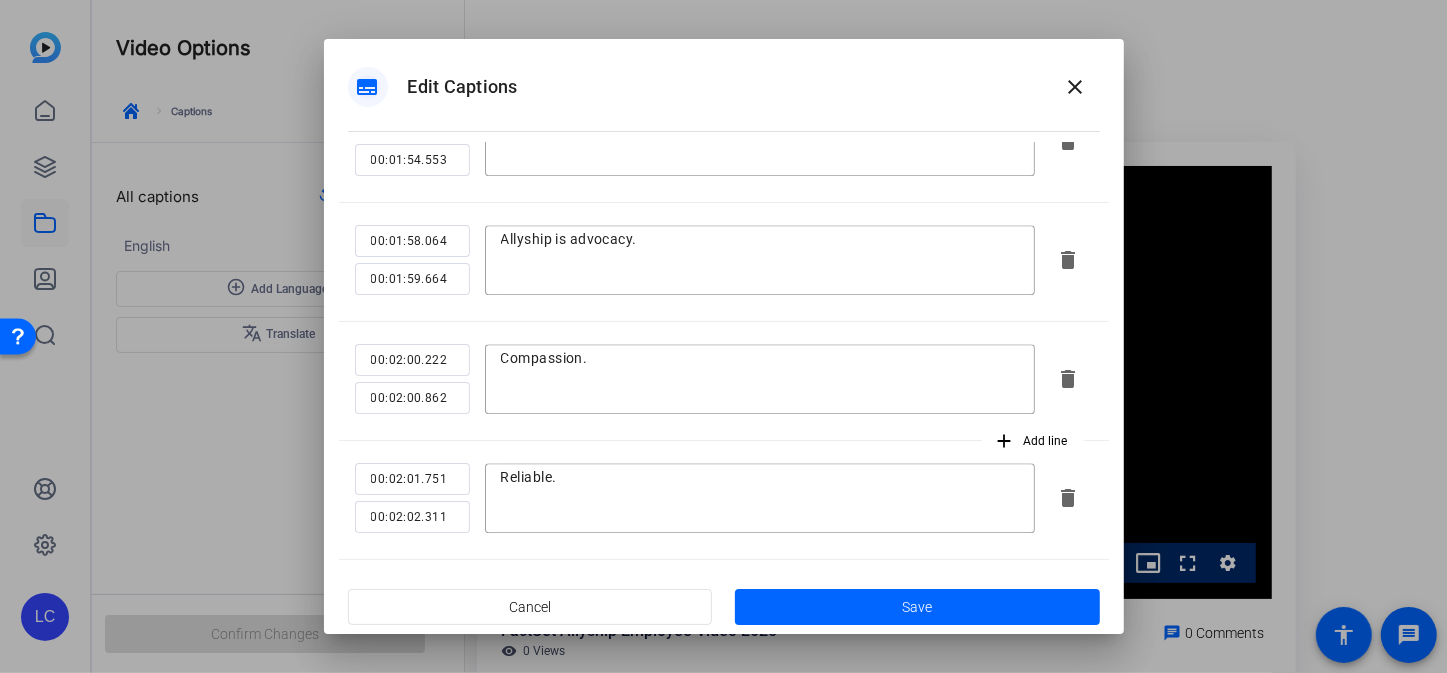 scroll, scrollTop: 3454, scrollLeft: 0, axis: vertical 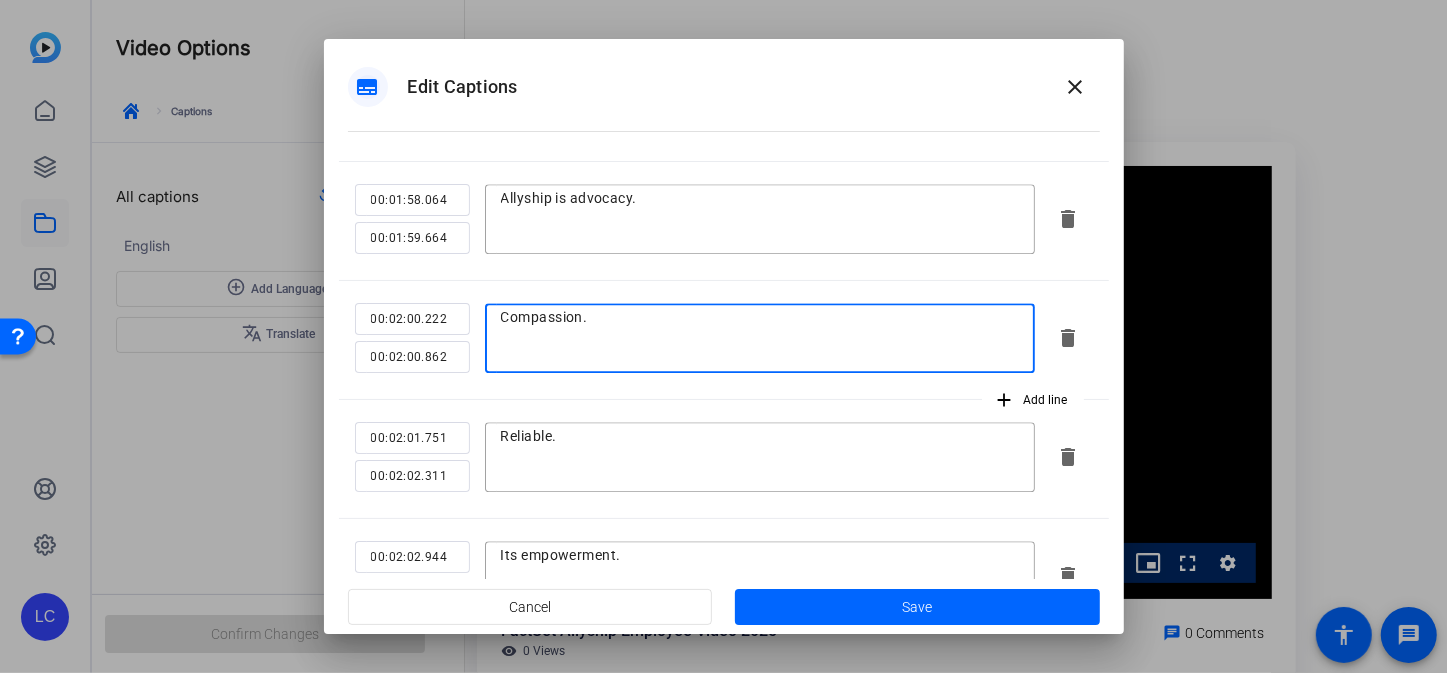 click on "Compassion." at bounding box center (760, 338) 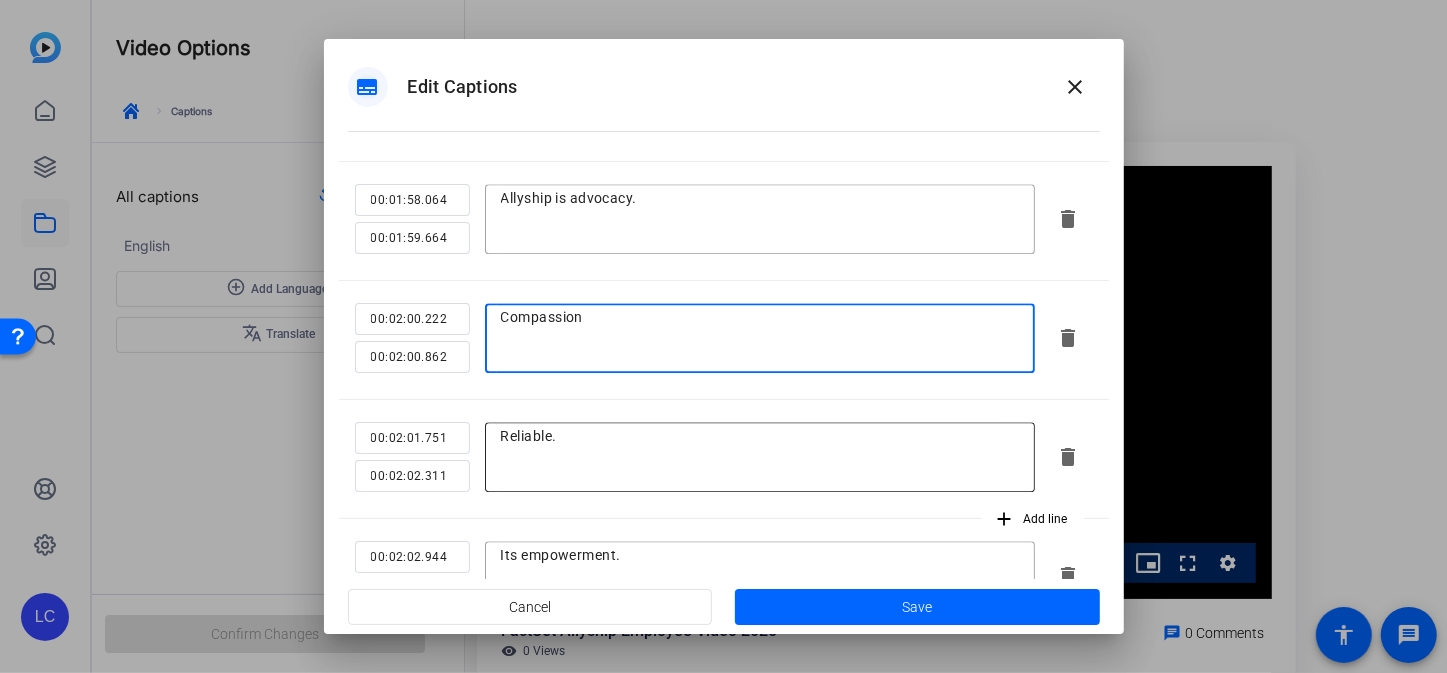 type on "Compassion" 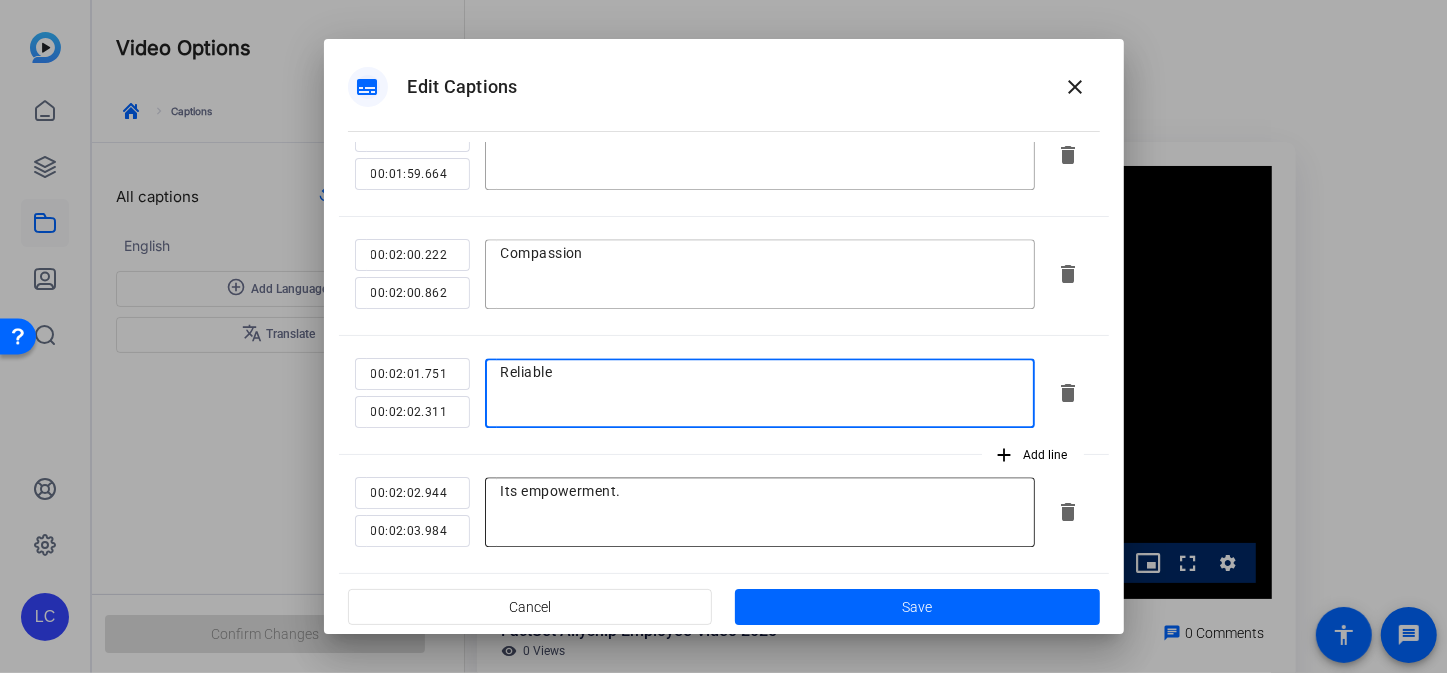 scroll, scrollTop: 3636, scrollLeft: 0, axis: vertical 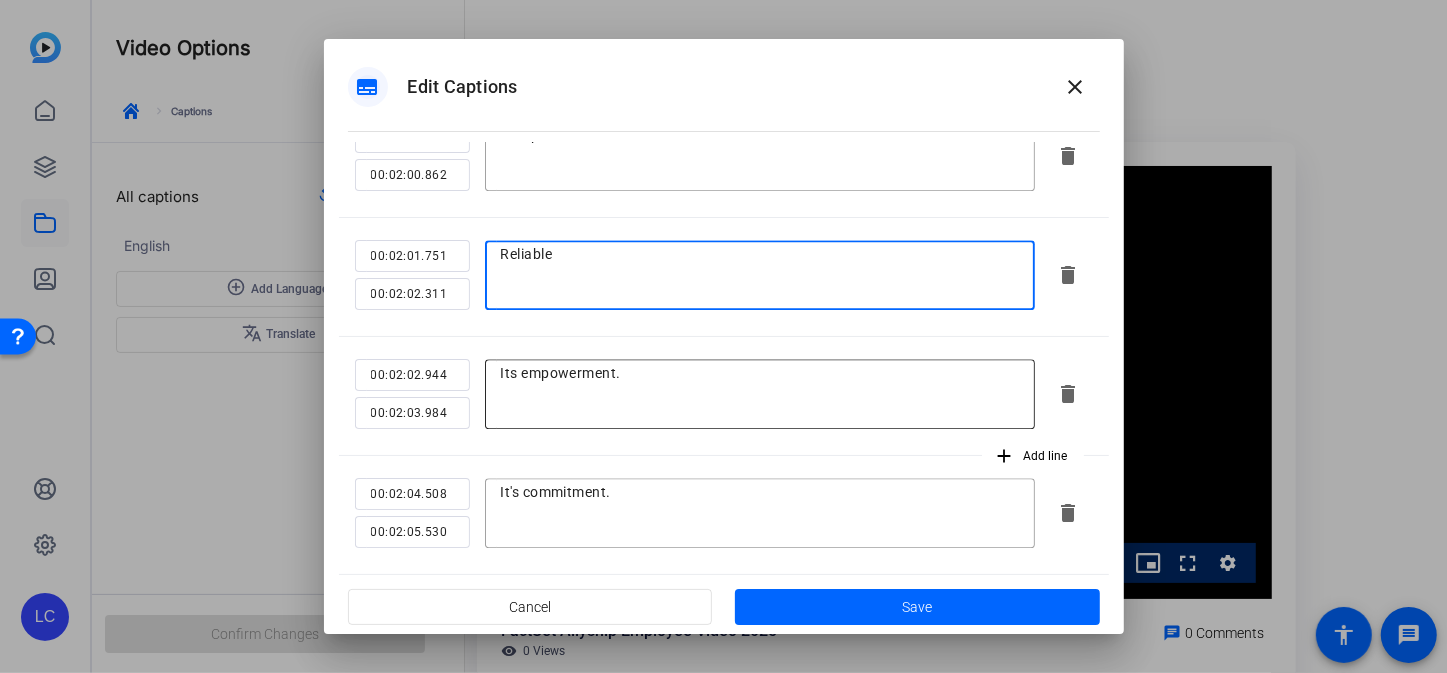 type on "Reliable" 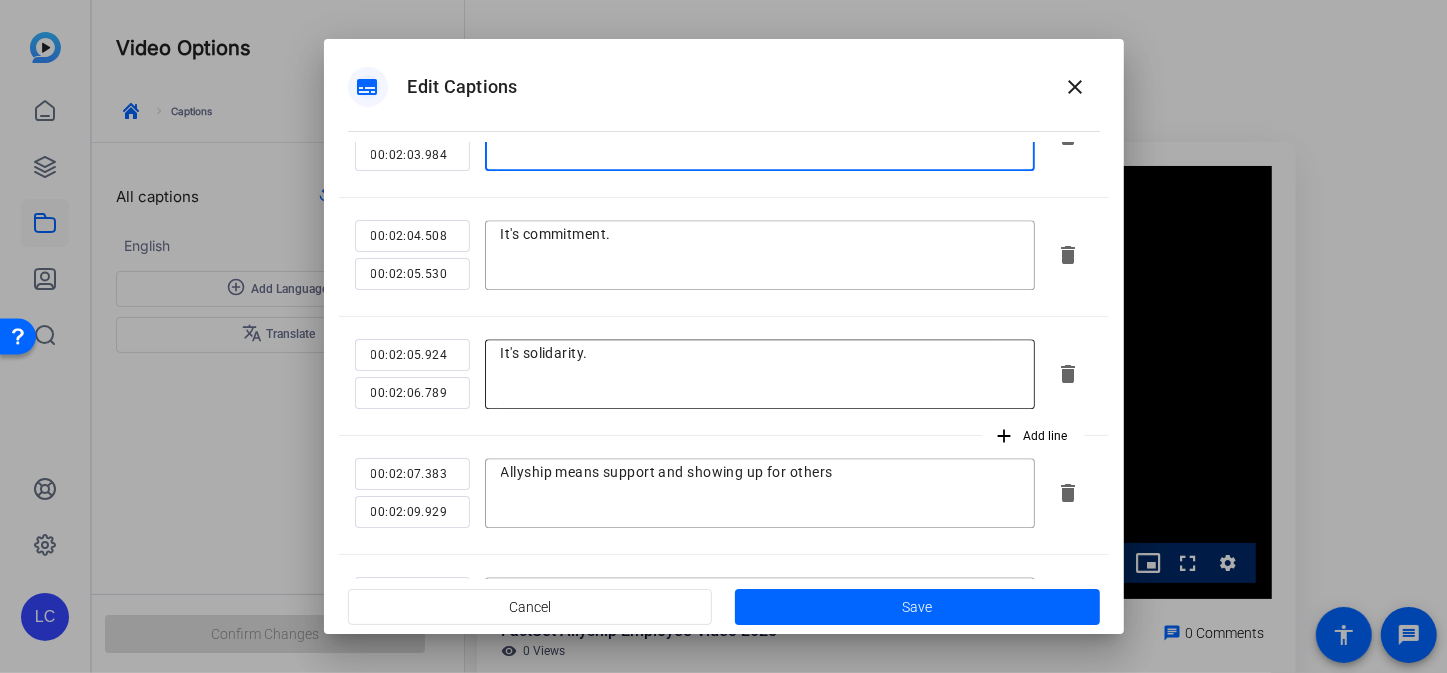 scroll, scrollTop: 3909, scrollLeft: 0, axis: vertical 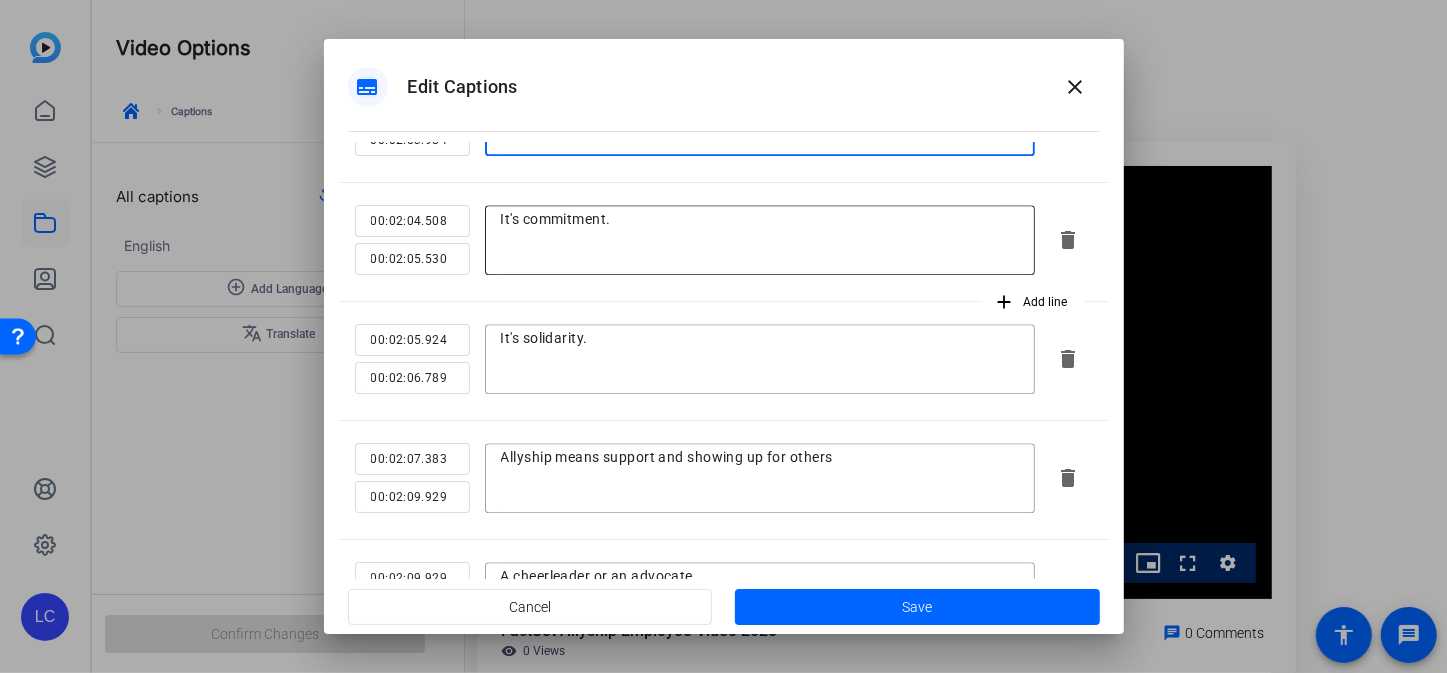 type on "Its empowerment" 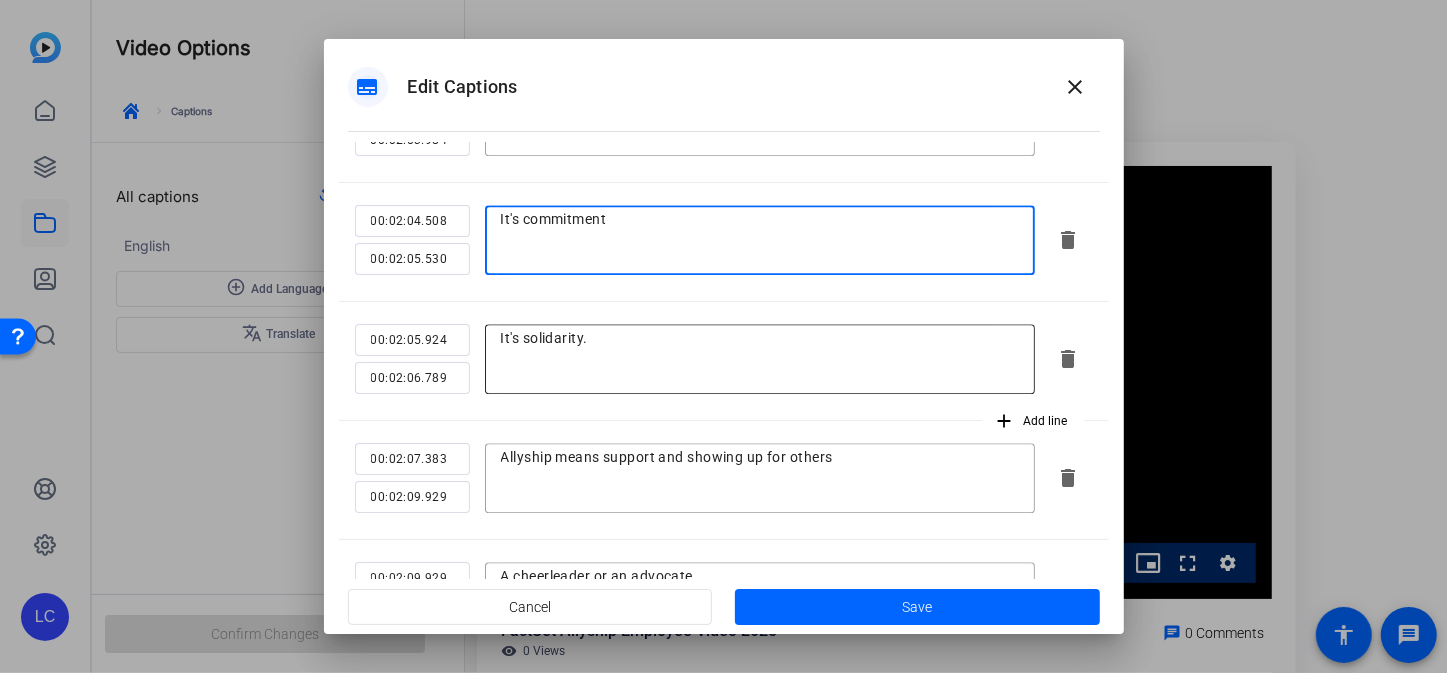 type on "It's commitment" 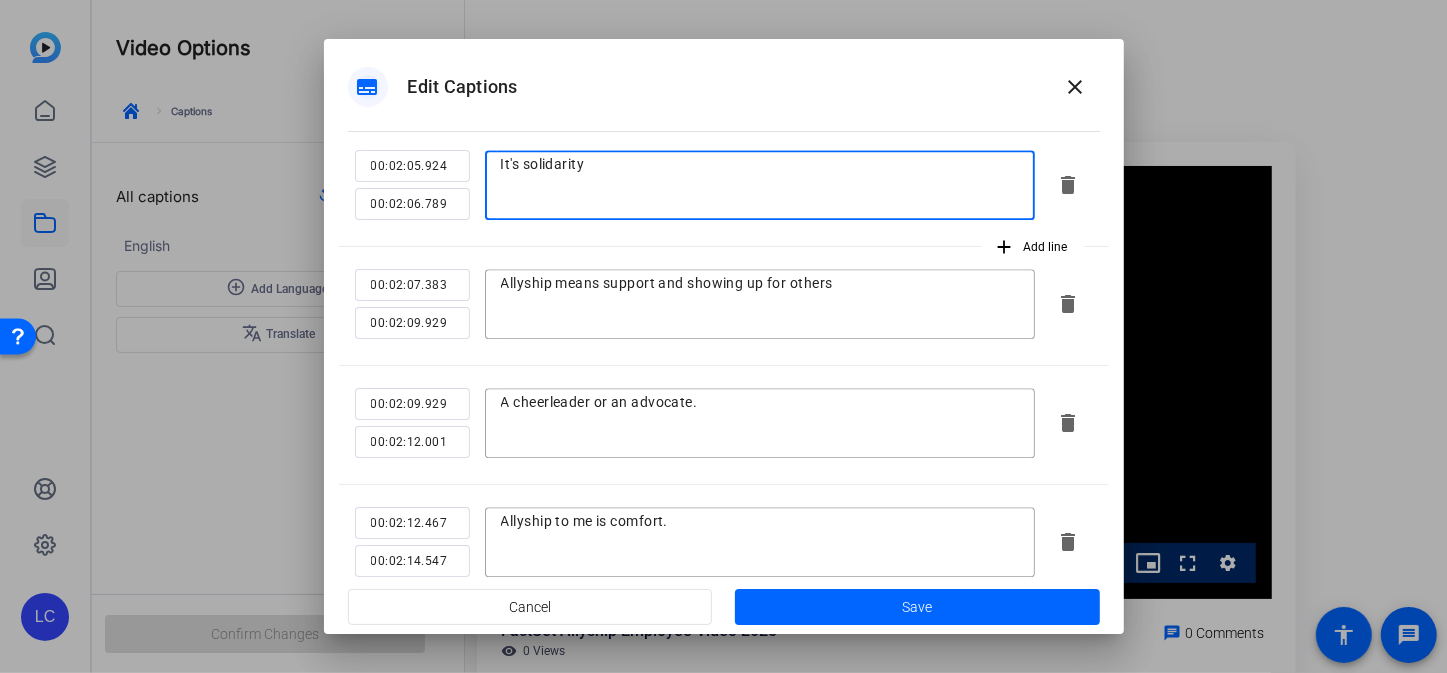 scroll, scrollTop: 4090, scrollLeft: 0, axis: vertical 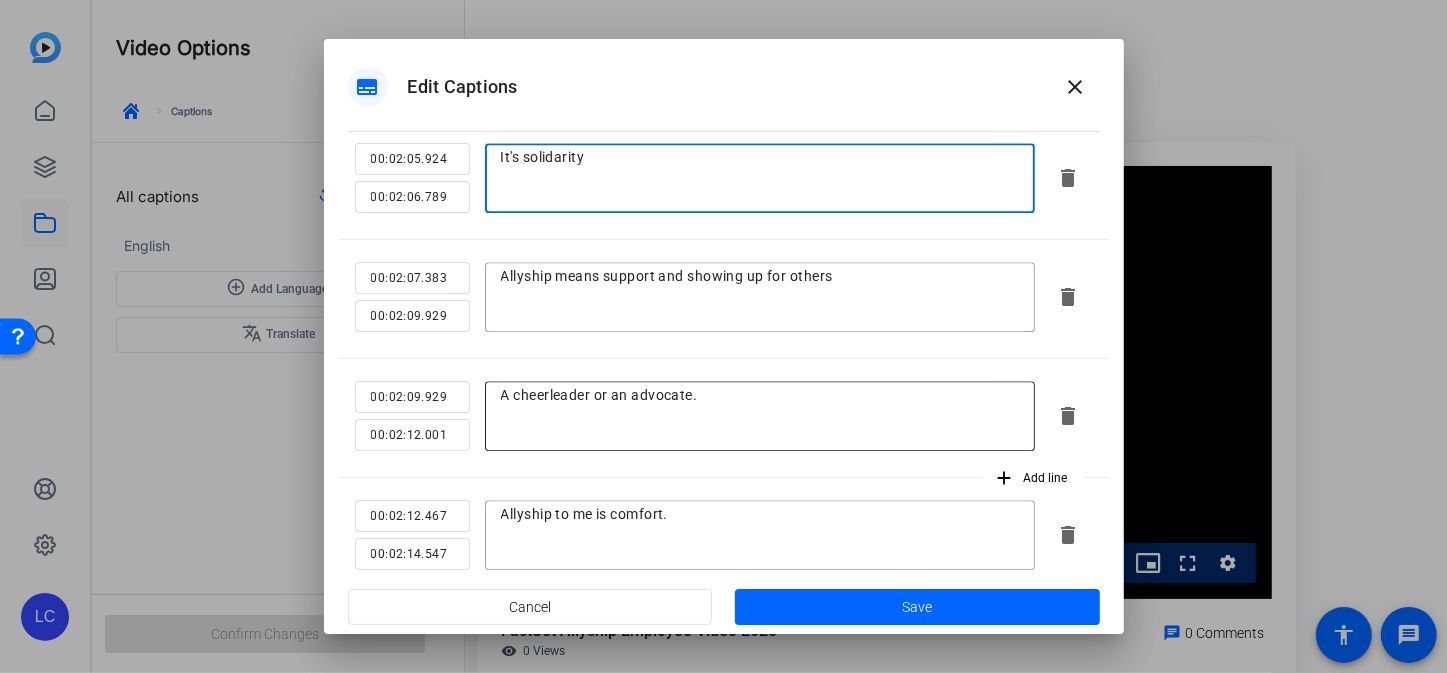 type on "It's solidarity" 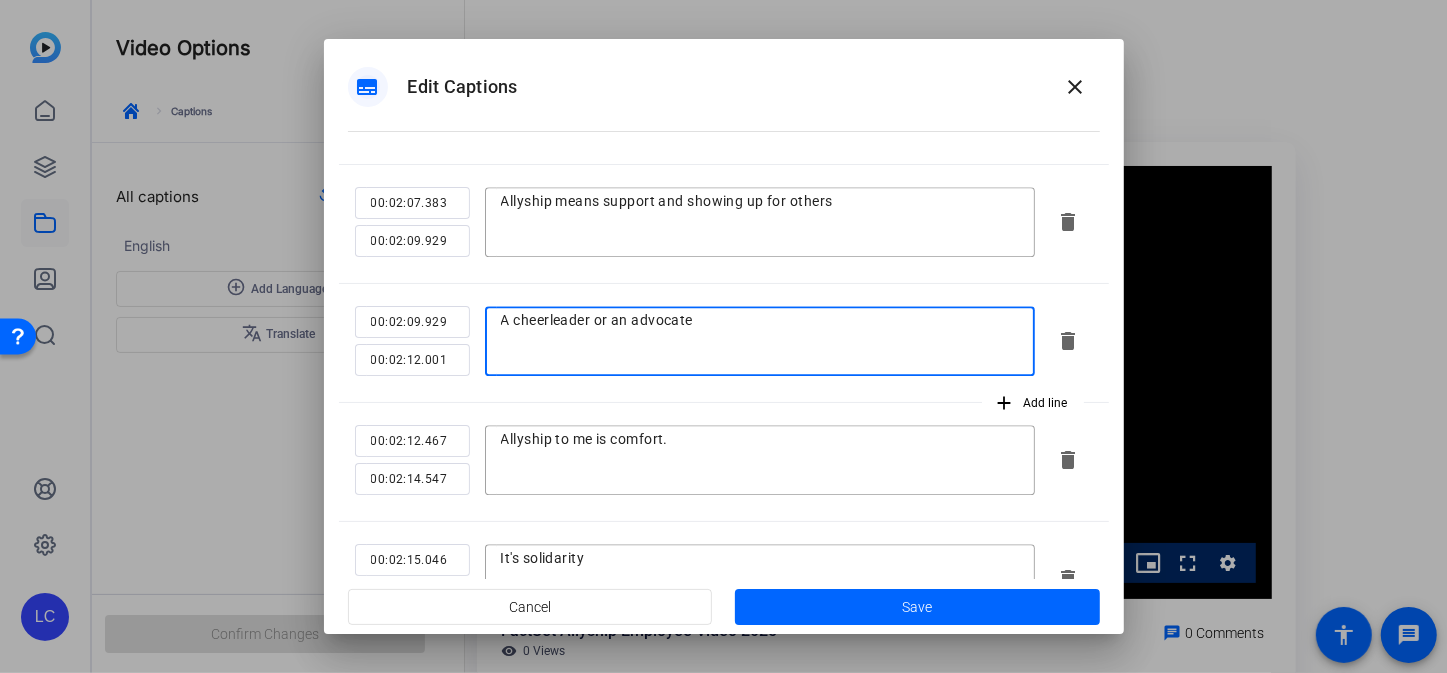 scroll, scrollTop: 4272, scrollLeft: 0, axis: vertical 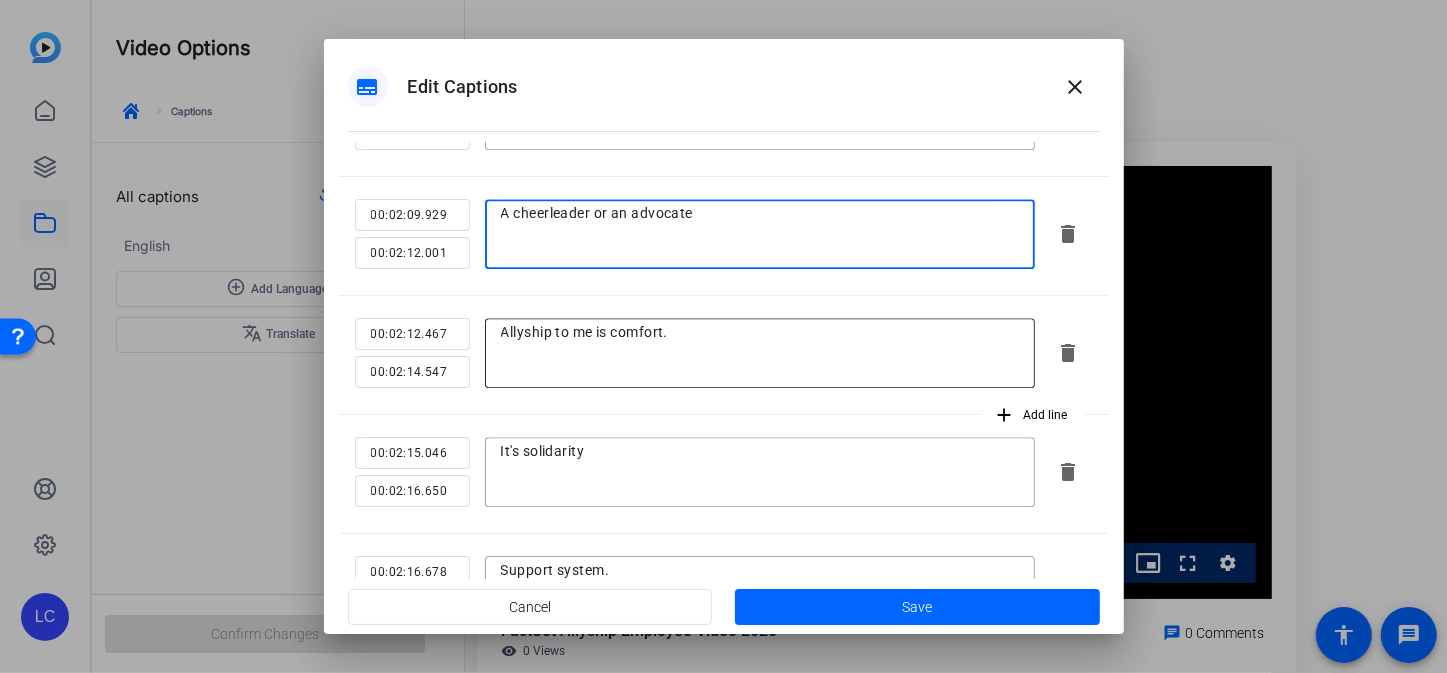 type on "A cheerleader or an advocate" 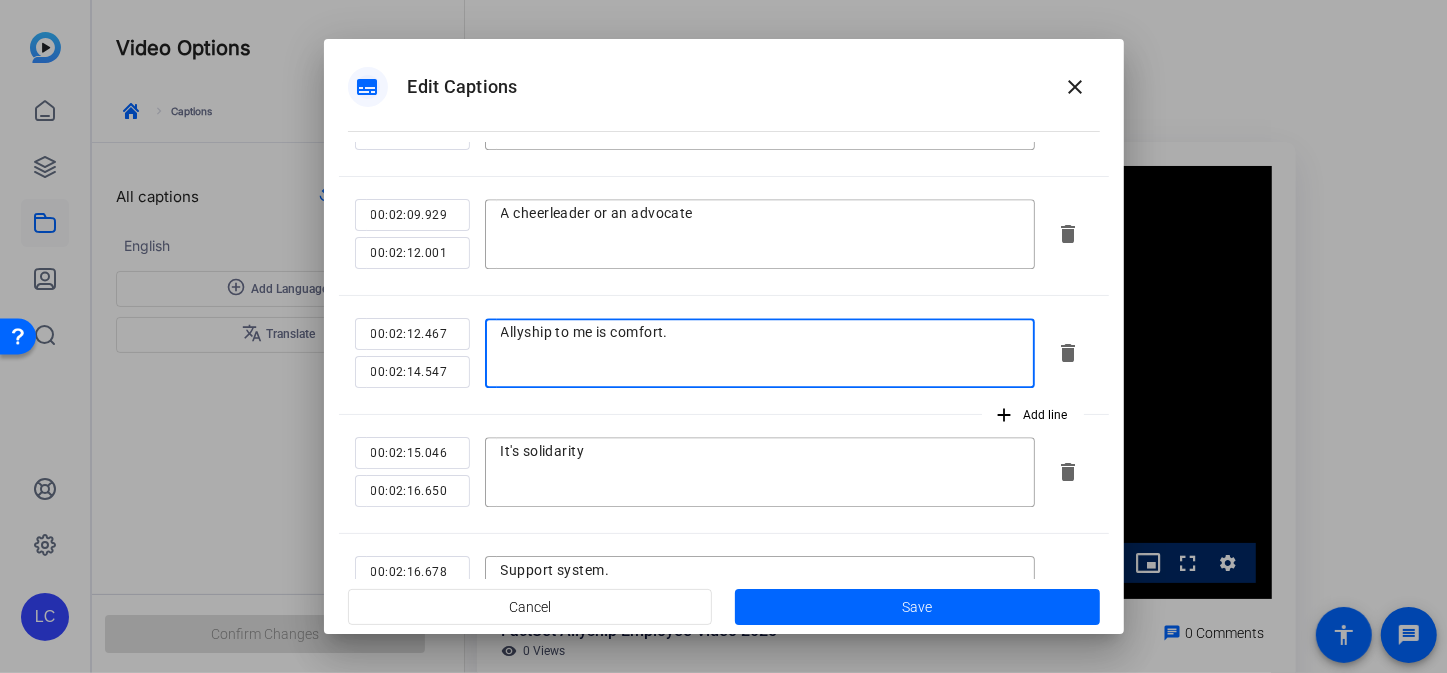 click on "Allyship to me is comfort." at bounding box center (760, 353) 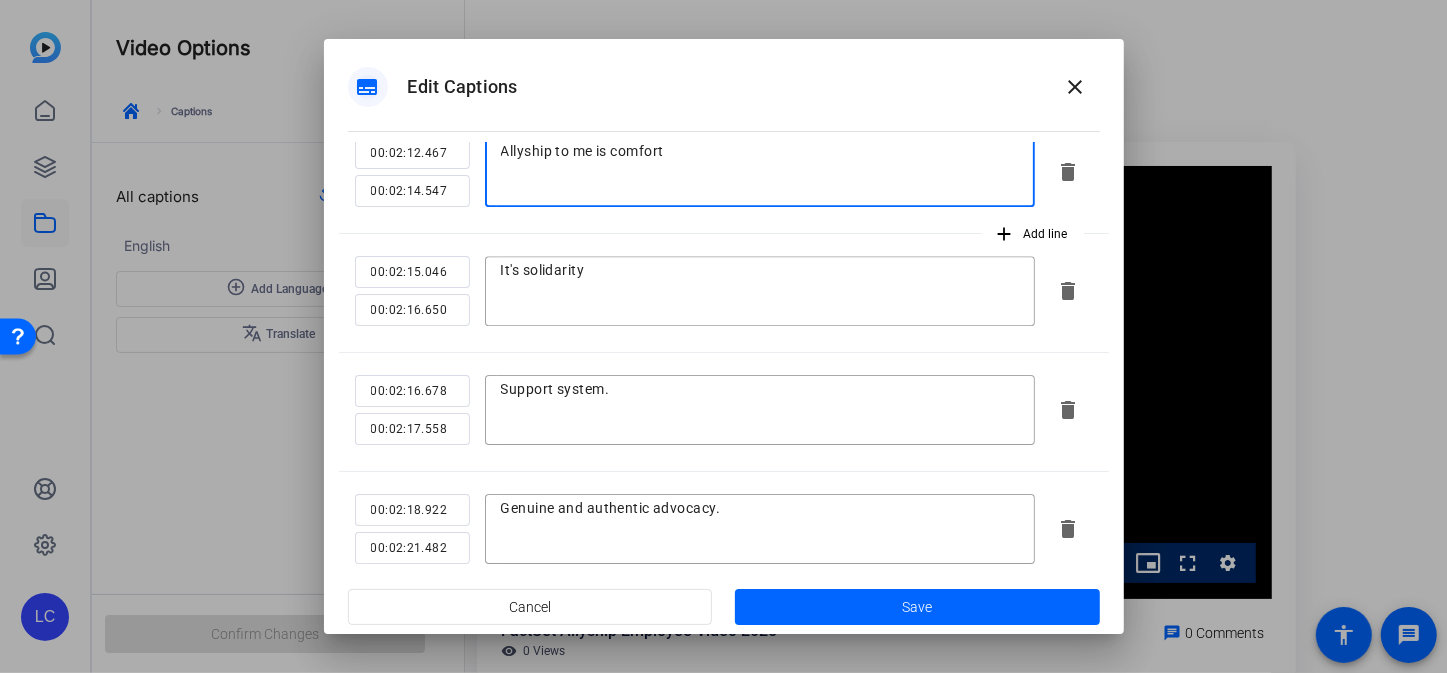 scroll, scrollTop: 4454, scrollLeft: 0, axis: vertical 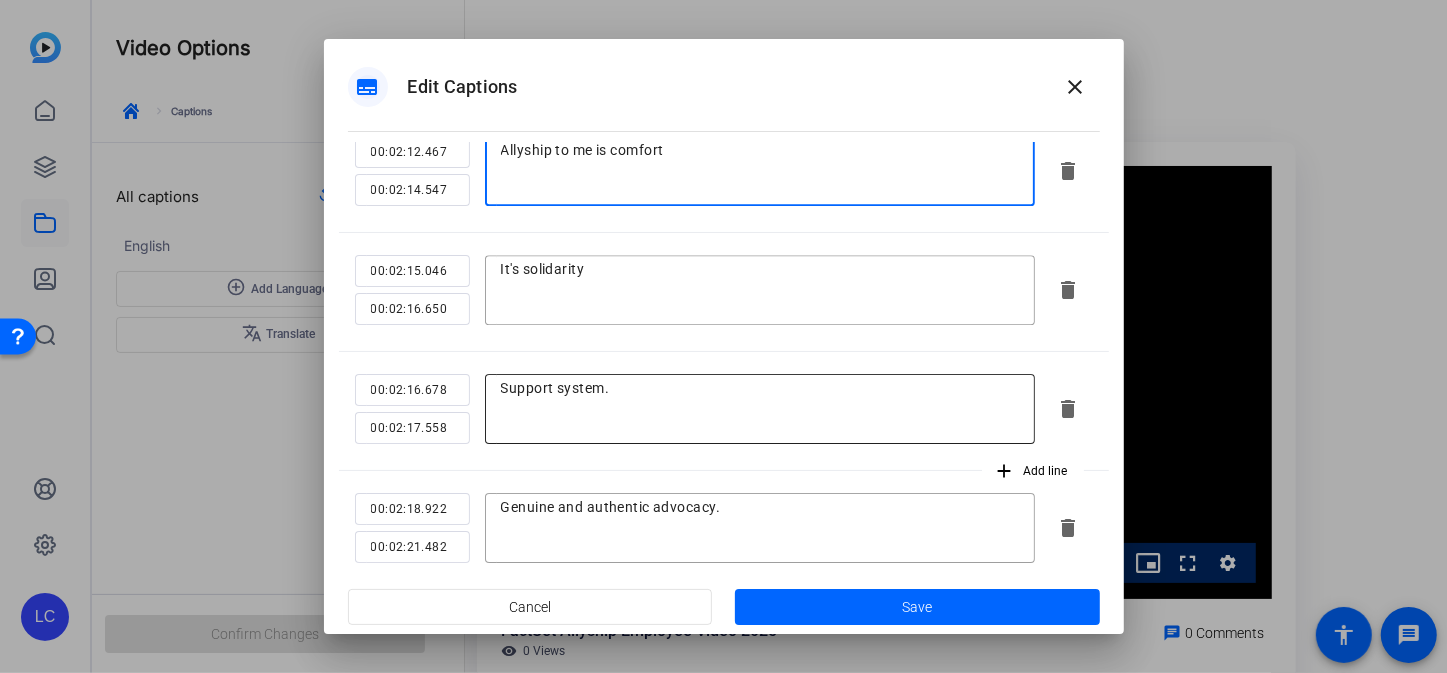 type on "Allyship to me is comfort" 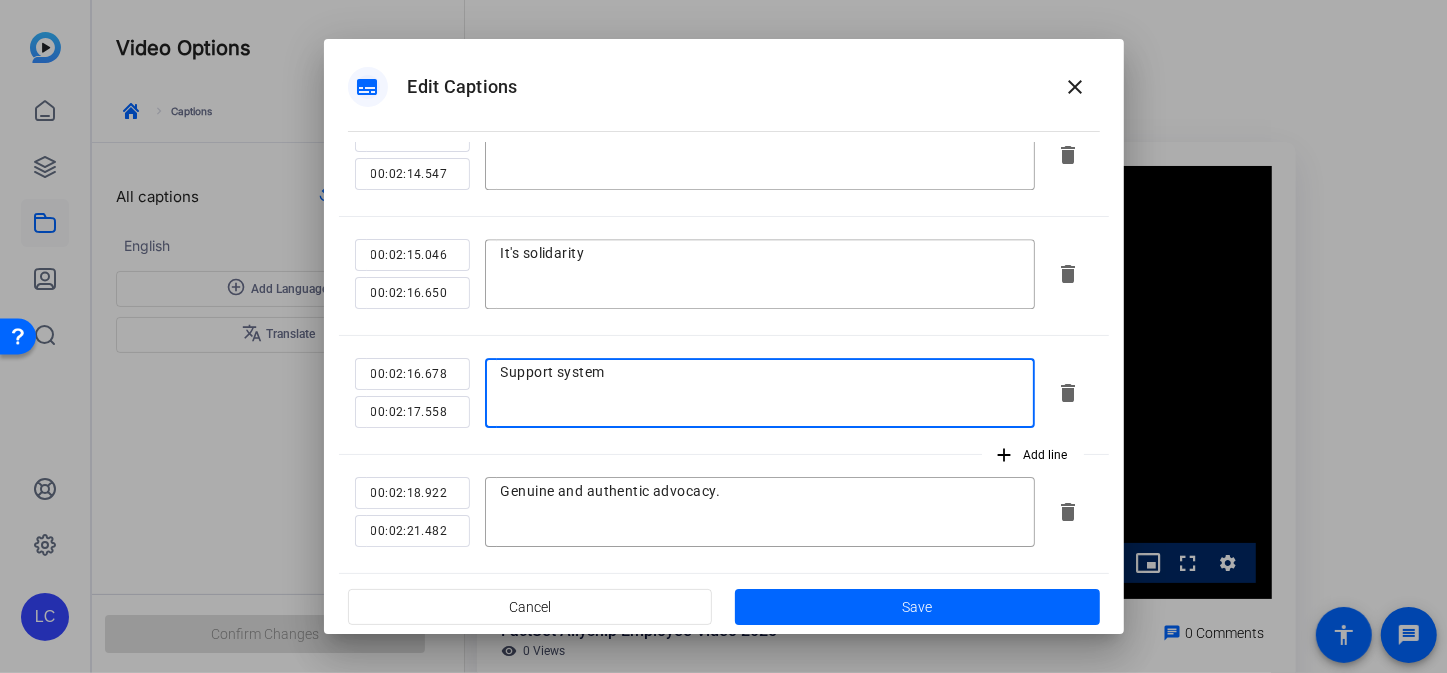 scroll, scrollTop: 4474, scrollLeft: 0, axis: vertical 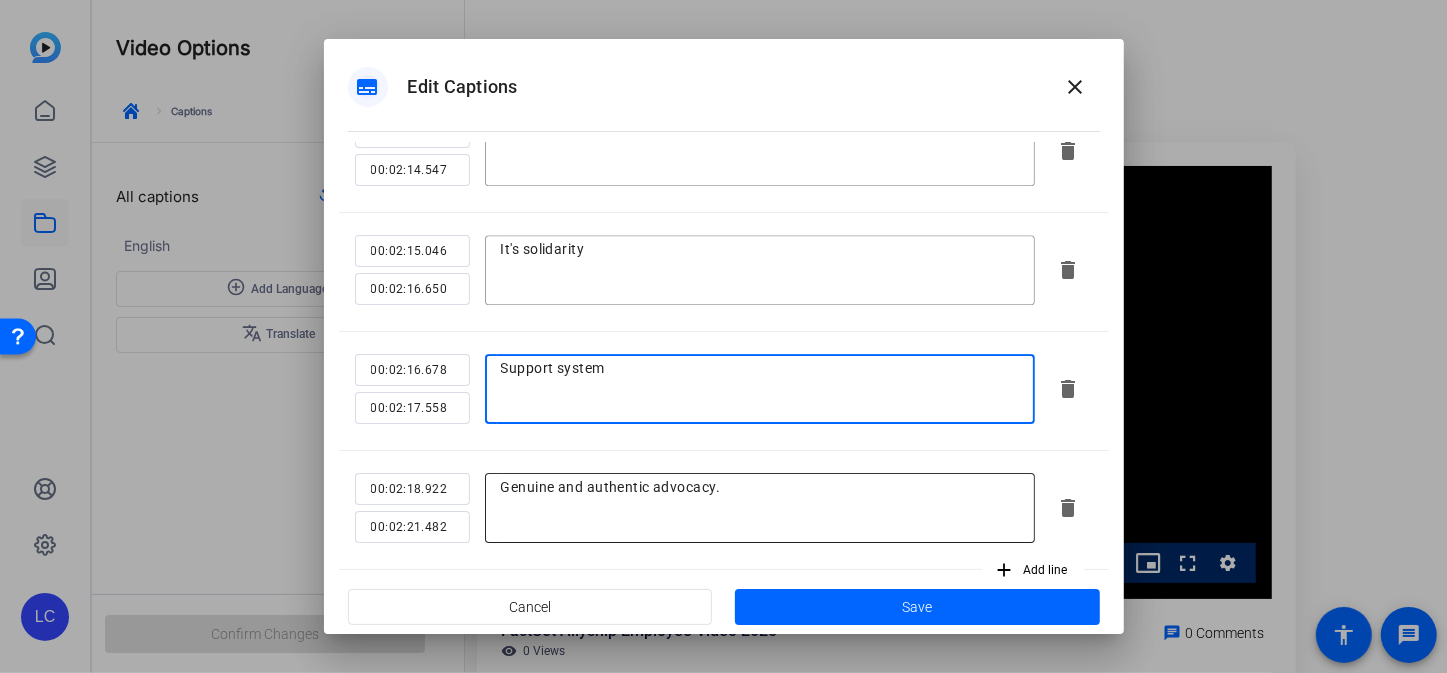 type on "Support system" 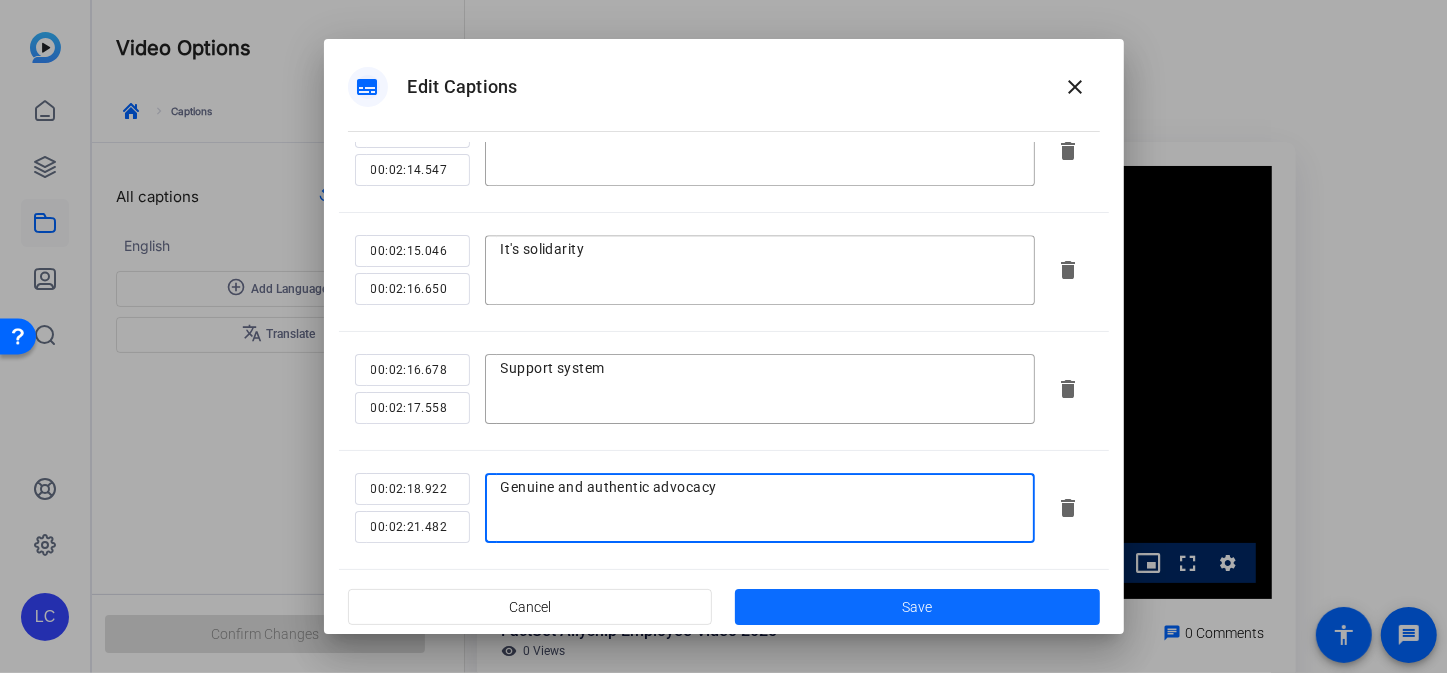 type on "Genuine and authentic advocacy" 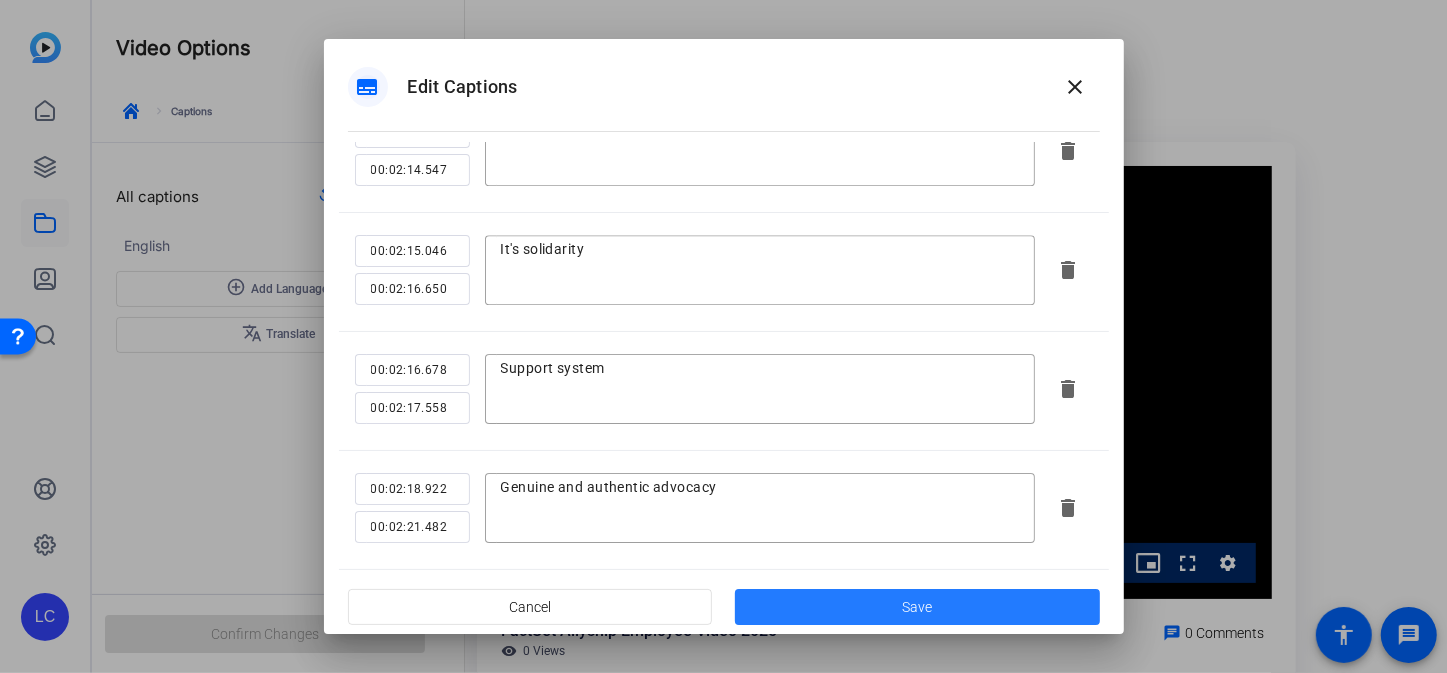 click at bounding box center (917, 607) 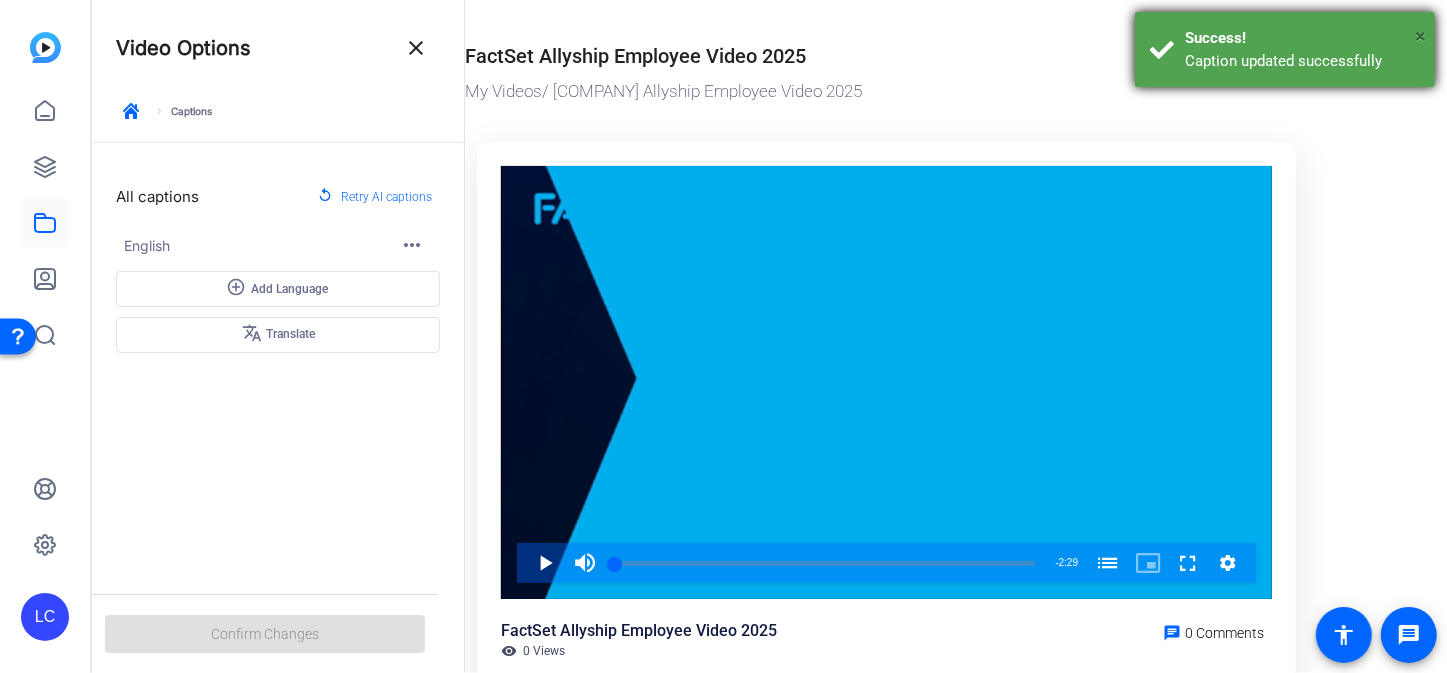 click on "×" at bounding box center [1420, 36] 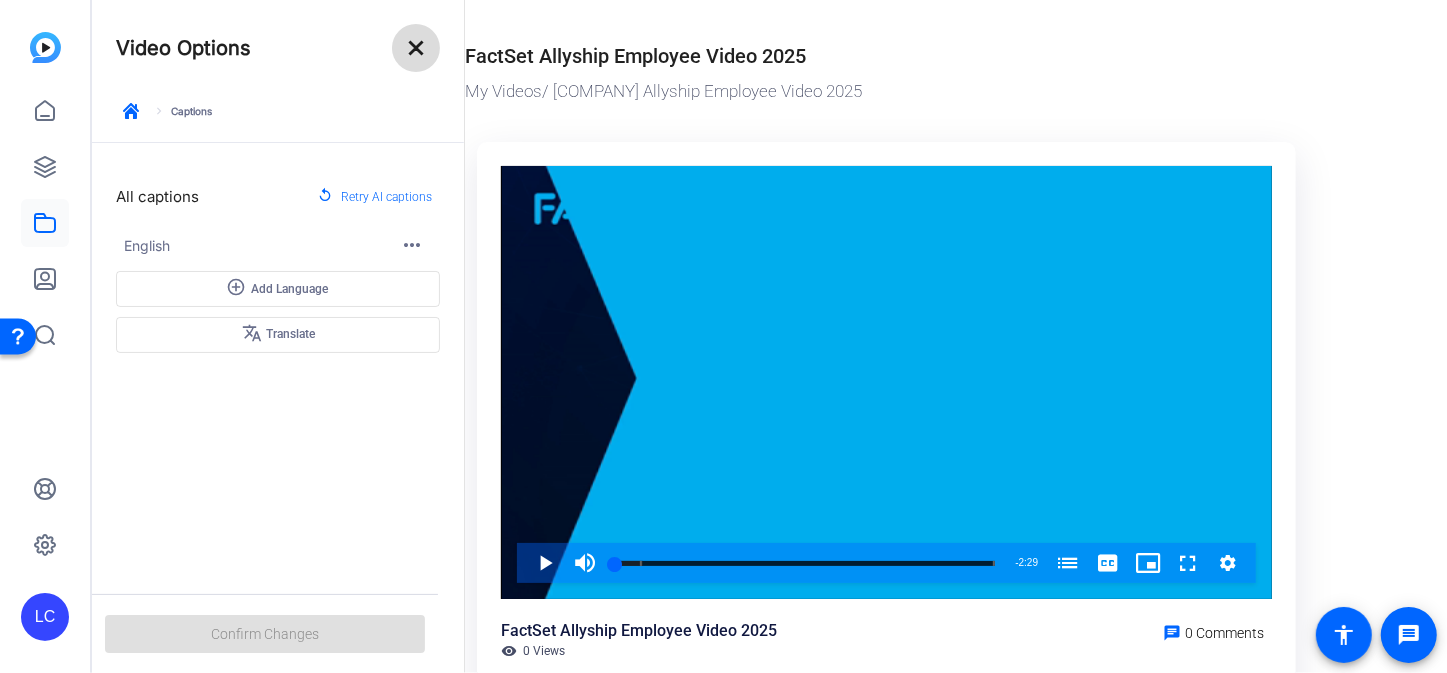 click on "close" 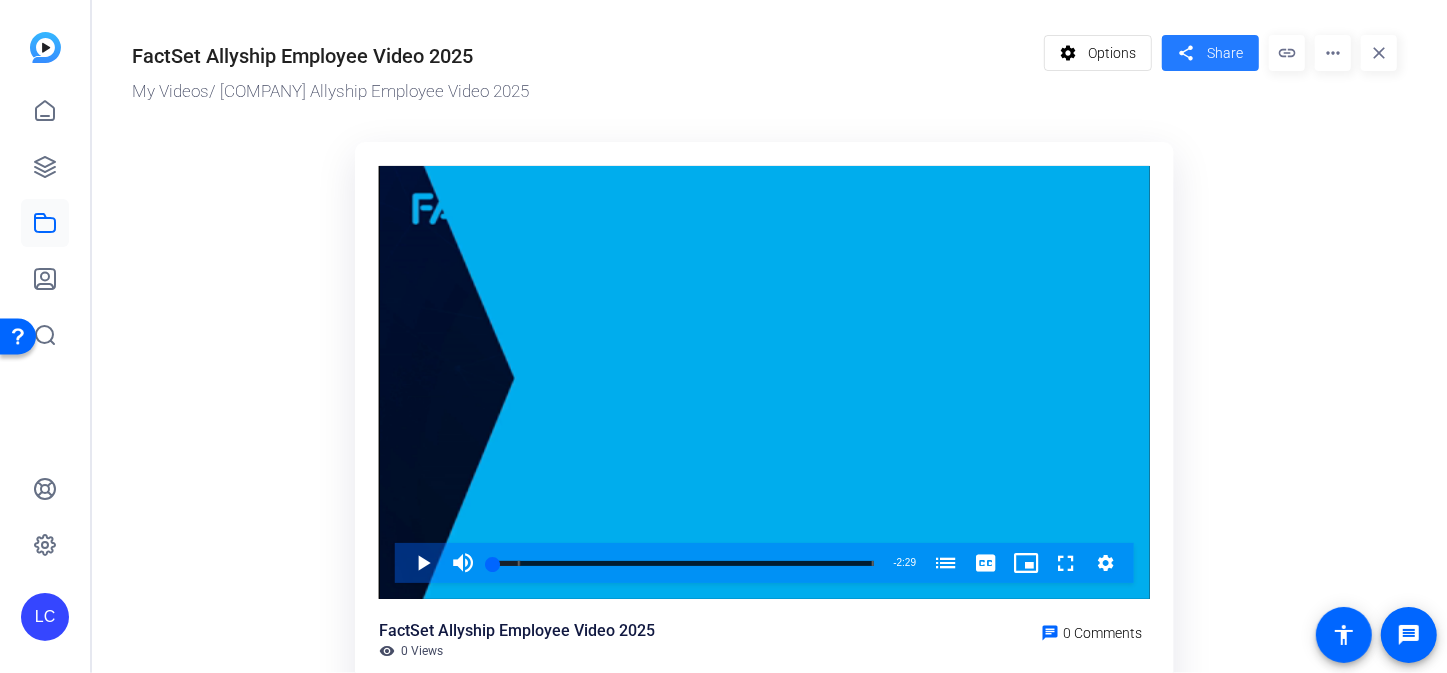 click on "Share" 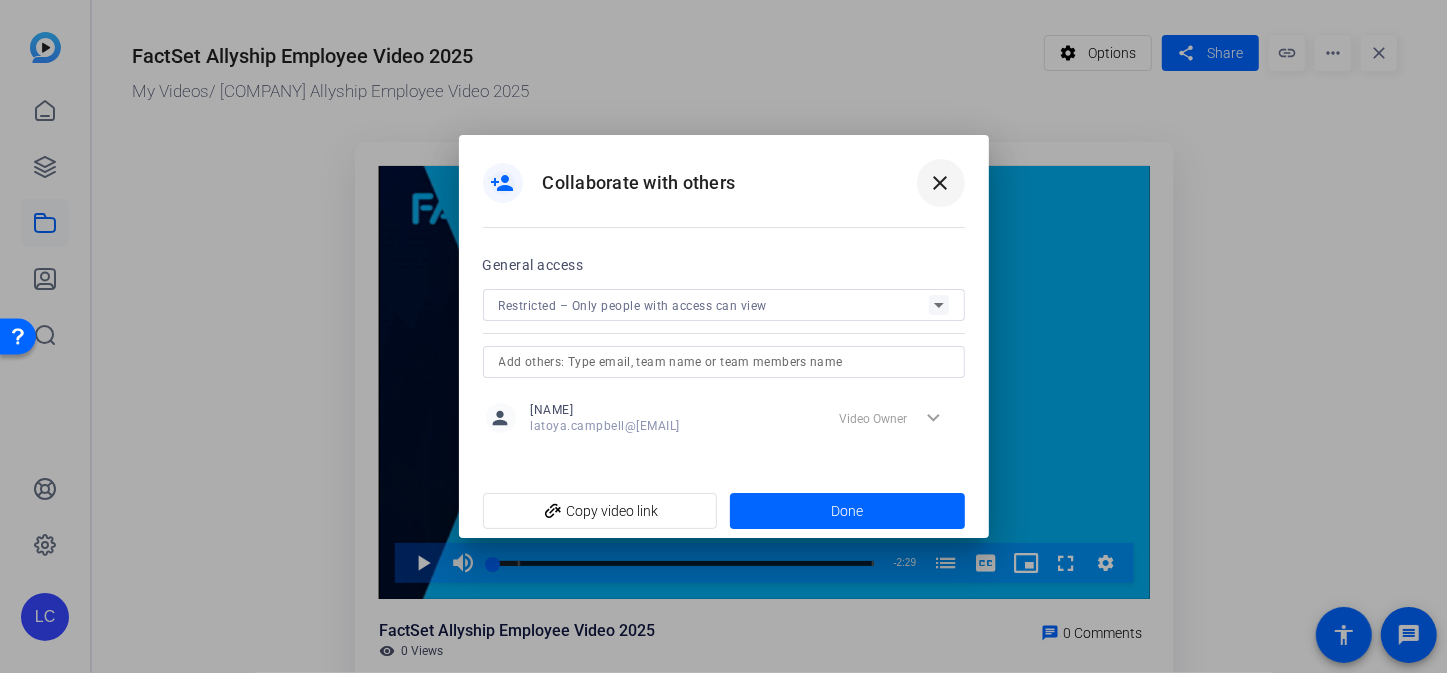 click on "close" at bounding box center (941, 183) 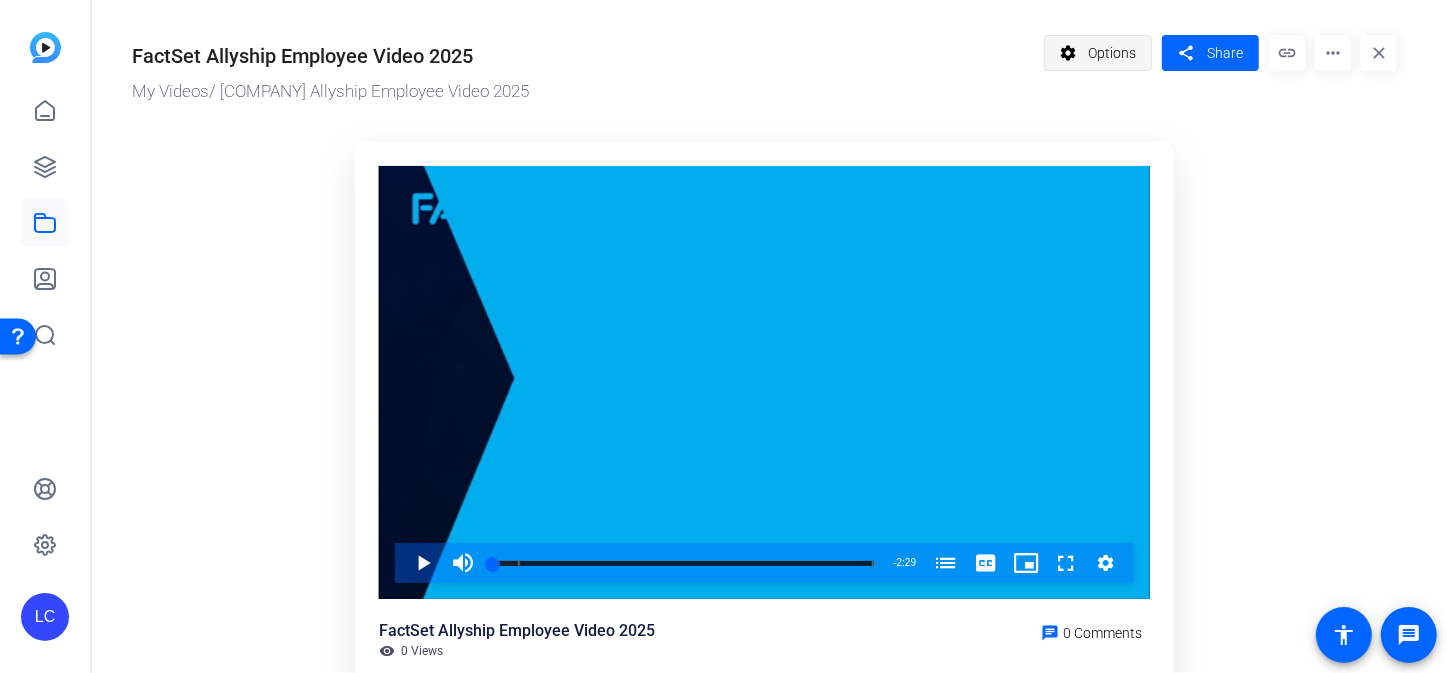 click on "Options" 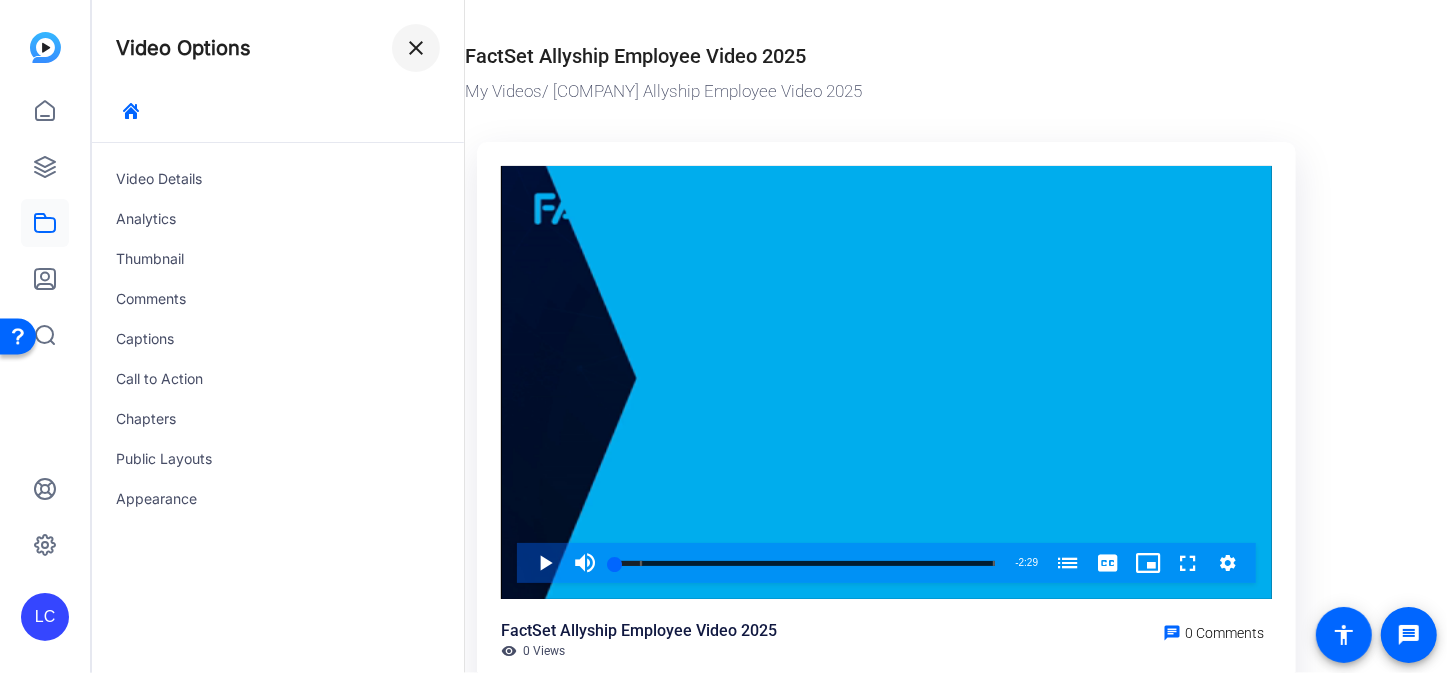 click 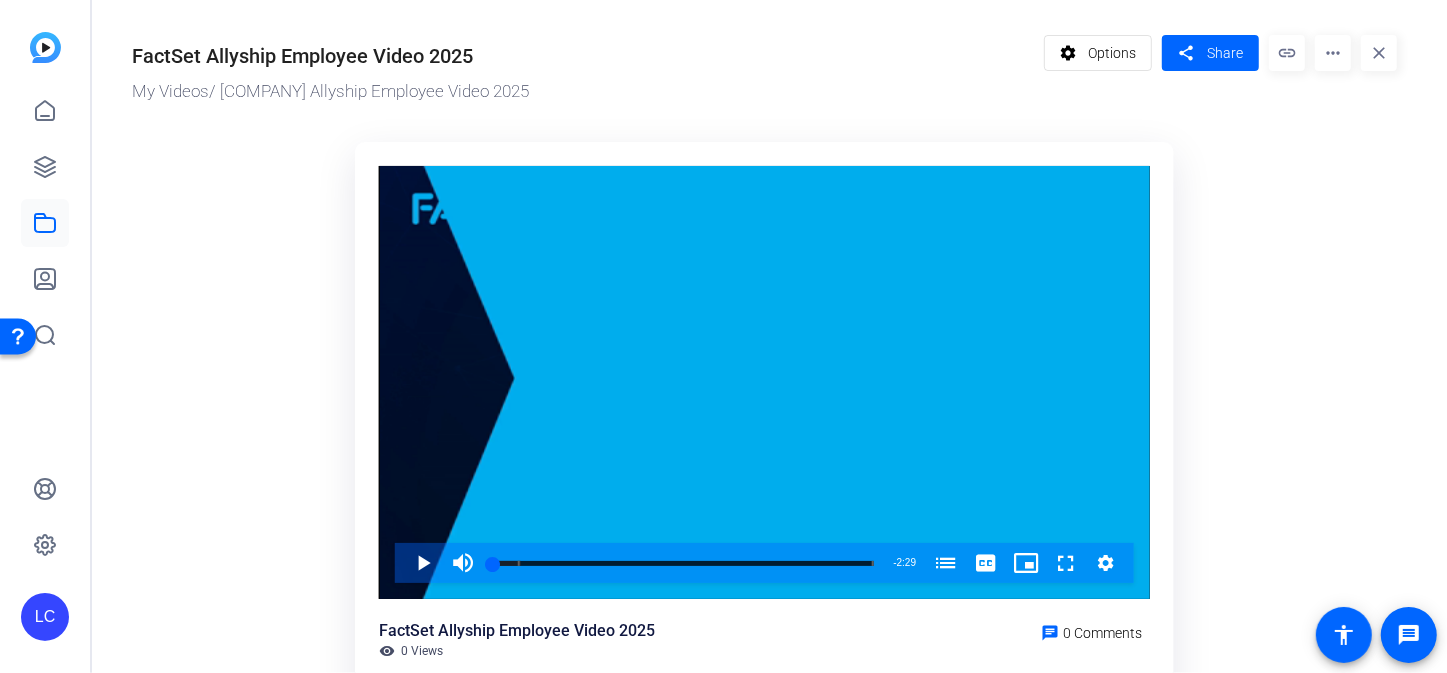 click on "more_horiz" 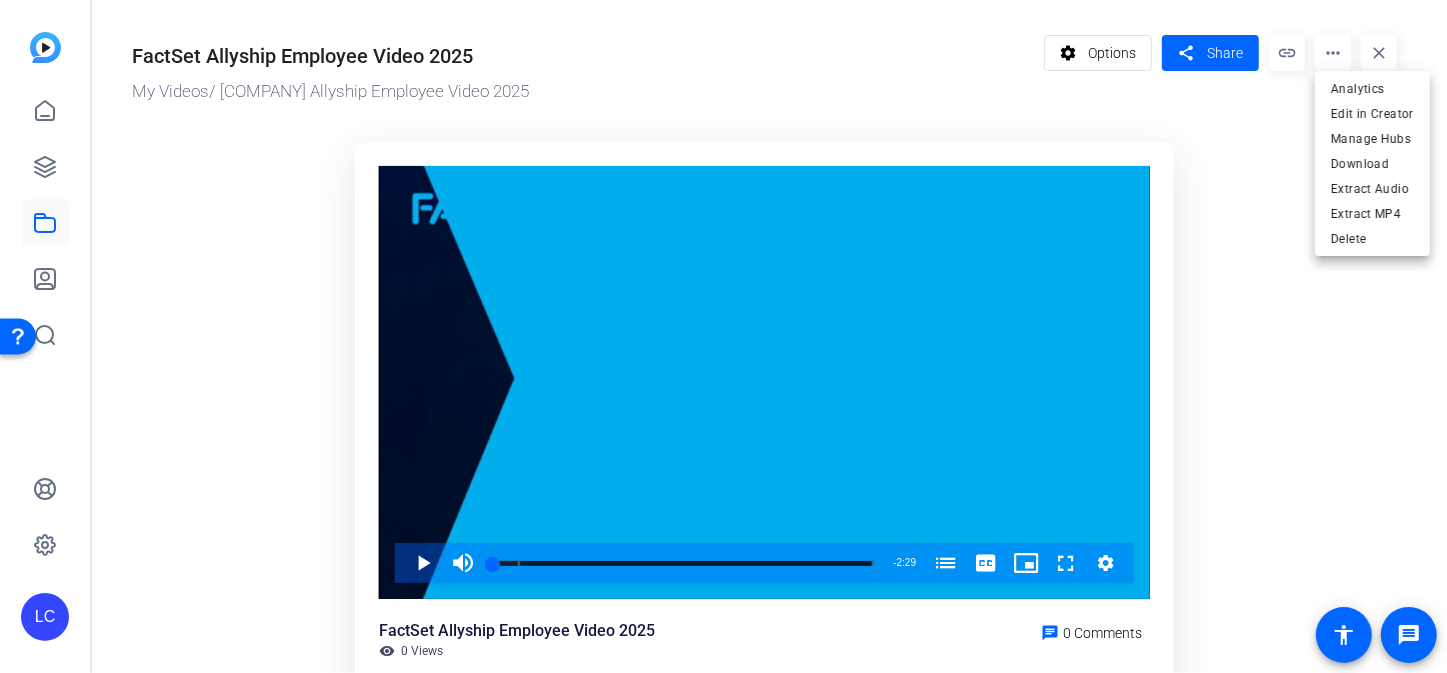 click at bounding box center [723, 336] 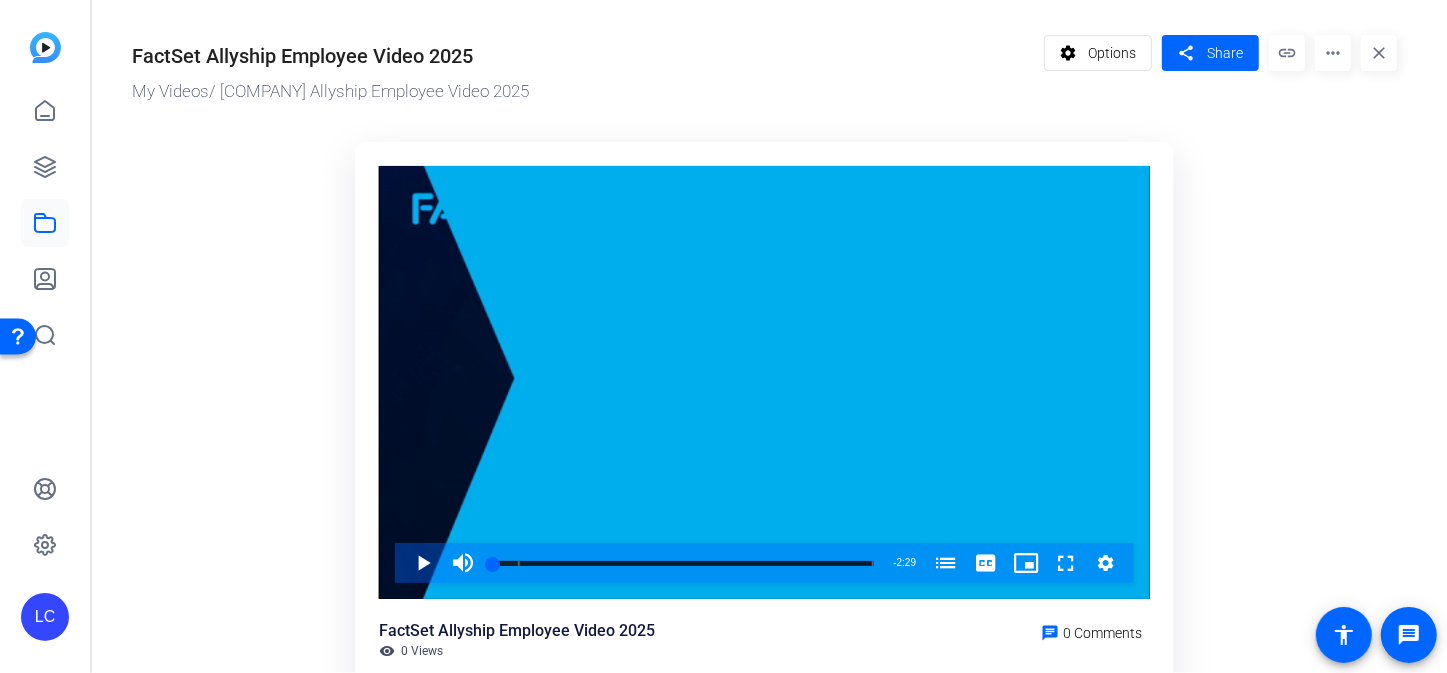 click on "FactSet Allyship Employee Video 2025" 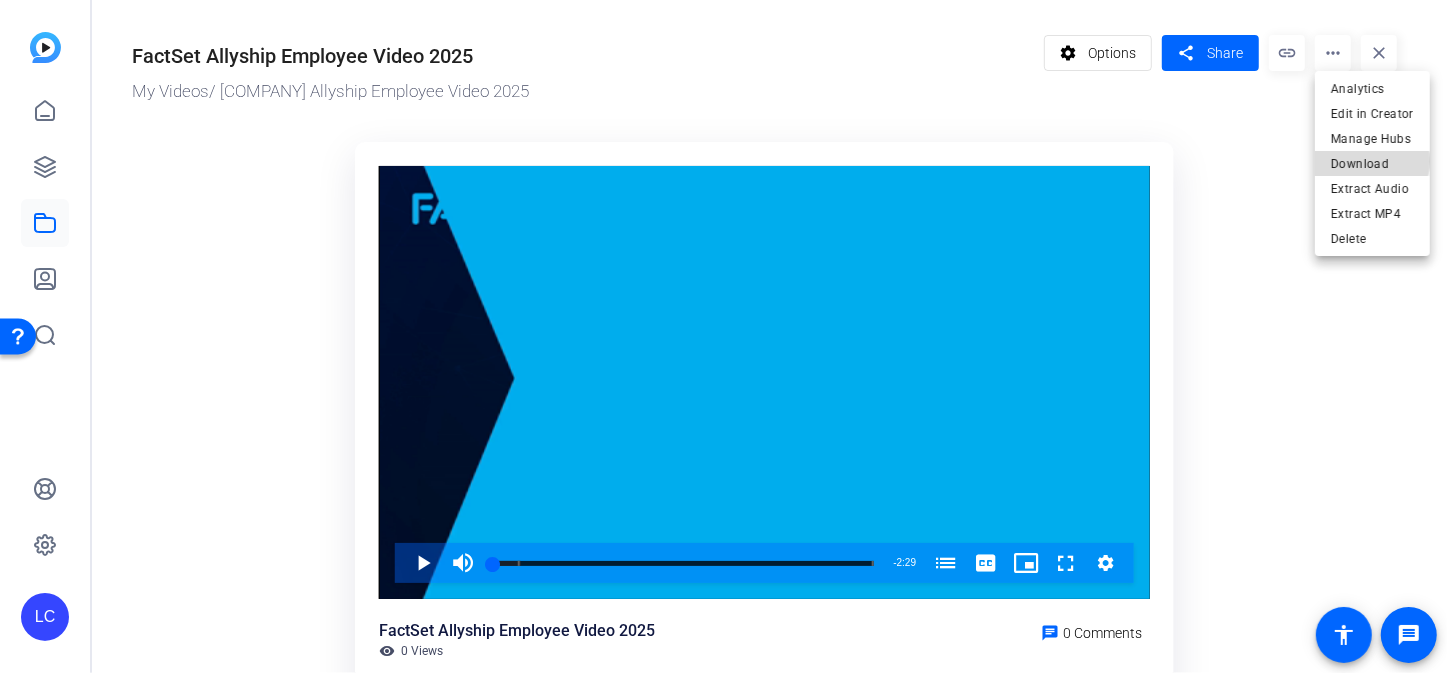 click on "Download" at bounding box center [1372, 163] 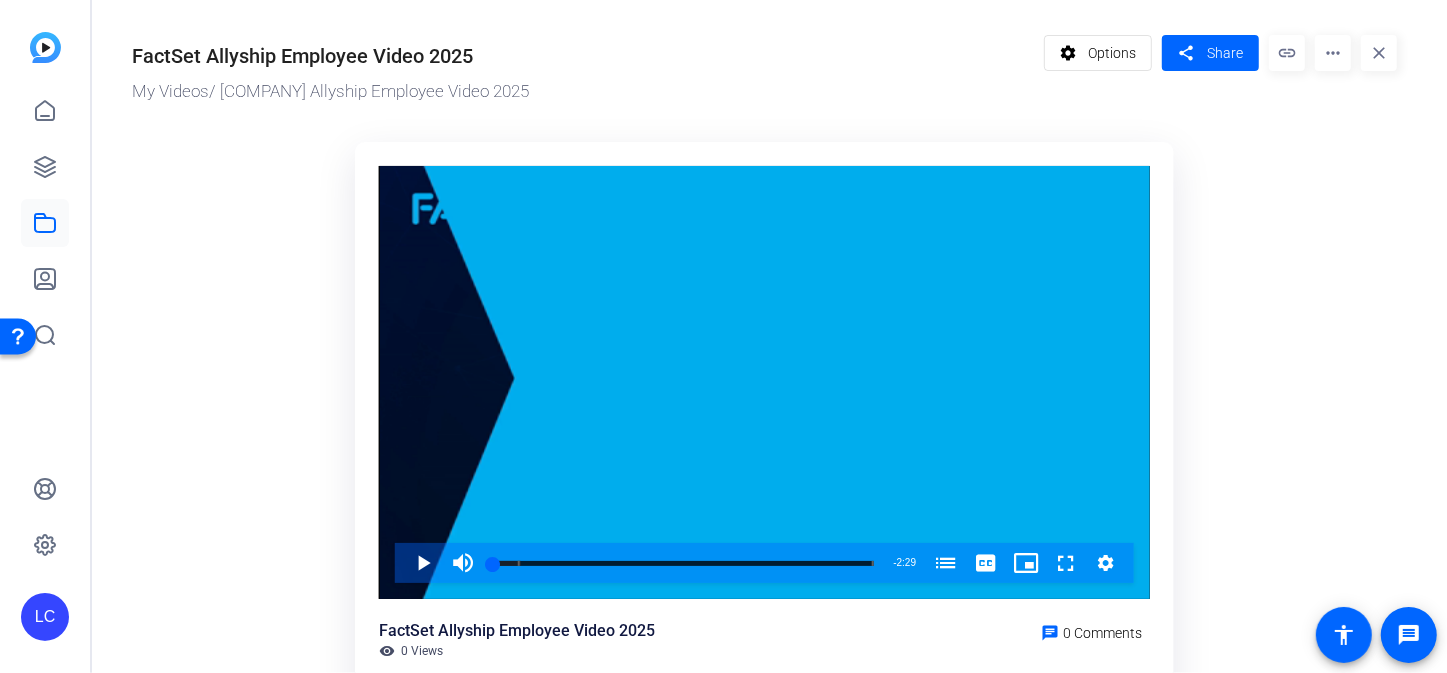 click on "Video Player is loading. Play Video Play Mute Current Time  0:00 / Duration  2:29 Loaded :  7.43% 0:42 0:00 What True Allyship Is At Work (00:10) Stream Type  LIVE Seek to live, currently behind live LIVE Remaining Time  - 2:29   1x Playback Rate Chapters Chapters What True Allyship Is At Work (00:10) Descriptions descriptions off , selected Captions captions settings , opens captions settings dialog captions off , selected English  Captions Audio Track default , selected Picture-in-Picture Fullscreen This is a modal window. Beginning of dialog window. Escape will cancel and close the window. Text Color White Black Red Green Blue Yellow Magenta Cyan Transparency Opaque Semi-Transparent Background Color Black White Red Green Blue Yellow Magenta Cyan Transparency Opaque Semi-Transparent Transparent Window Color Black White Red Green Blue Yellow Magenta Cyan Transparency Transparent Semi-Transparent Opaque Font Size 50% 75% 100% 125% 150% 175% 200% 300% 400% Text Edge Style None Raised Depressed Uniform" 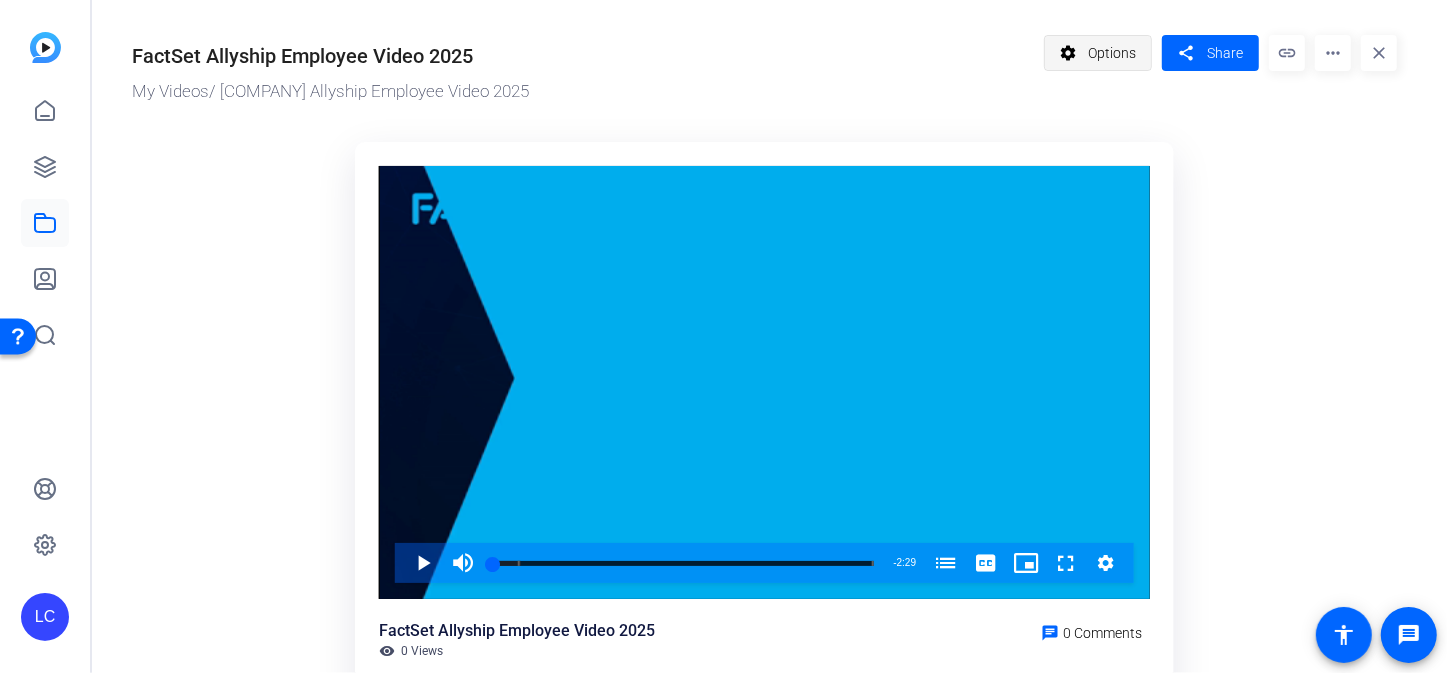 click on "Options" 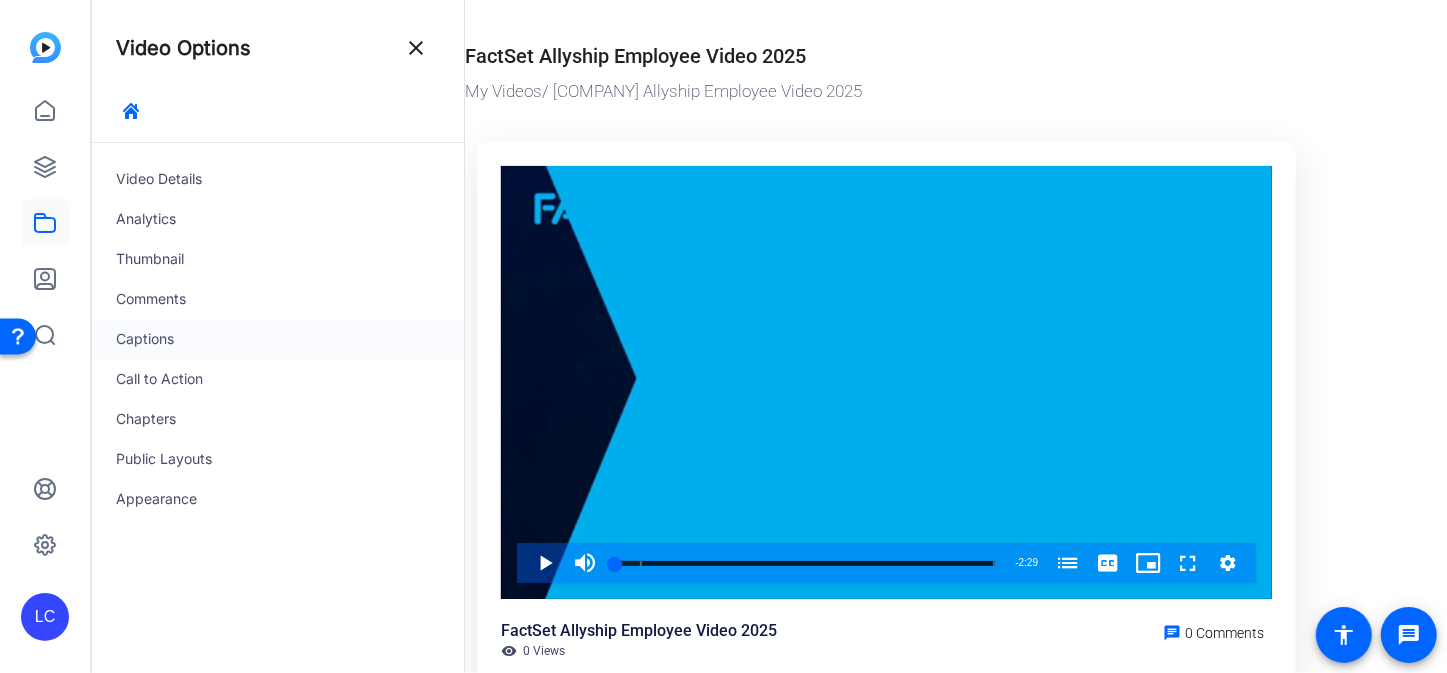 click on "Captions" 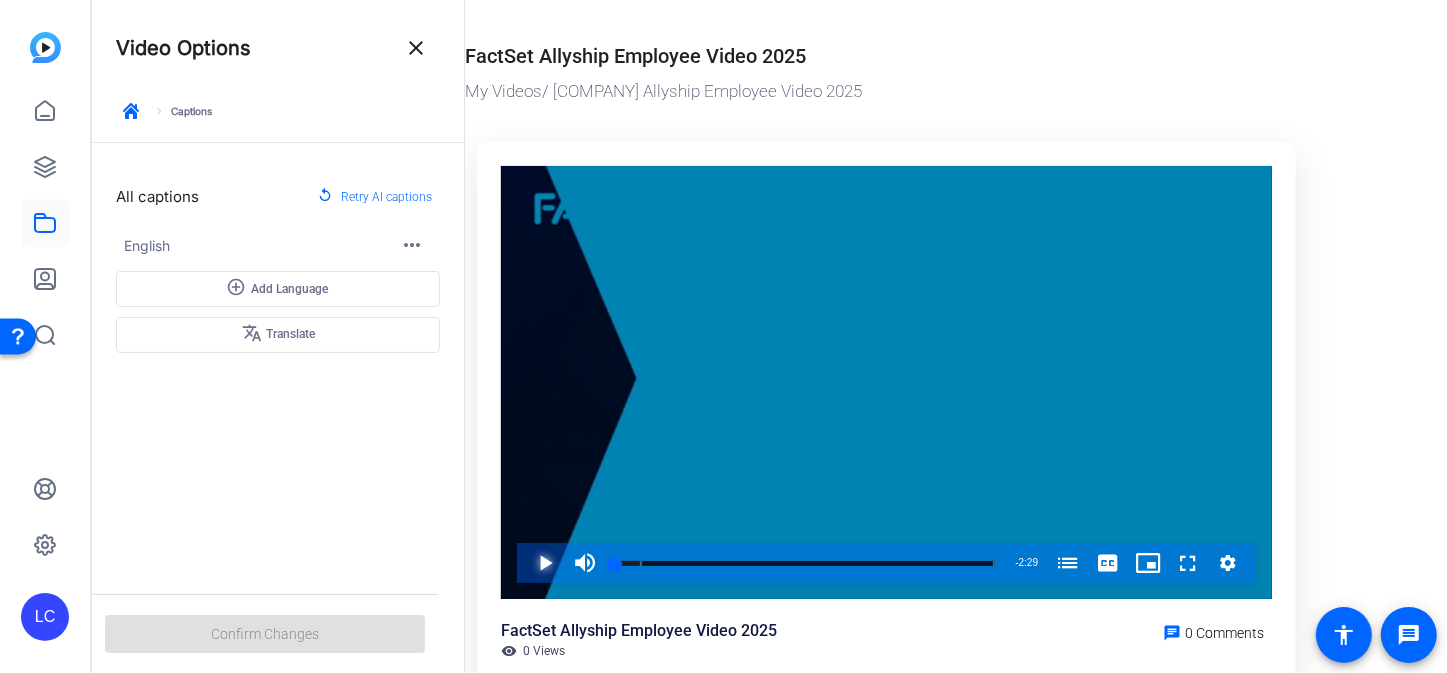 click at bounding box center (525, 563) 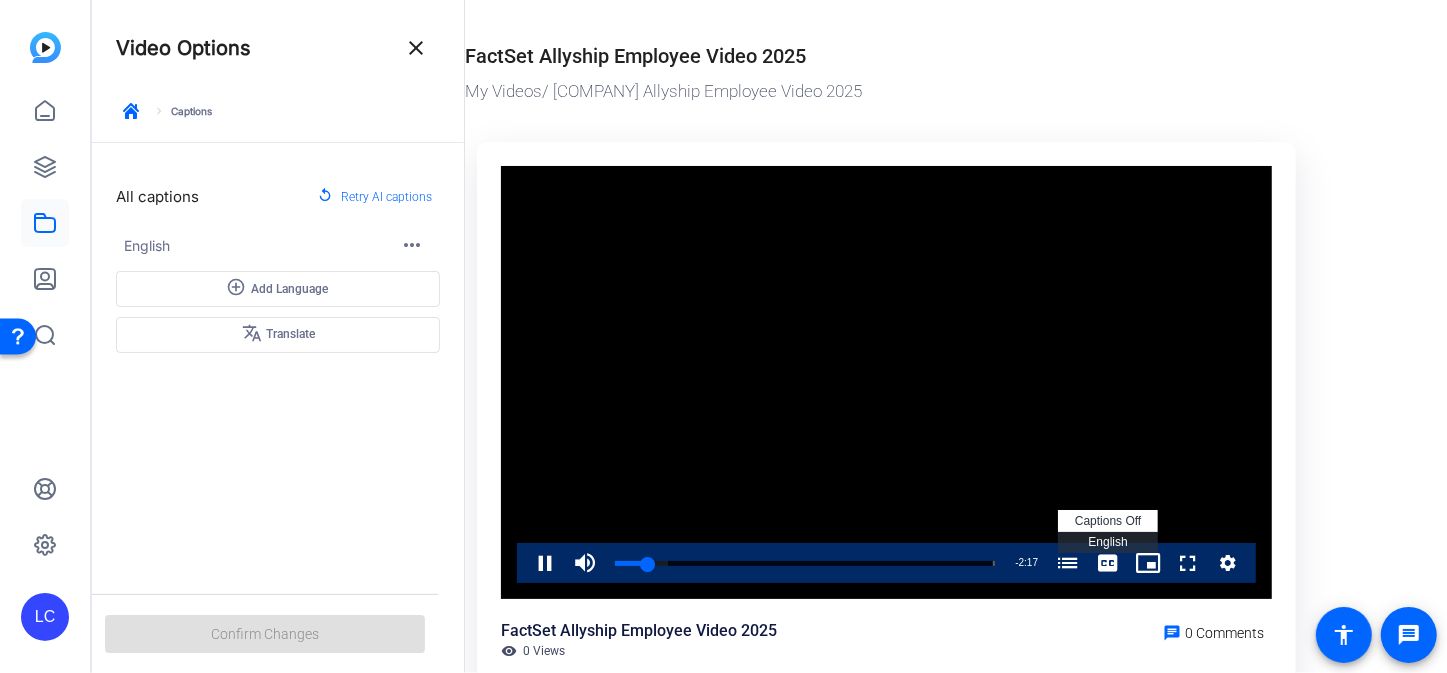 click on "English  Captions" at bounding box center (1108, 542) 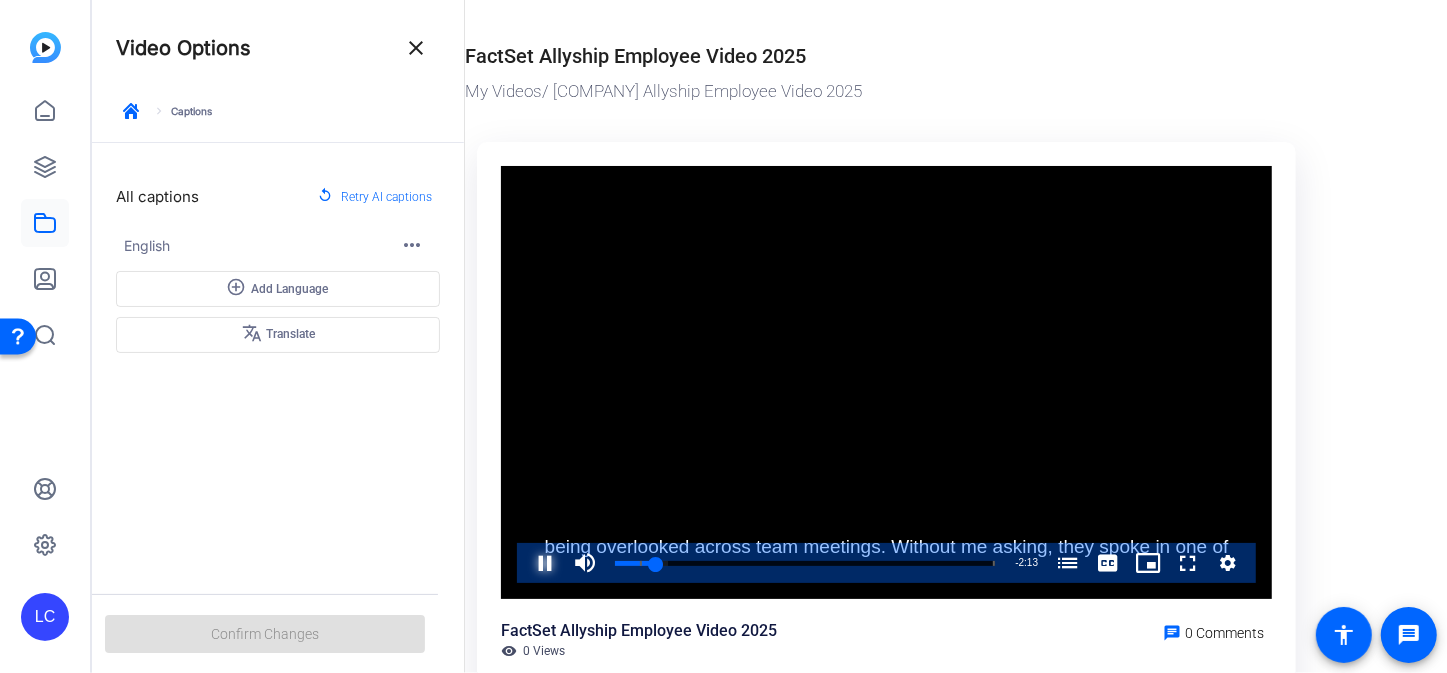 click at bounding box center [525, 563] 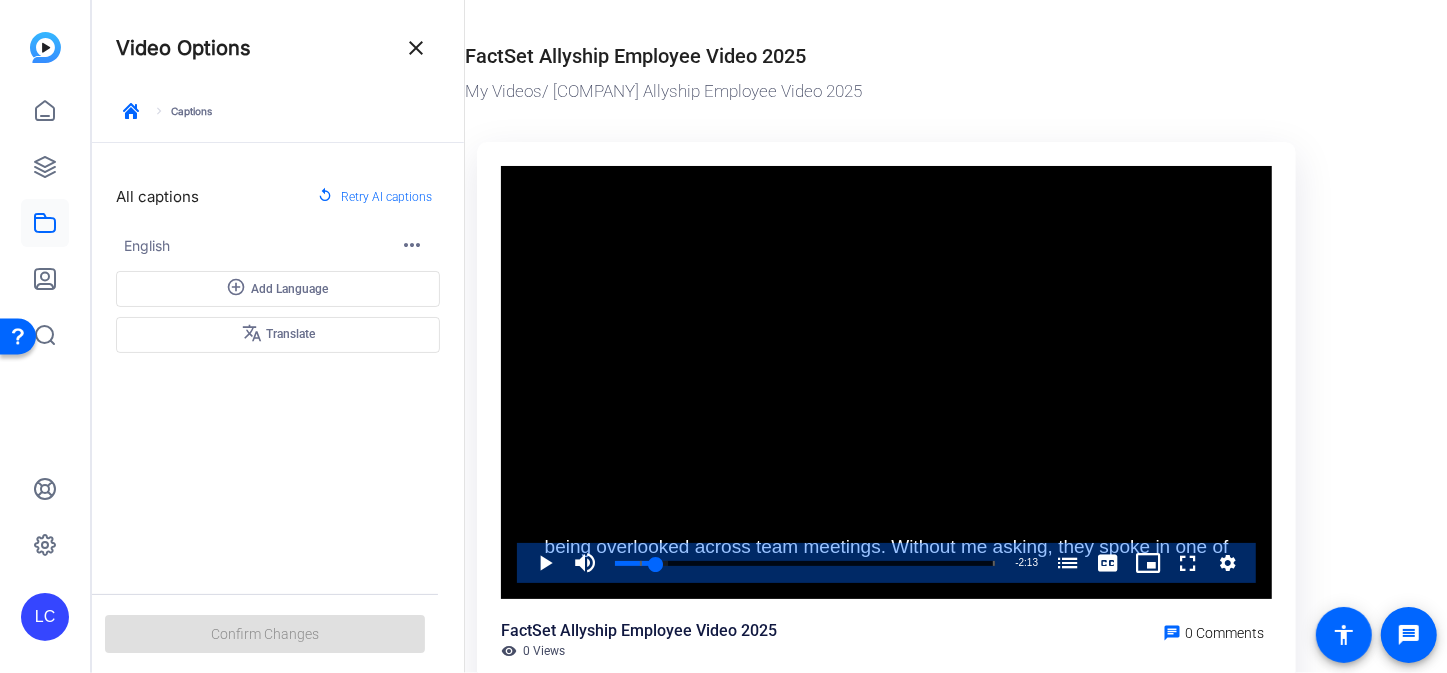 click on "[COMPANY] Allyship Employee Video 2025  My Videos  / [COMPANY] Allyship Employee Video 2025" 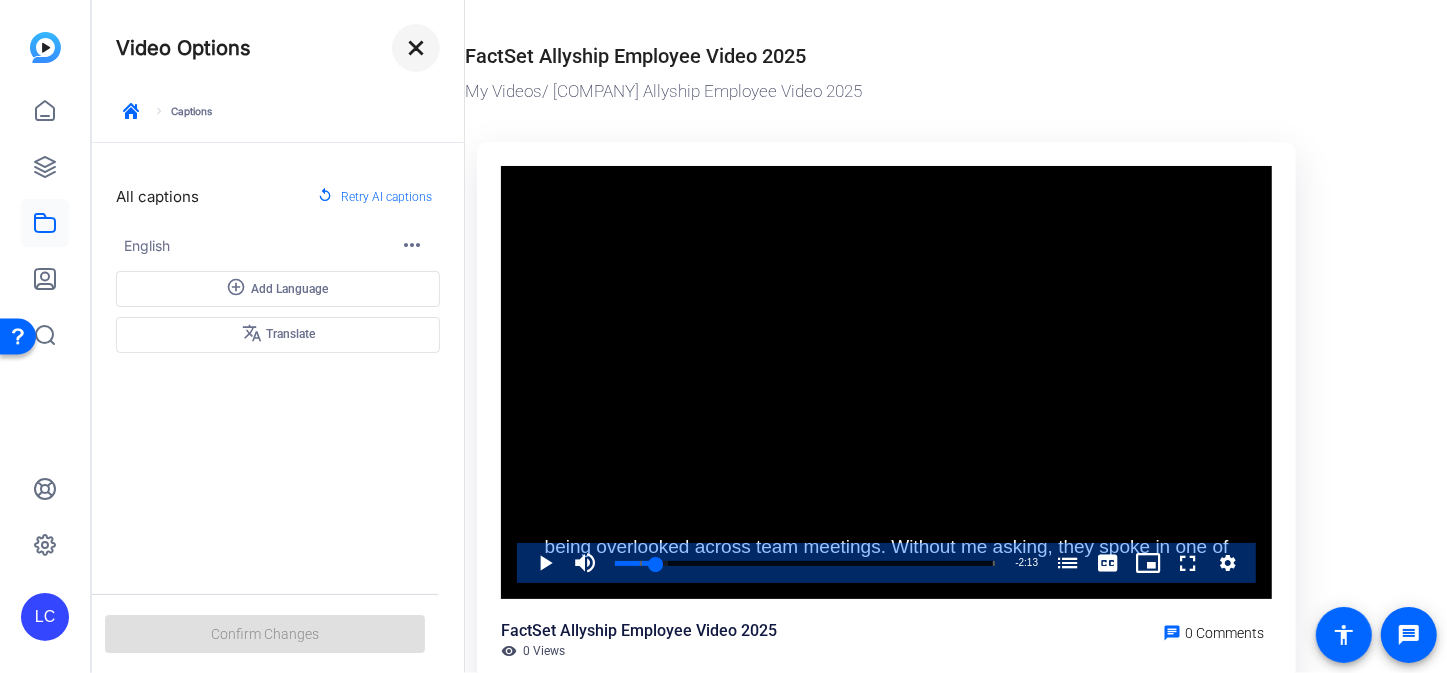 click on "close" 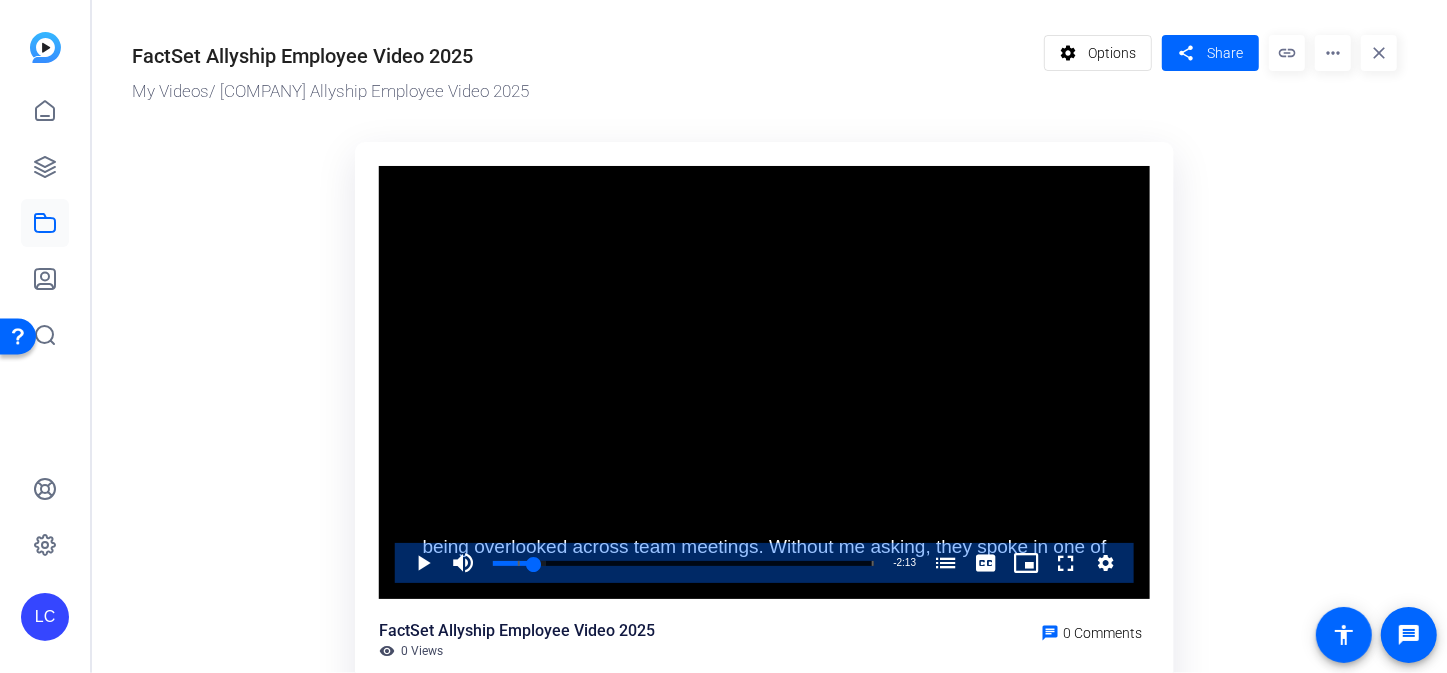 click on "more_horiz" 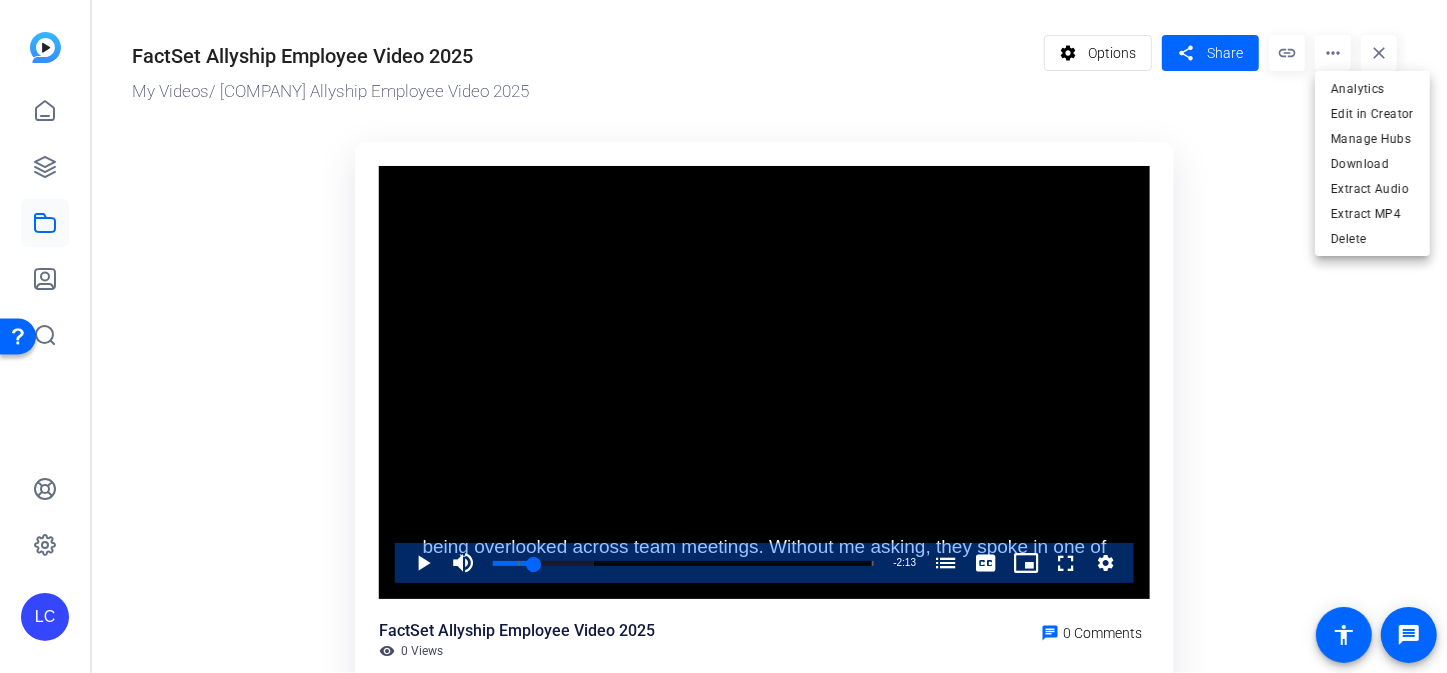 click at bounding box center [723, 336] 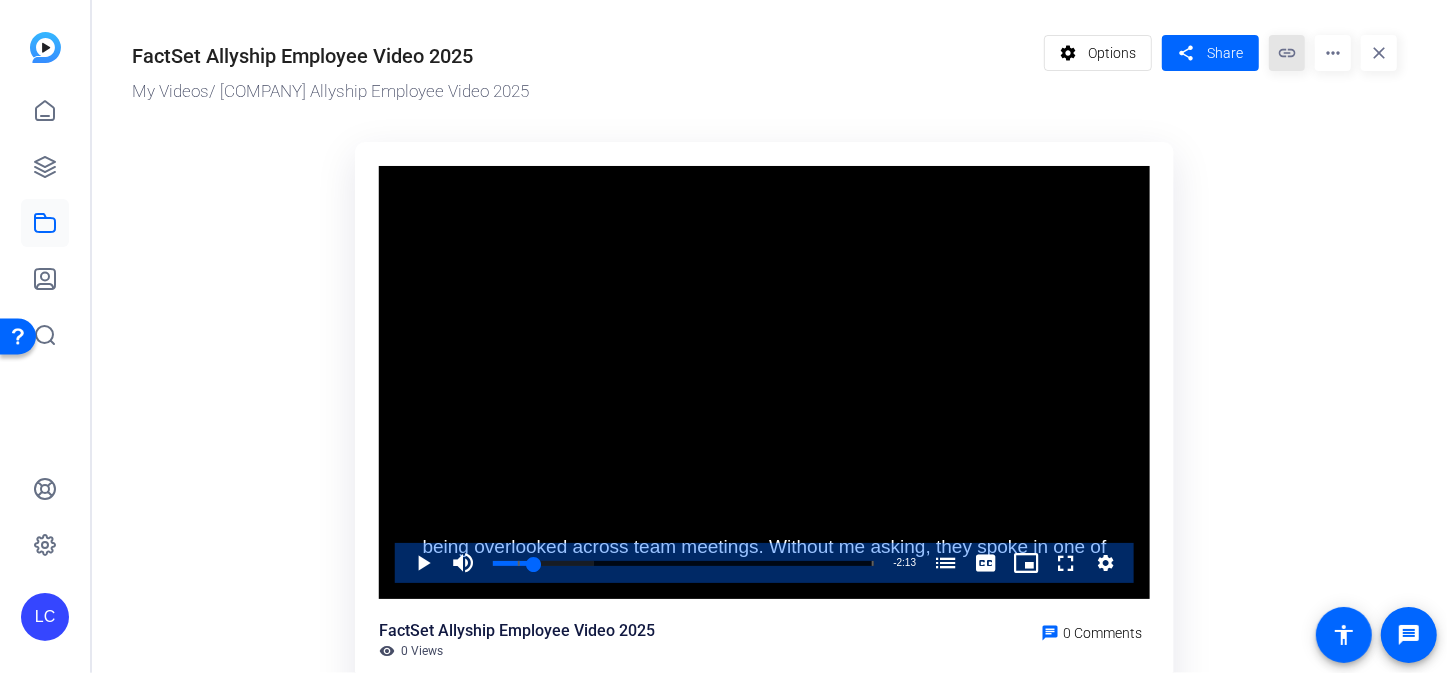 click on "link" 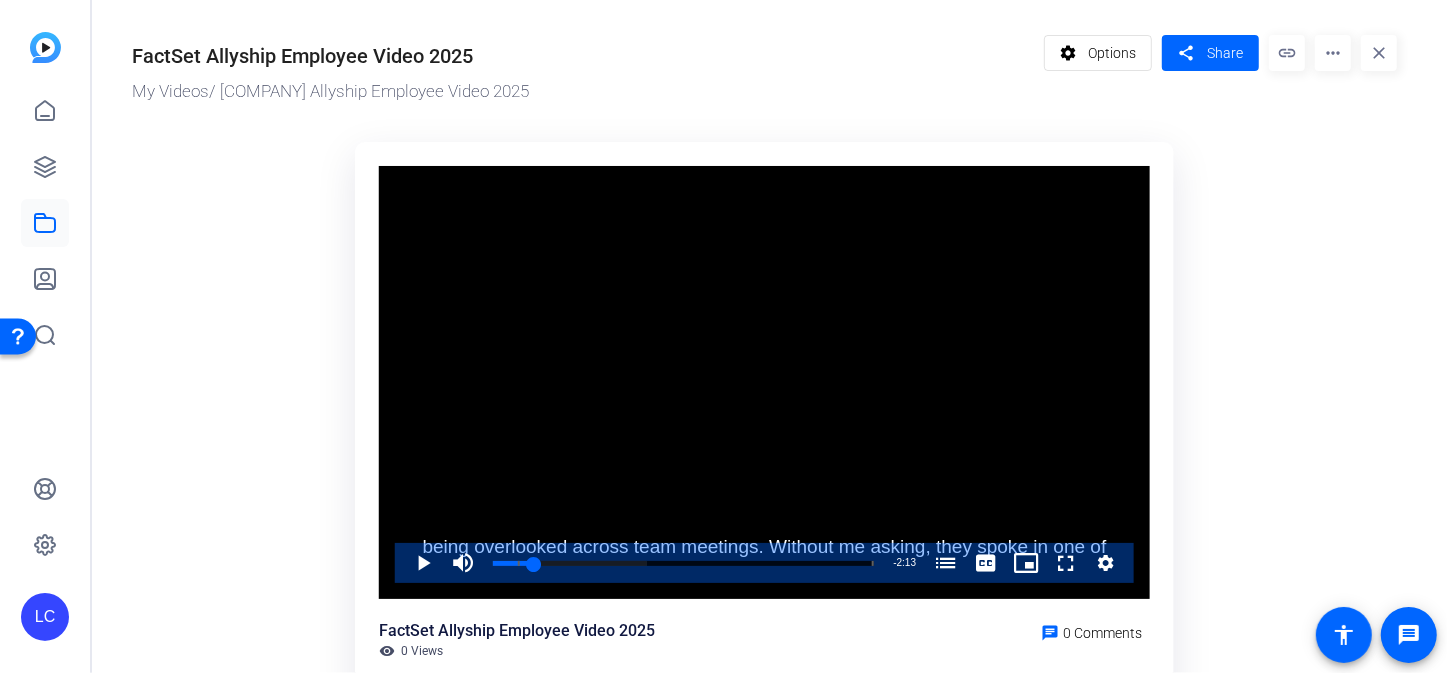 click on "being overlooked across team meetings. Without me asking, they spoke in one of Video Player is loading. Play Video Play Mute Current Time  0:16 / Duration  2:29 Loaded :  40.56% 0:42 0:16 What True Allyship Is At Work (00:10) Stream Type  LIVE Seek to live, currently behind live LIVE Remaining Time  - 2:13   1x Playback Rate Chapters Chapters What True Allyship Is At Work (00:10) , selected Descriptions descriptions off , selected Captions captions settings , opens captions settings dialog captions off English  Captions , selected Audio Track default , selected Picture-in-Picture Fullscreen This is a modal window. Beginning of dialog window. Escape will cancel and close the window. Text Color White Black Red Green Blue Yellow Magenta Cyan Transparency Opaque Semi-Transparent Background Color Black White Red Green Blue Yellow Magenta Cyan Transparency Opaque Semi-Transparent Transparent Window Color Black White Red Green Blue Yellow Magenta Cyan Transparency Transparent Semi-Transparent Opaque 50% 75%" 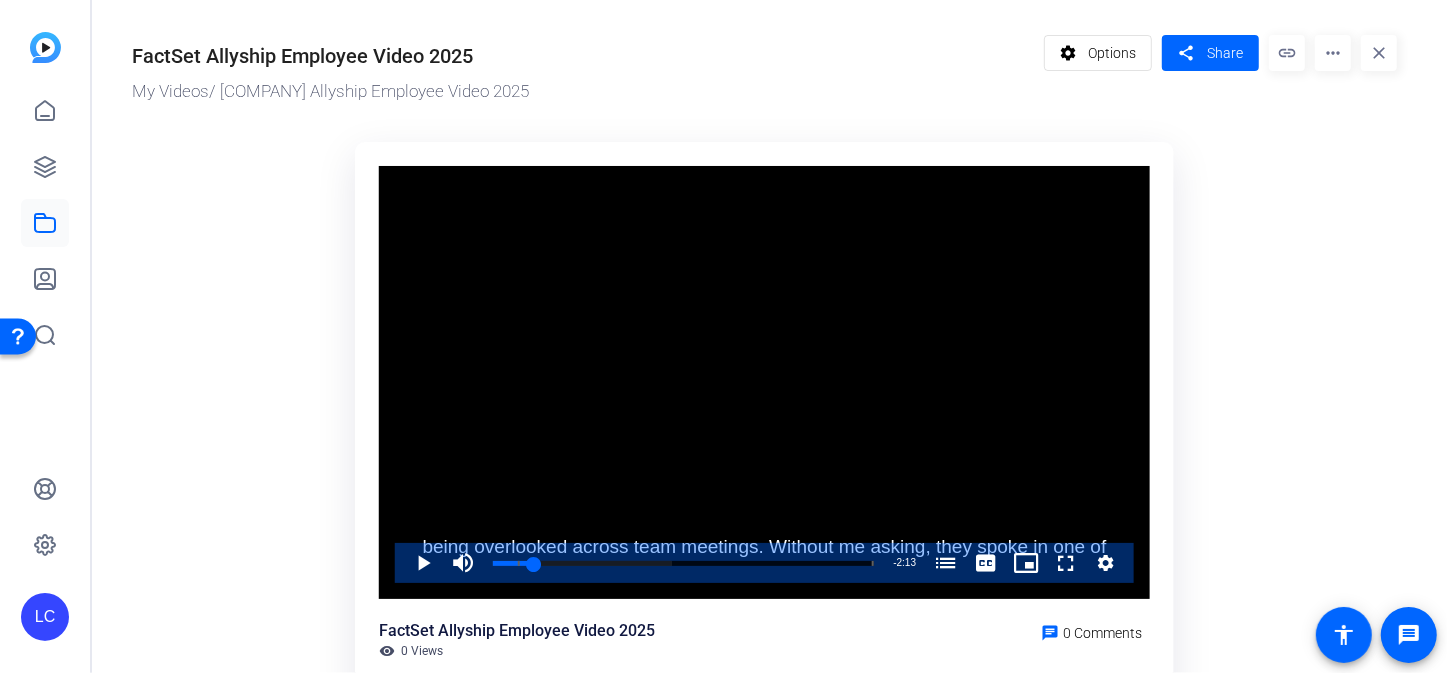 click on "more_horiz" 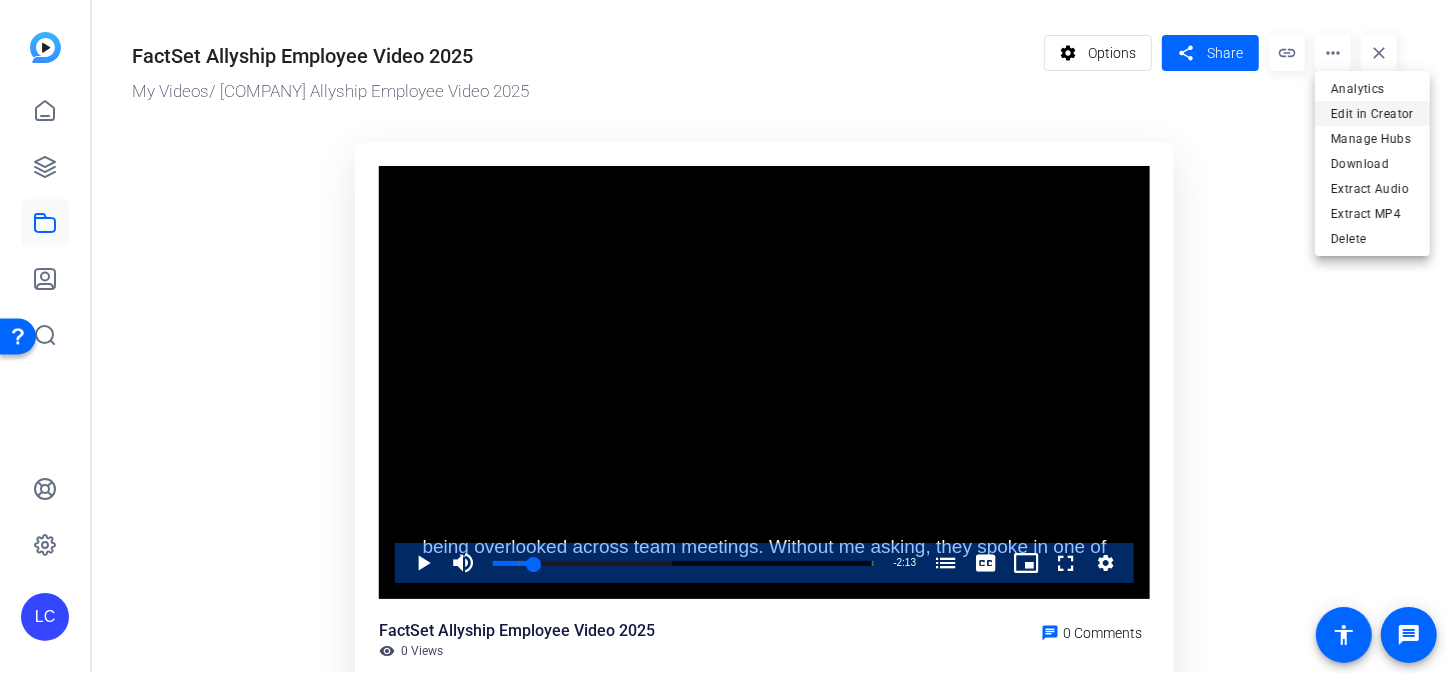 click on "Edit in Creator" at bounding box center (1372, 113) 